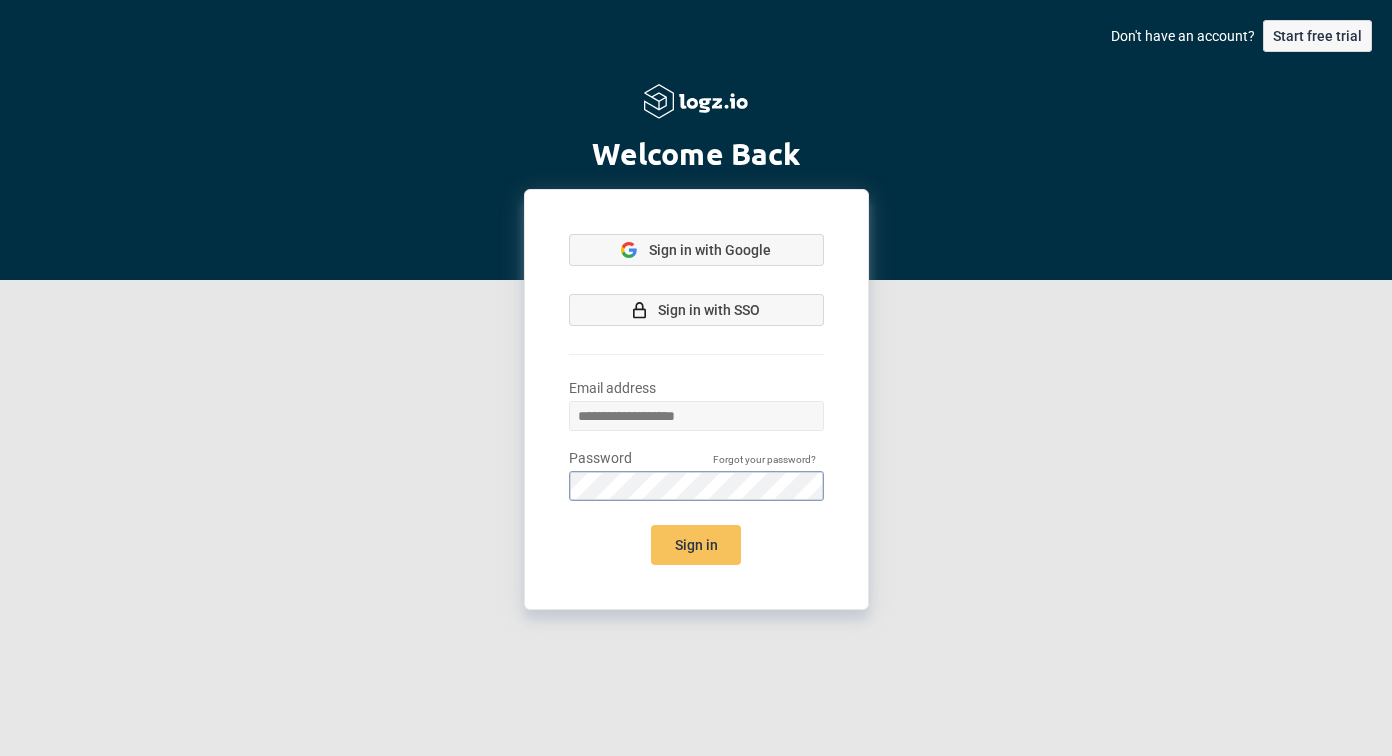 scroll, scrollTop: 0, scrollLeft: 0, axis: both 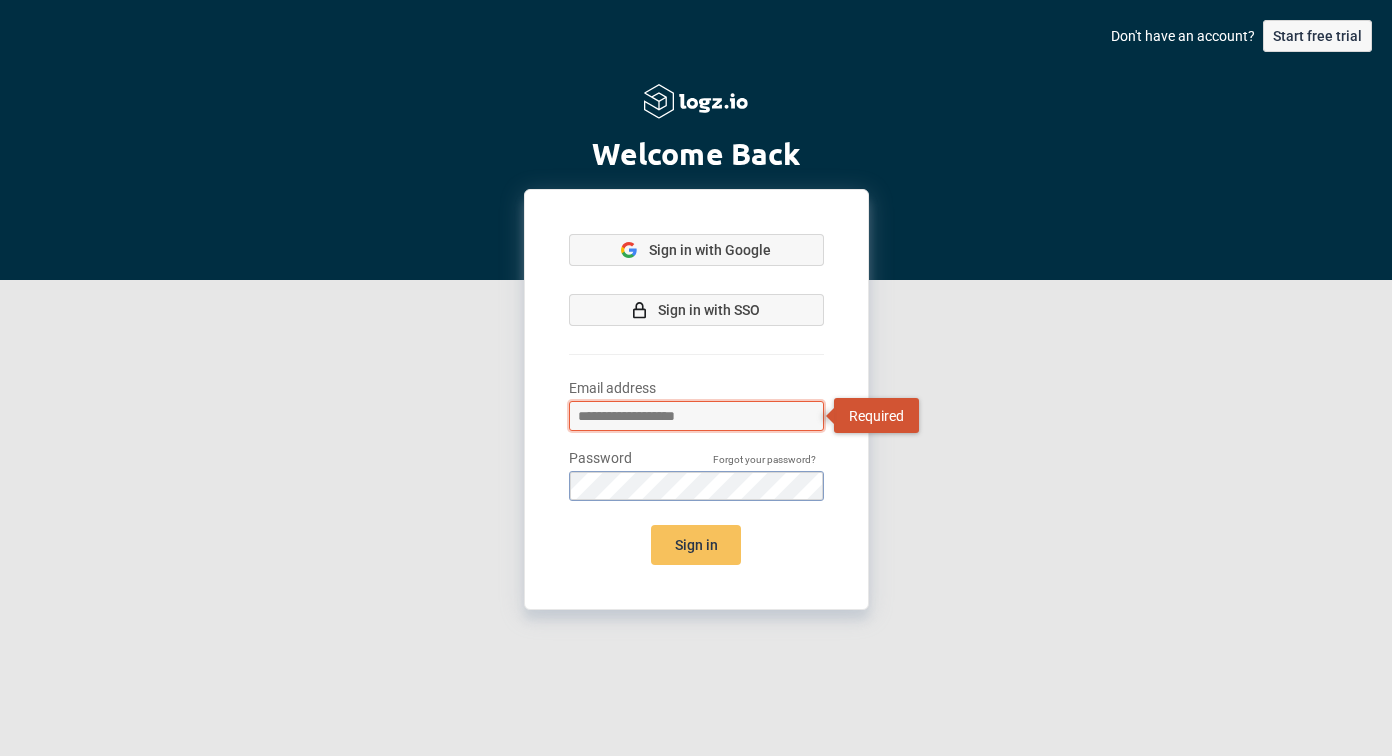 click at bounding box center [696, 416] 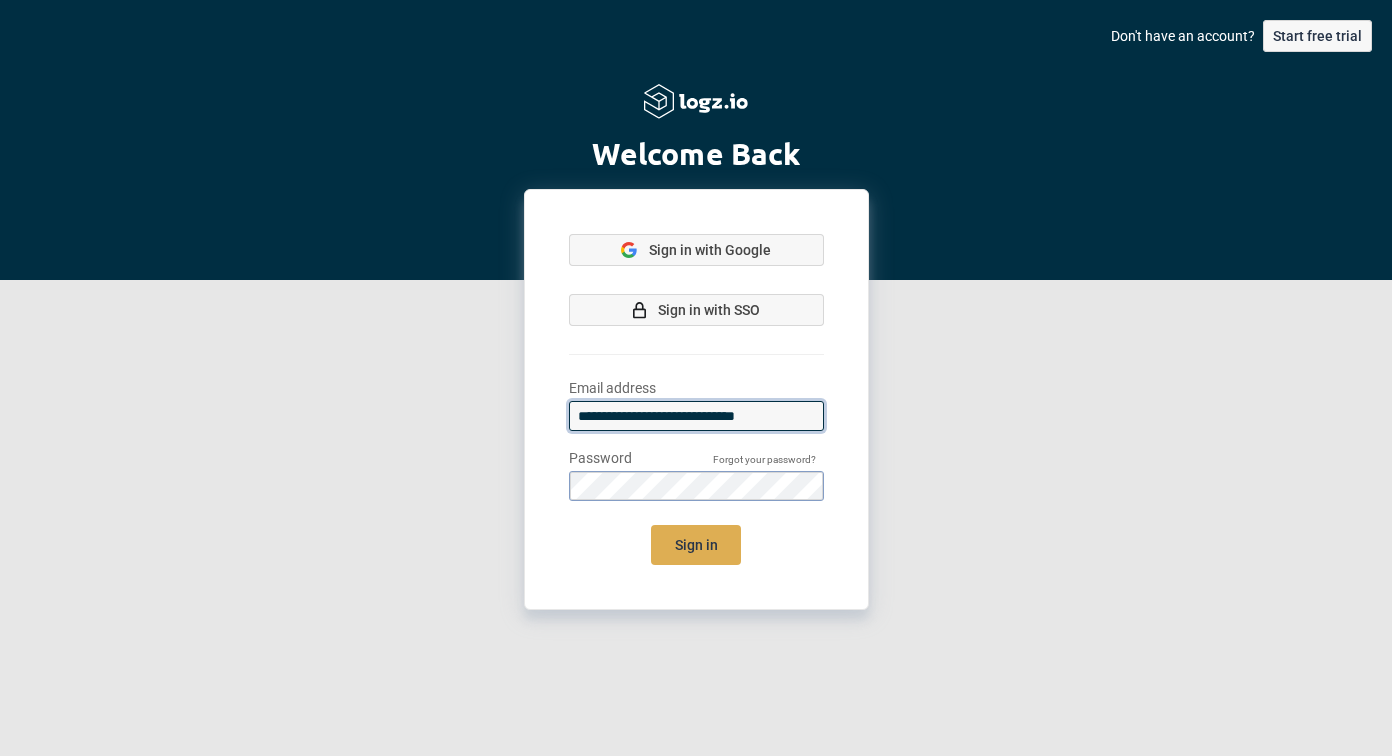 type on "**********" 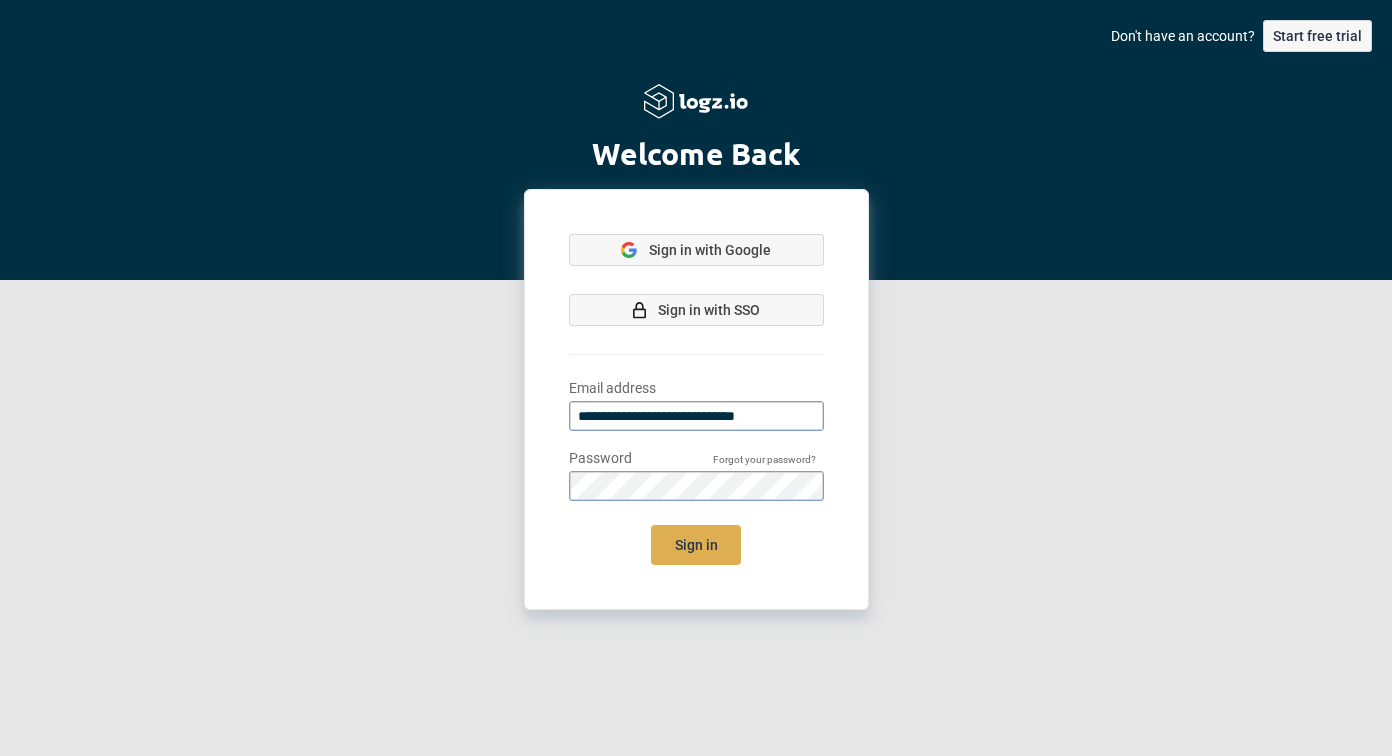 click on "Sign in" at bounding box center [696, 545] 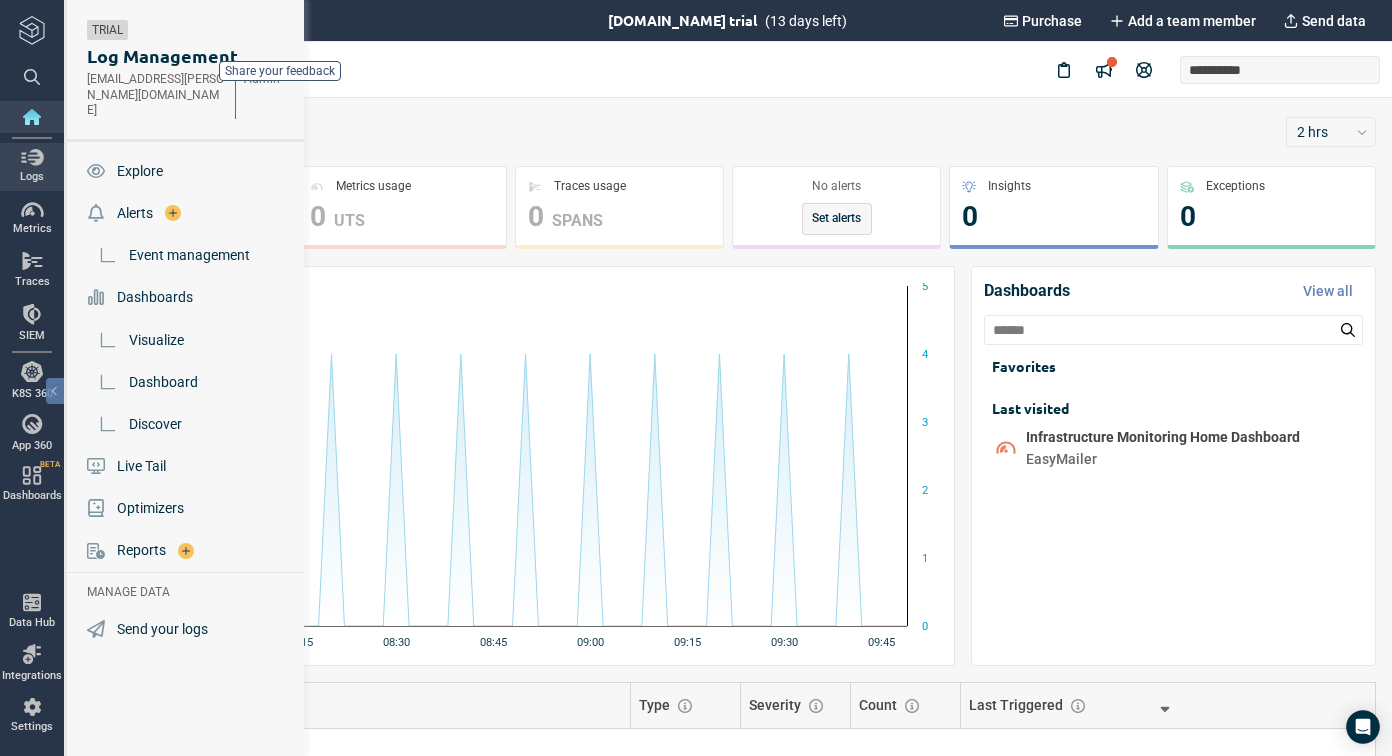 click at bounding box center [32, 117] 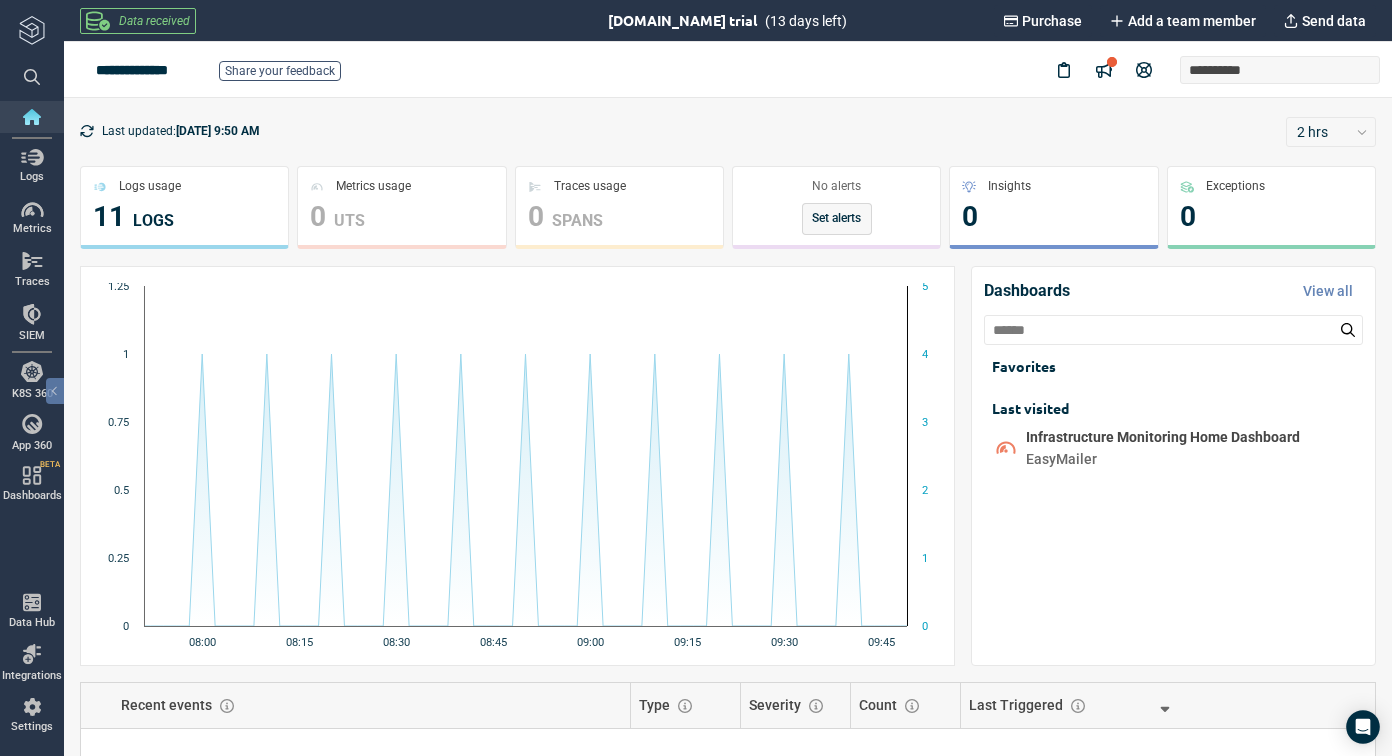 click at bounding box center (32, 30) 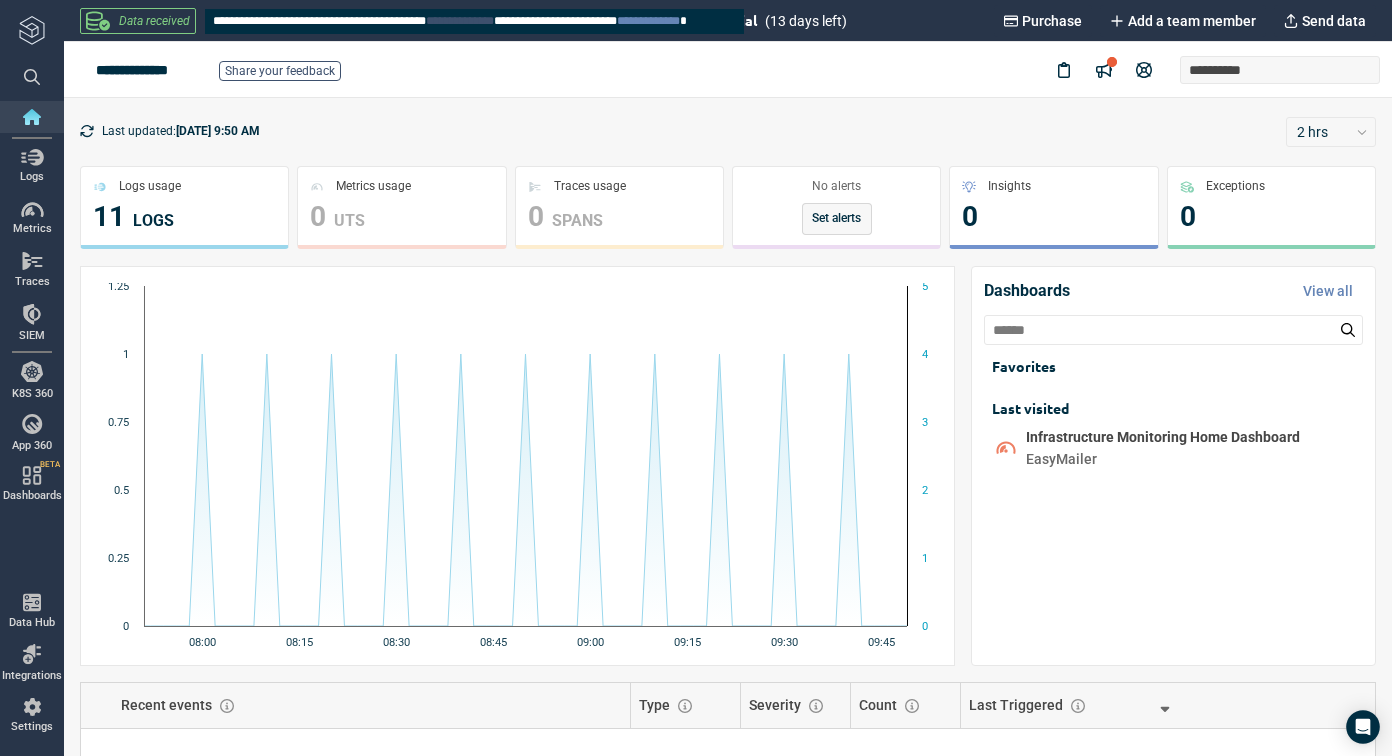 click on "**********" at bounding box center (460, 21) 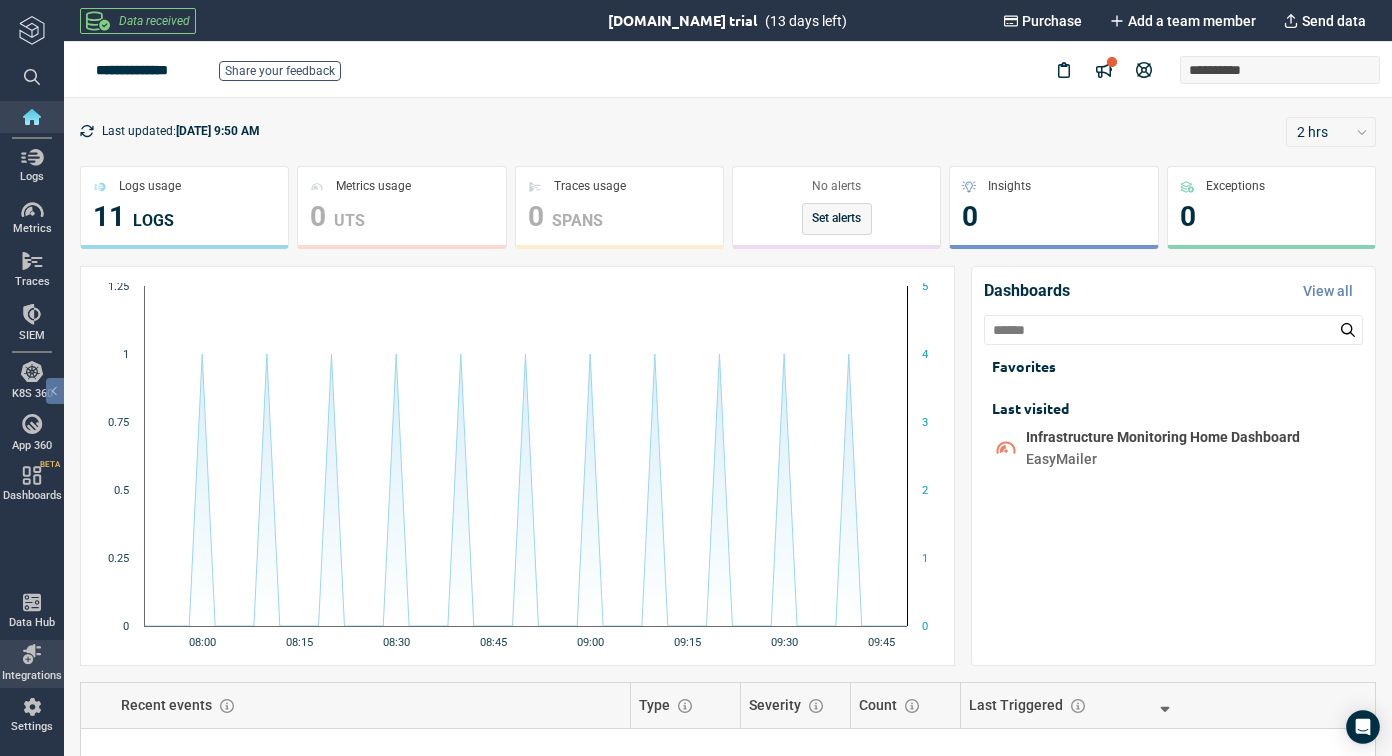 click at bounding box center [32, 654] 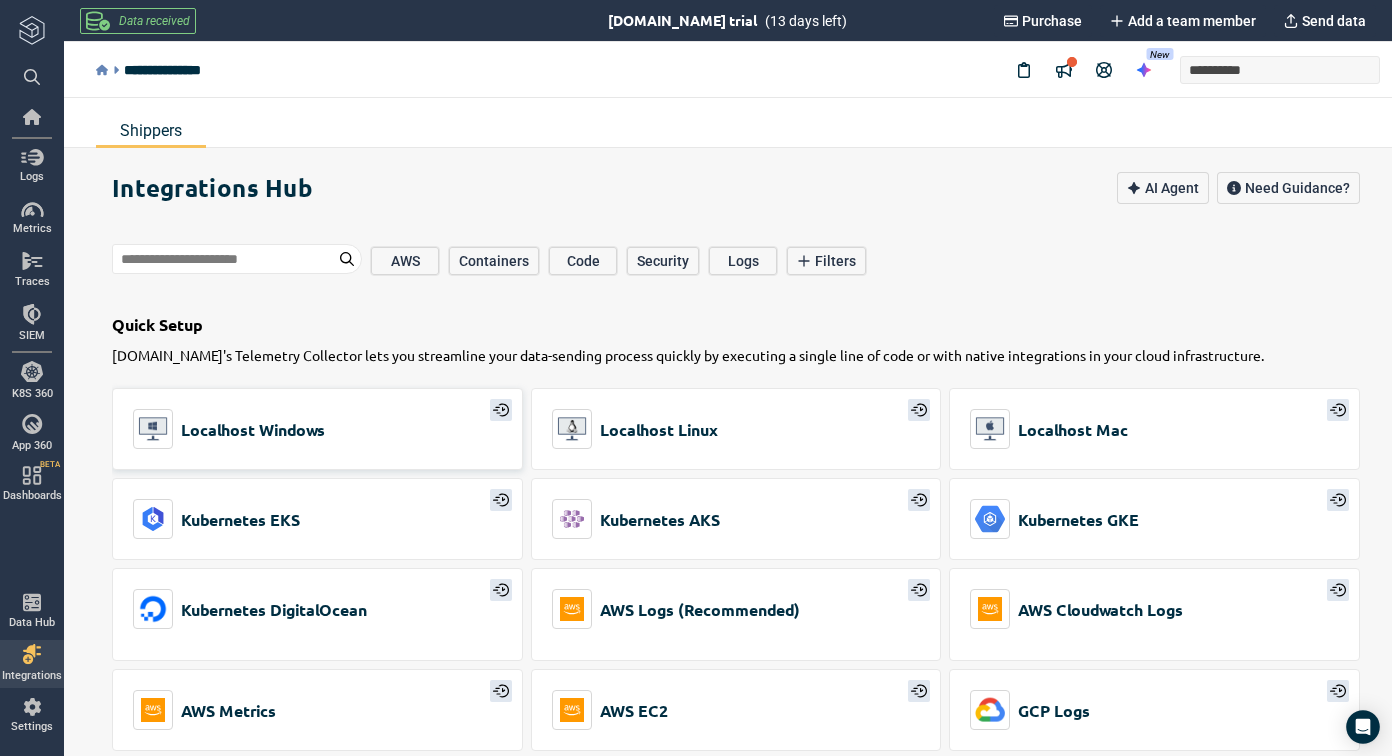 type on "*" 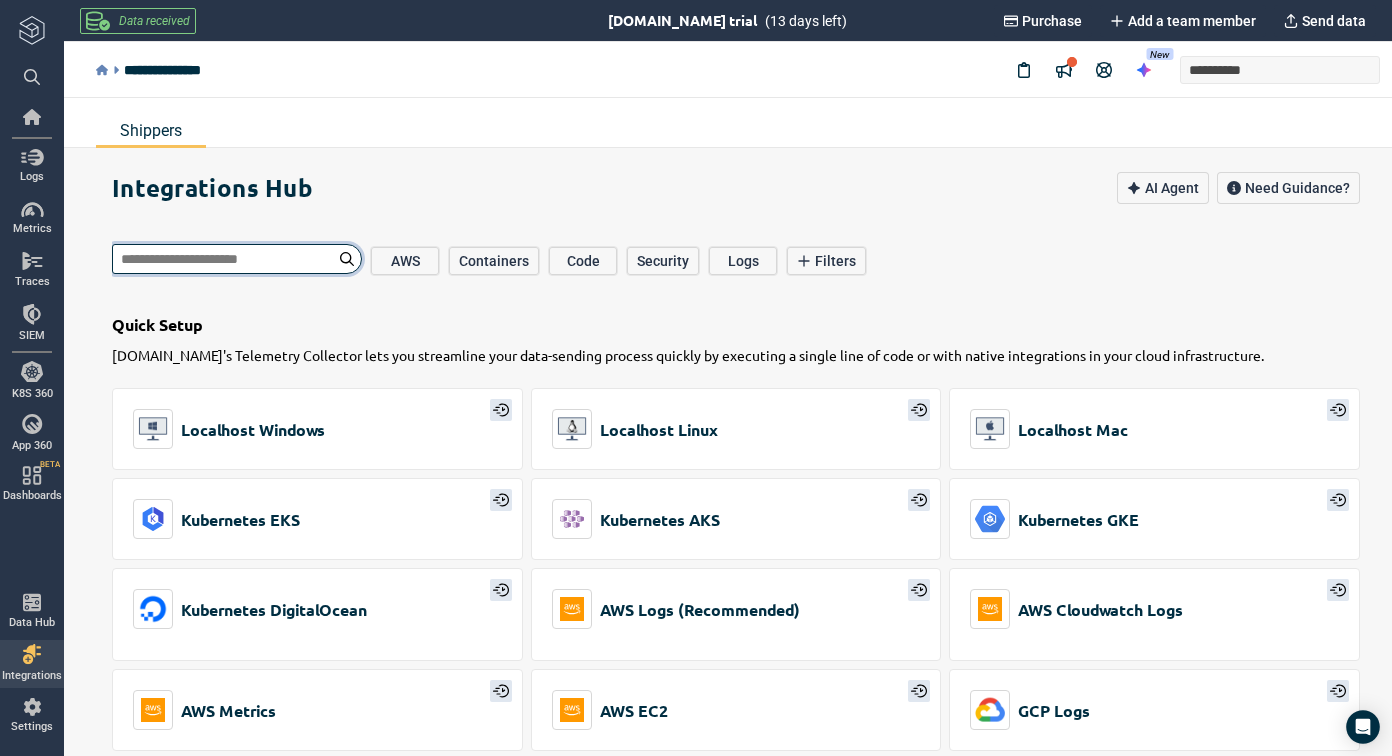 click at bounding box center (237, 259) 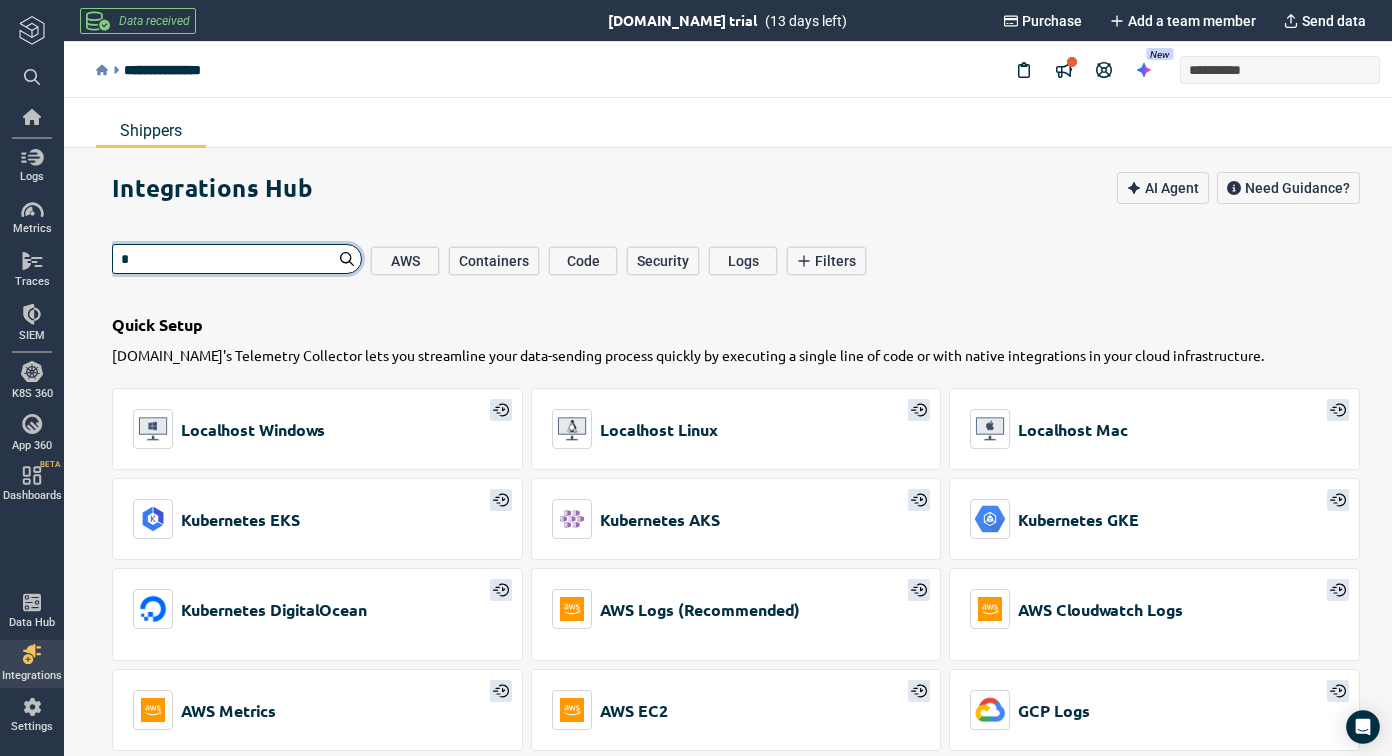 type on "**" 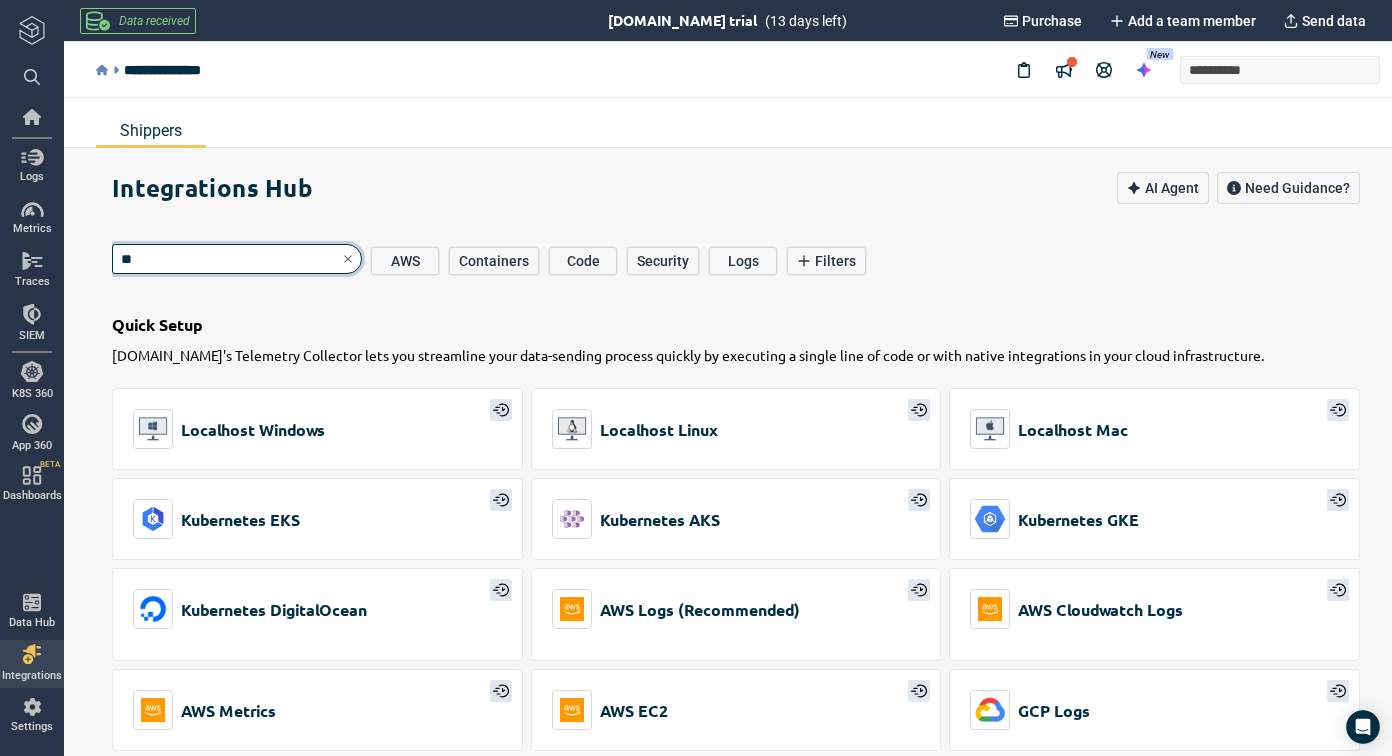 type on "*" 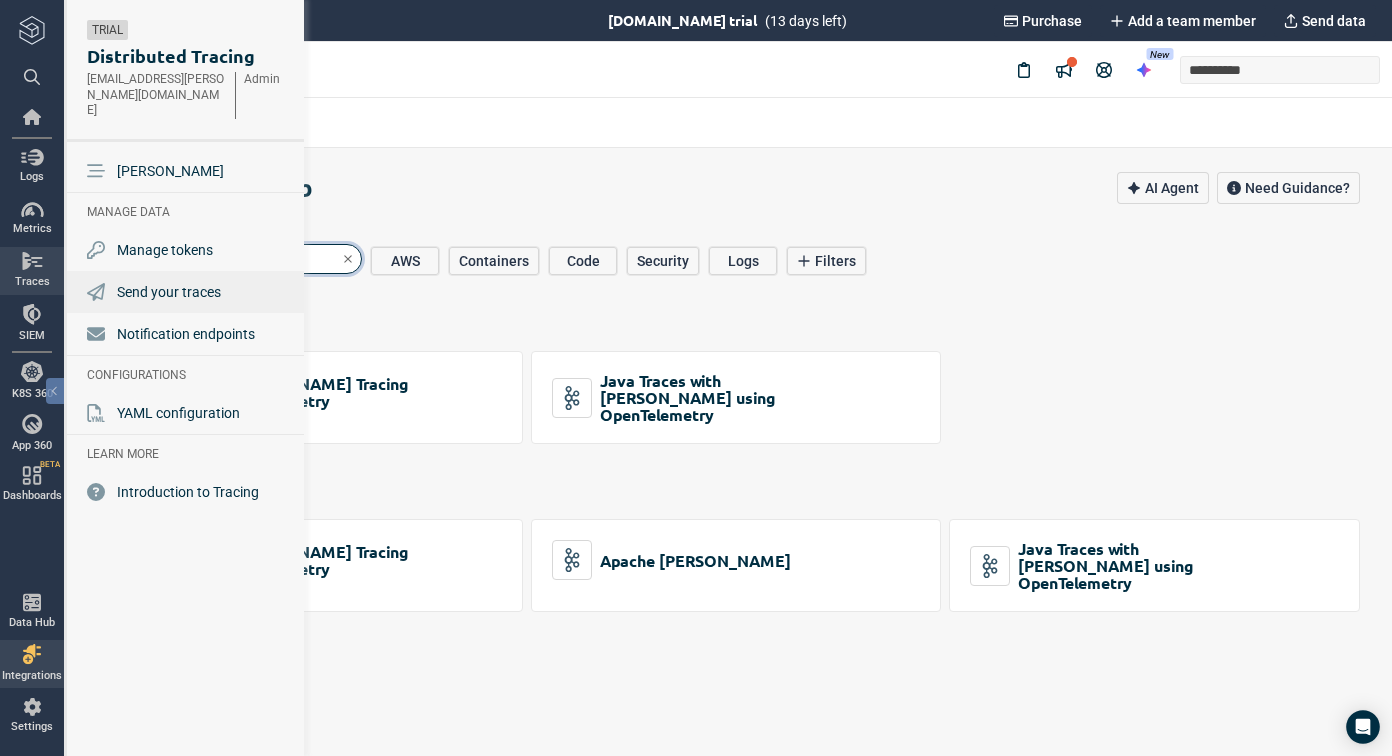 type on "*" 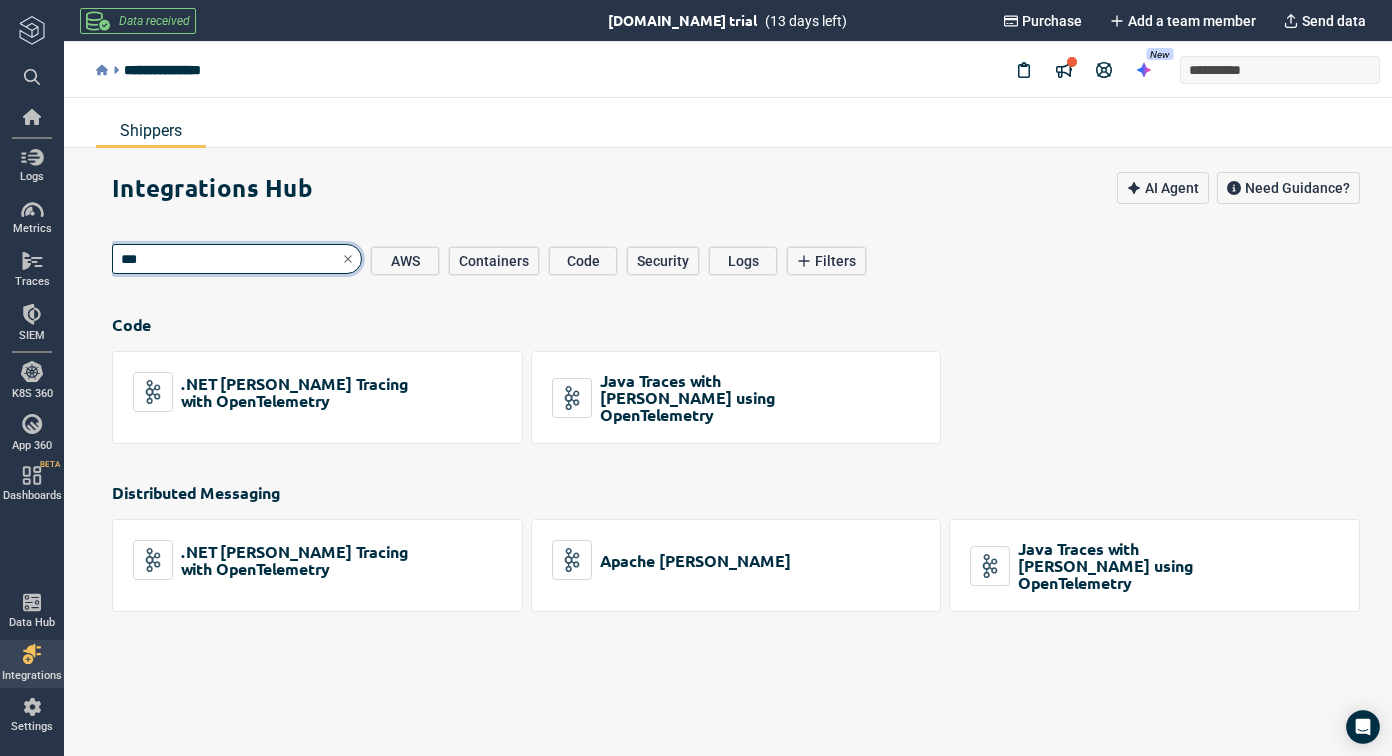 type on "***" 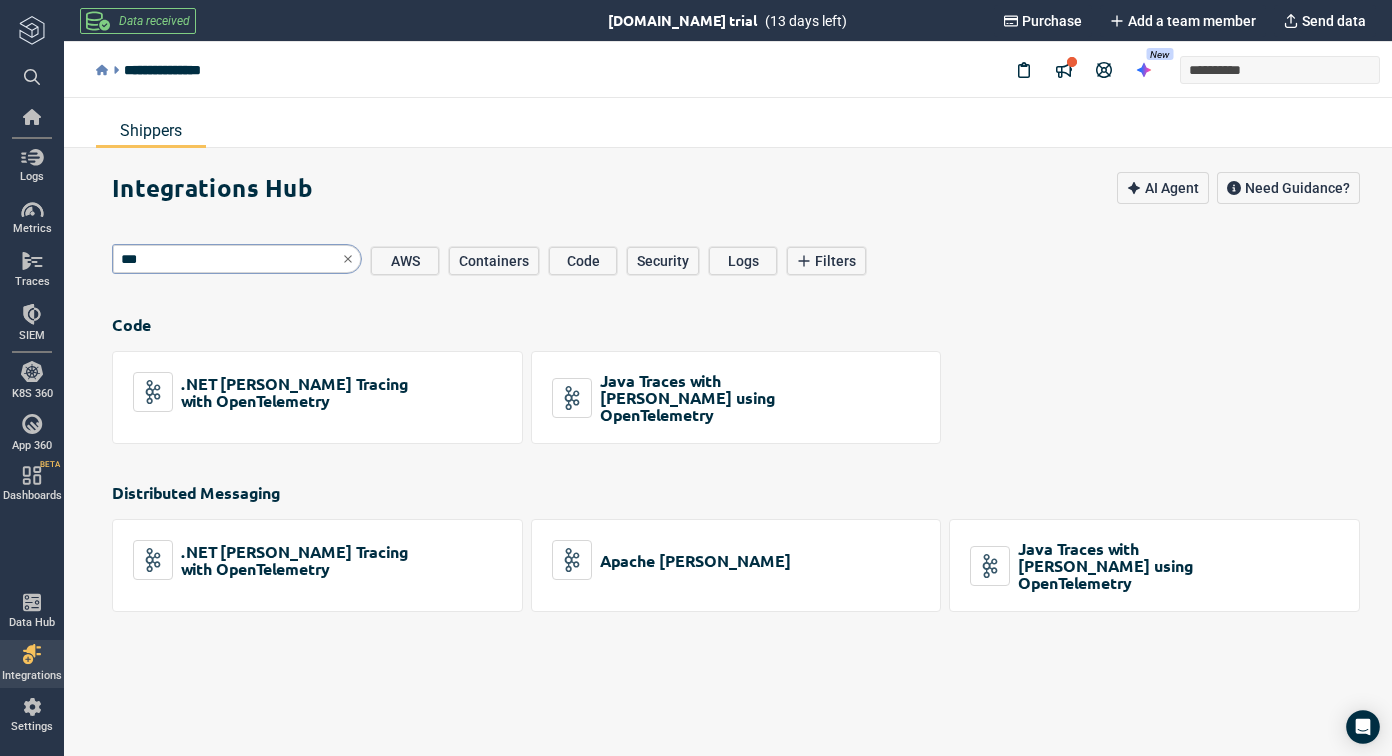 click on "Integrations Hub AI Agent Need Guidance?" at bounding box center (752, 188) 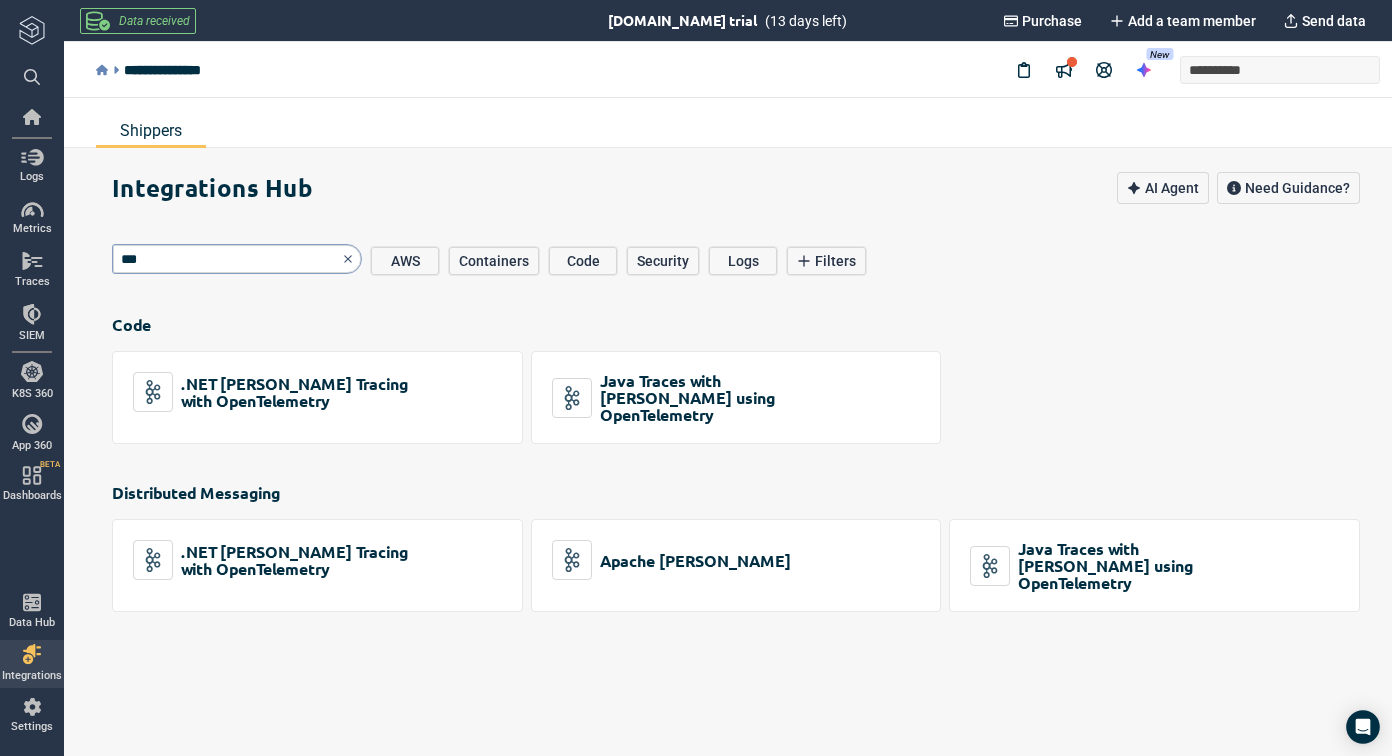 click 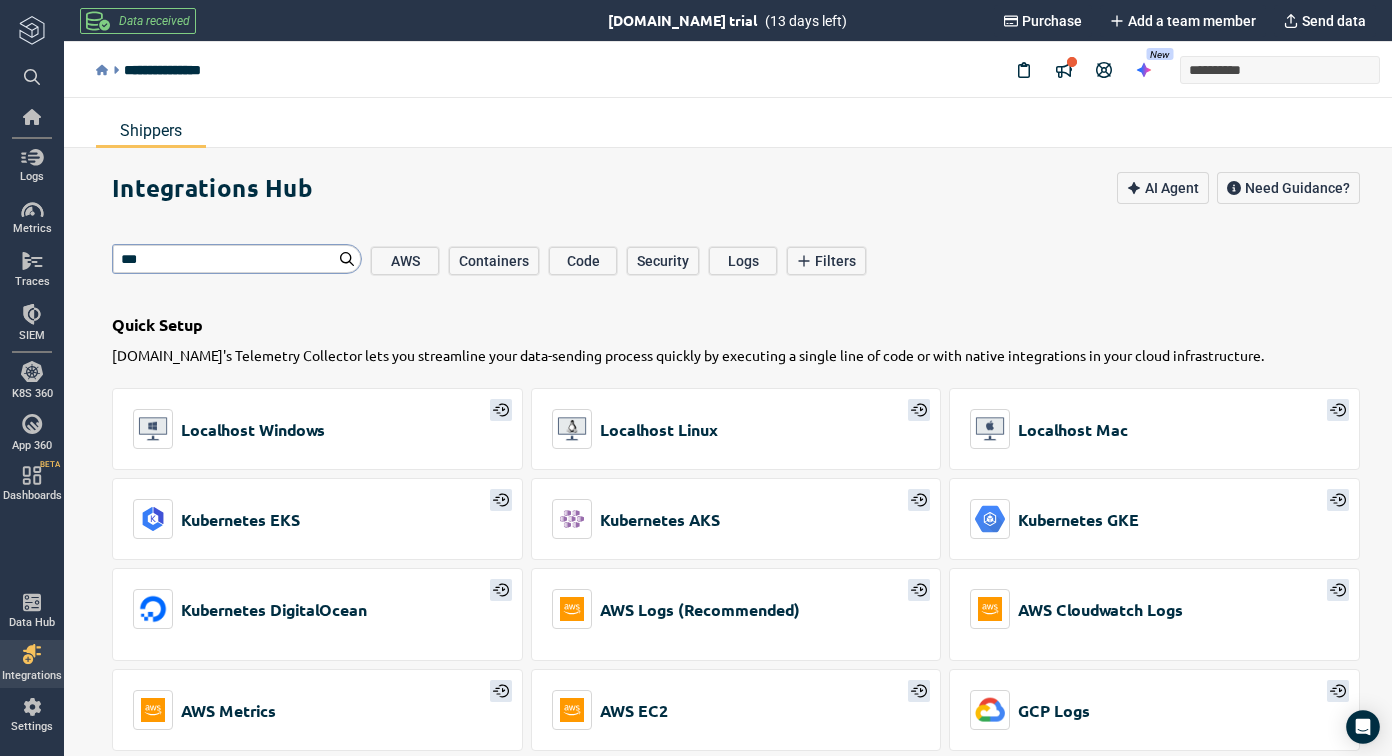 type on "*" 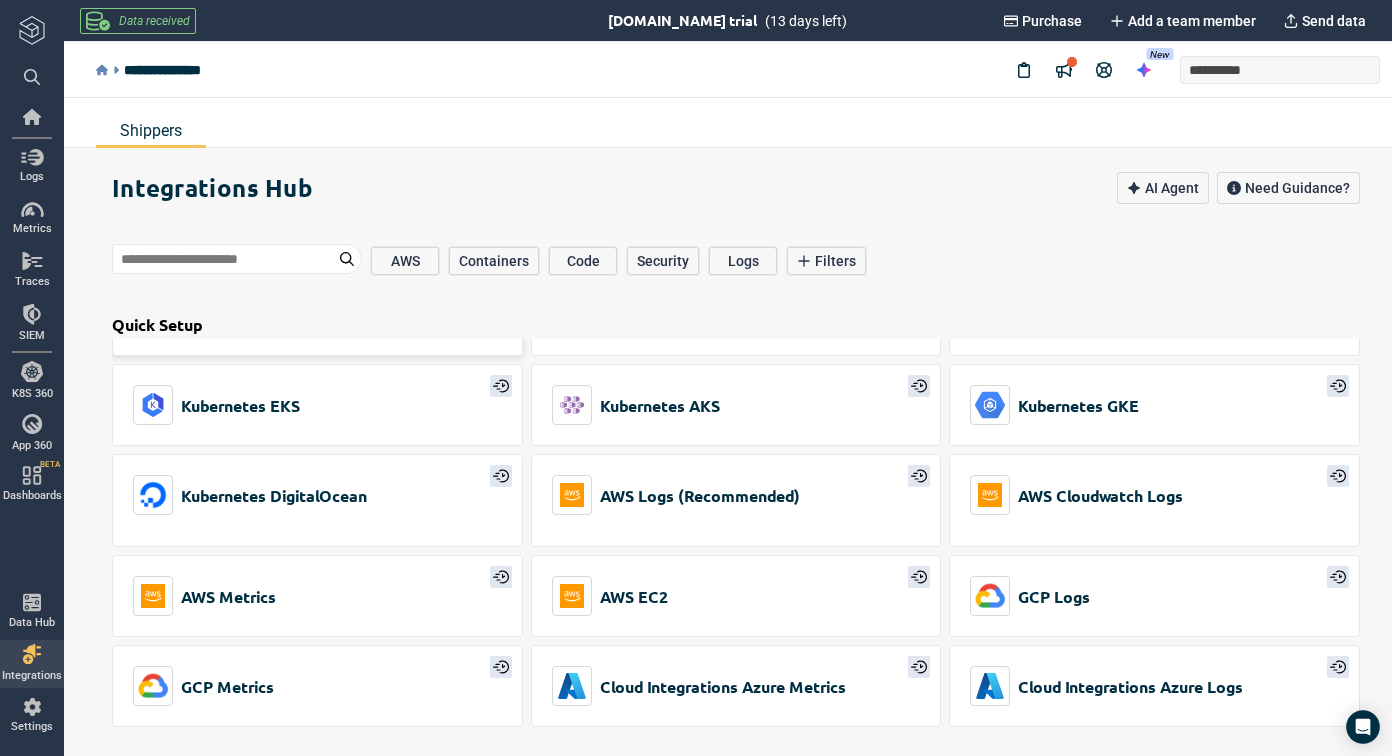 scroll, scrollTop: 0, scrollLeft: 0, axis: both 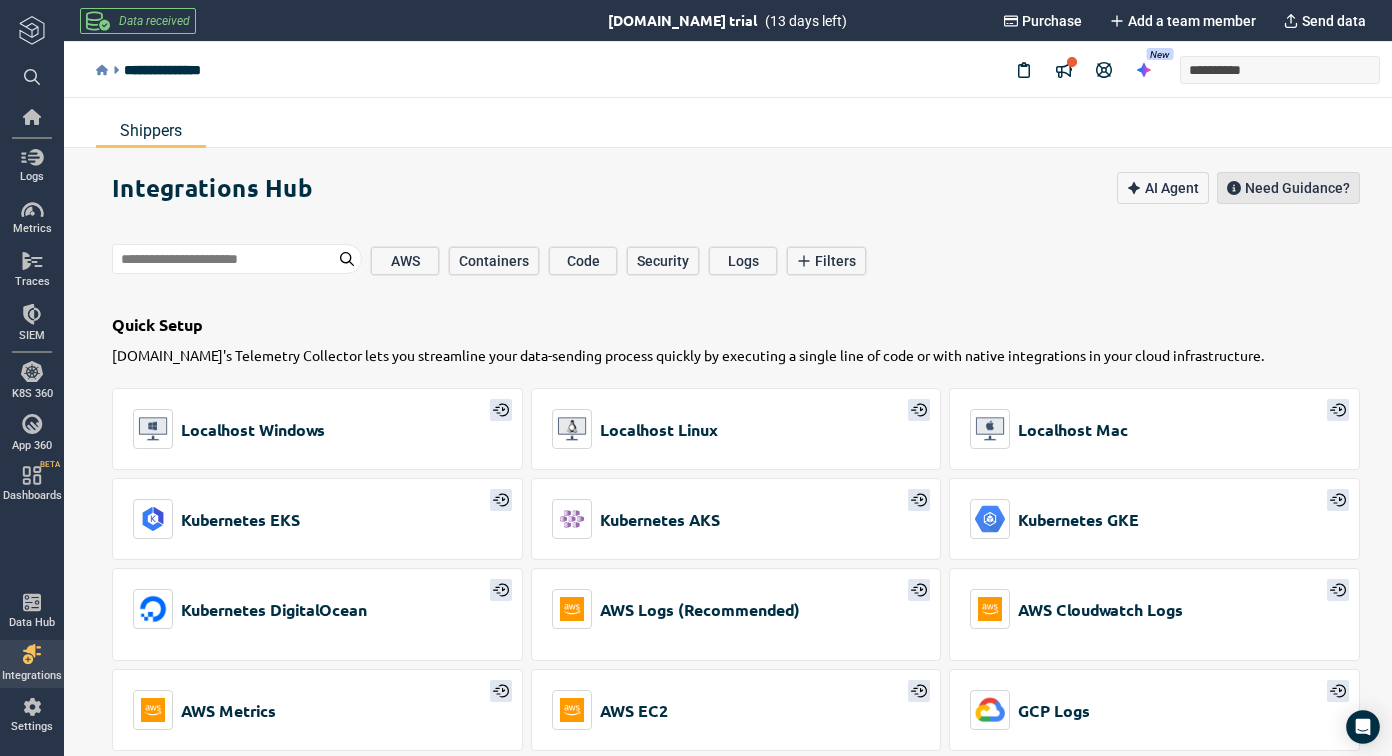 click on "Need Guidance?" at bounding box center (1297, 188) 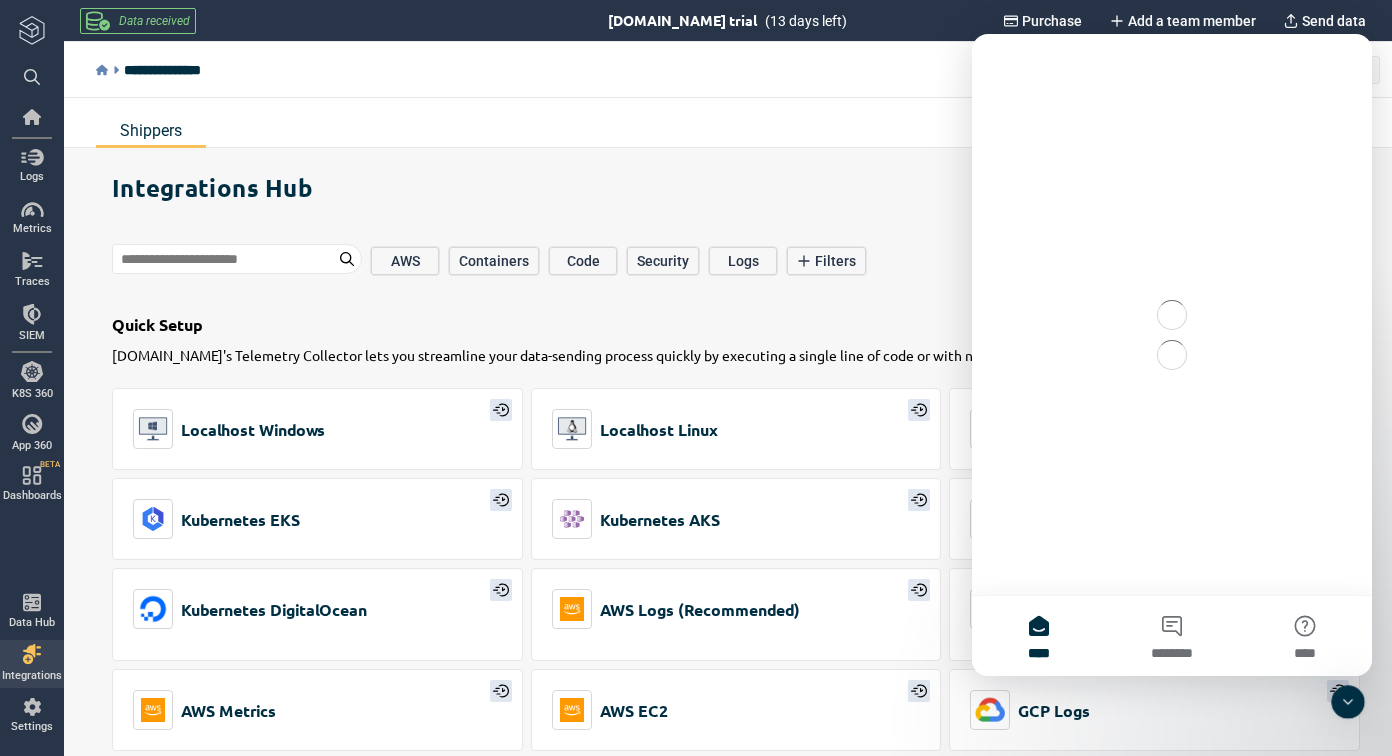 scroll, scrollTop: 0, scrollLeft: 0, axis: both 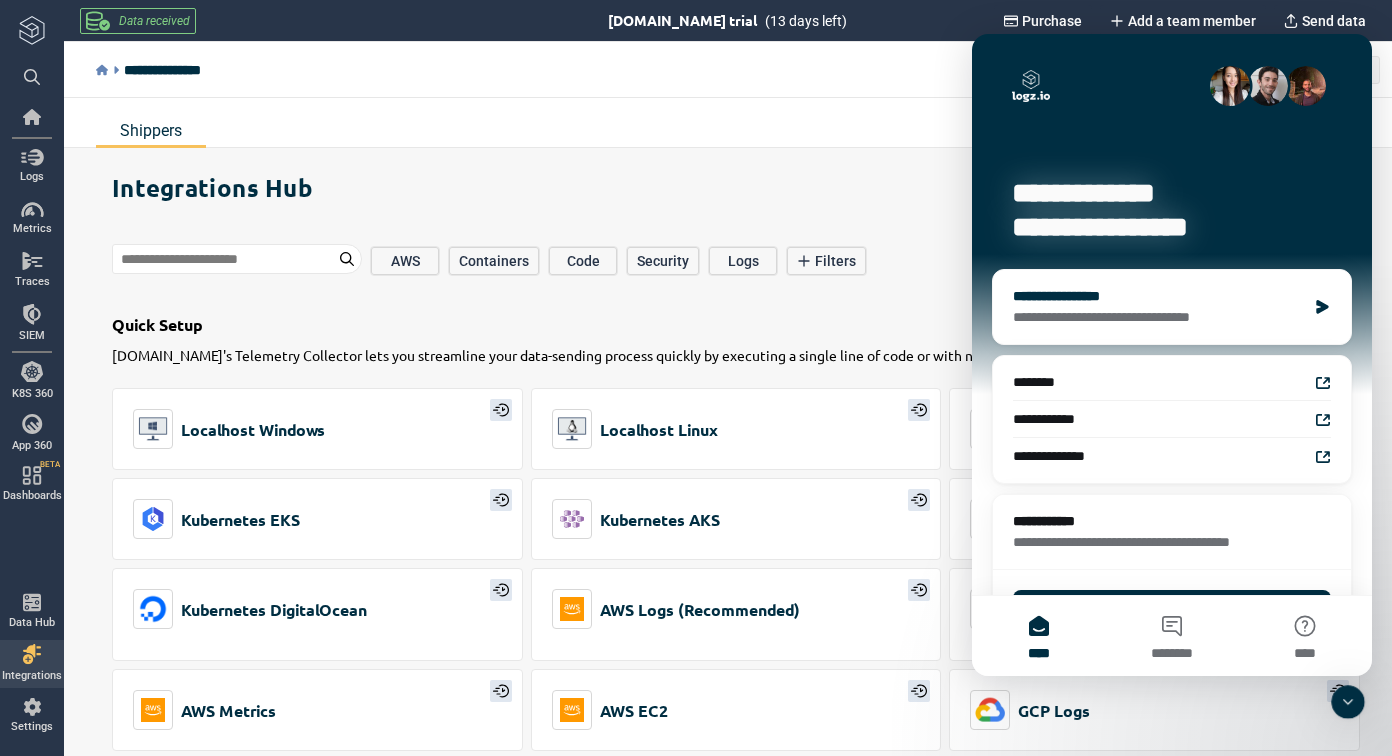 click on "**********" at bounding box center (1159, 317) 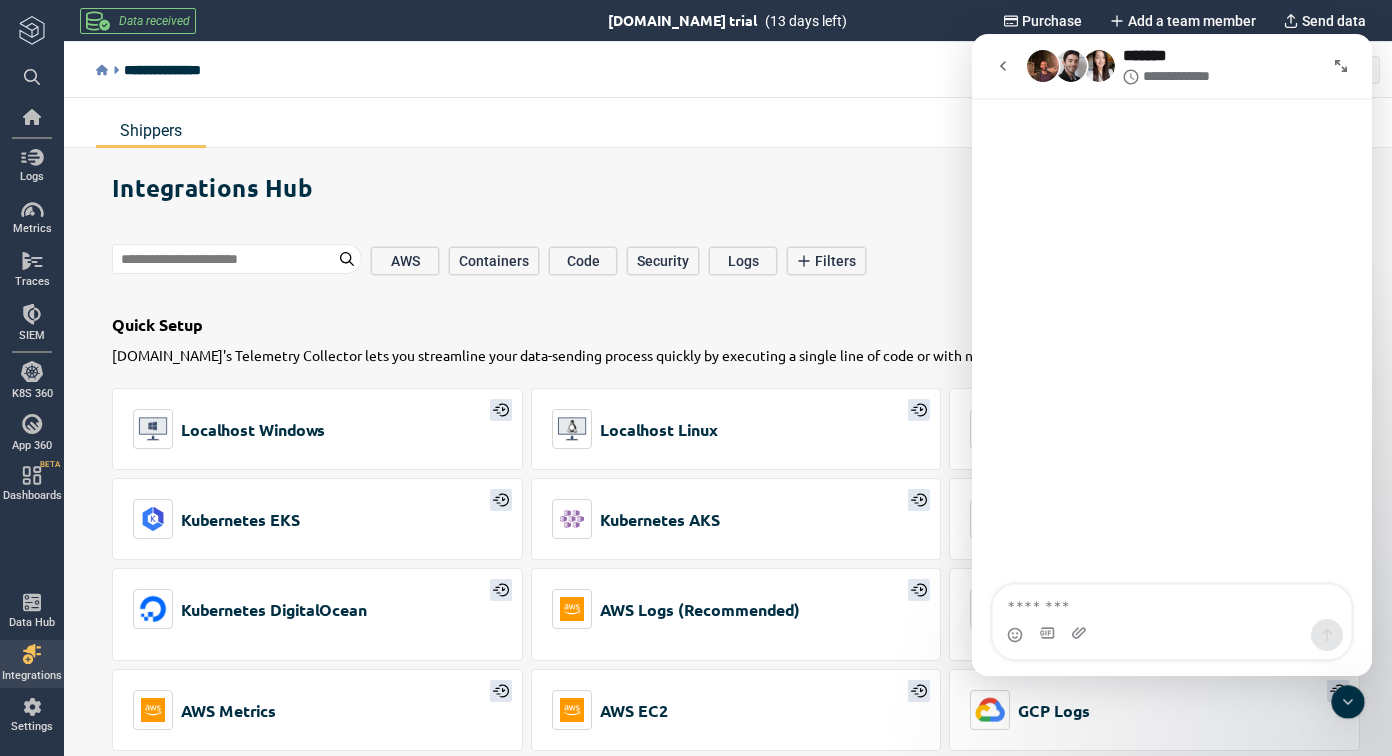 click 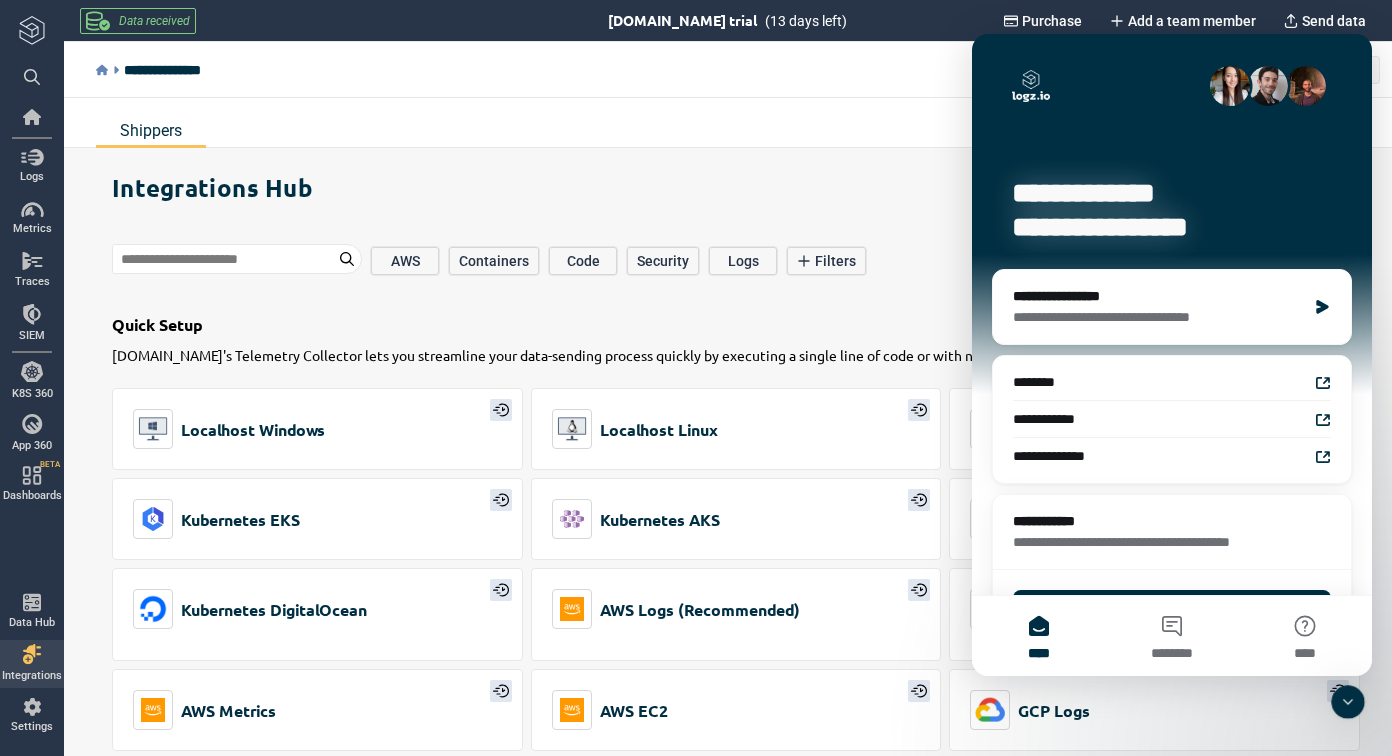 click on "Shippers" at bounding box center (728, 123) 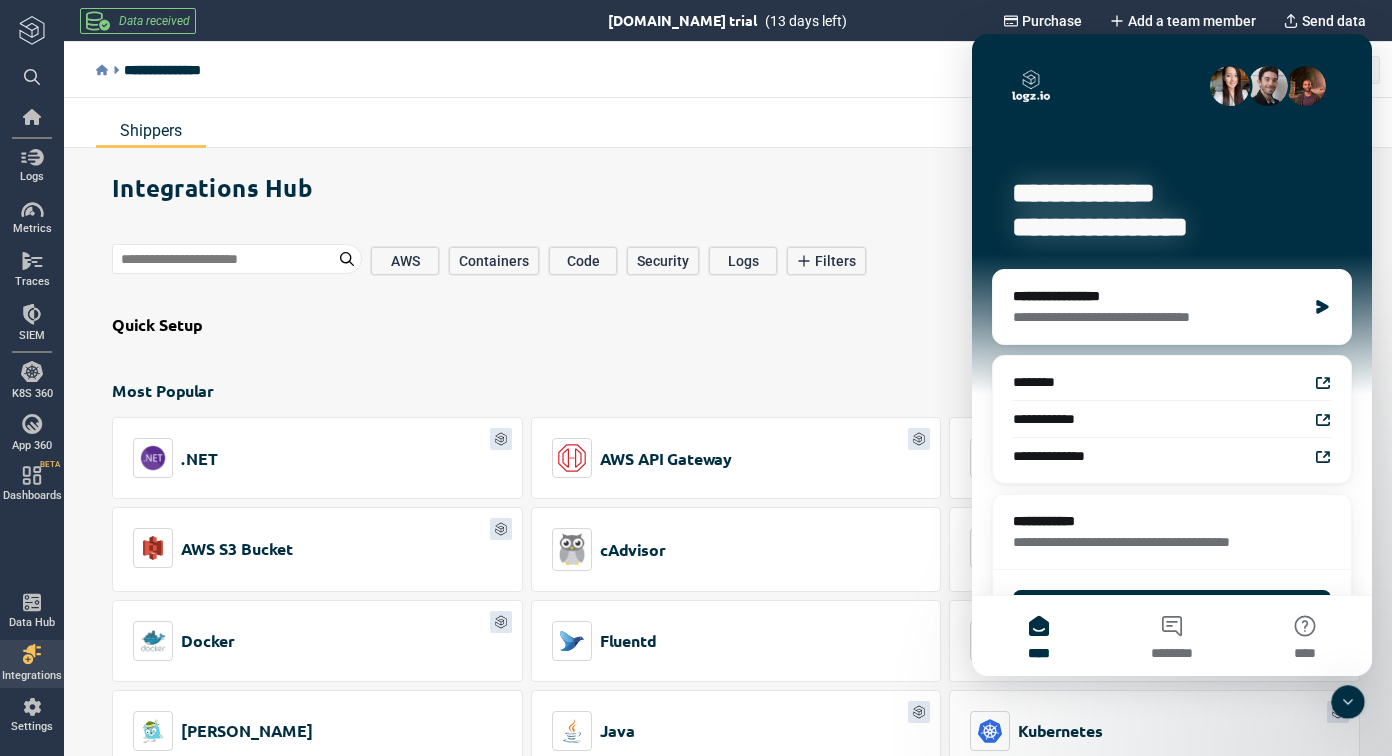 scroll, scrollTop: 570, scrollLeft: 0, axis: vertical 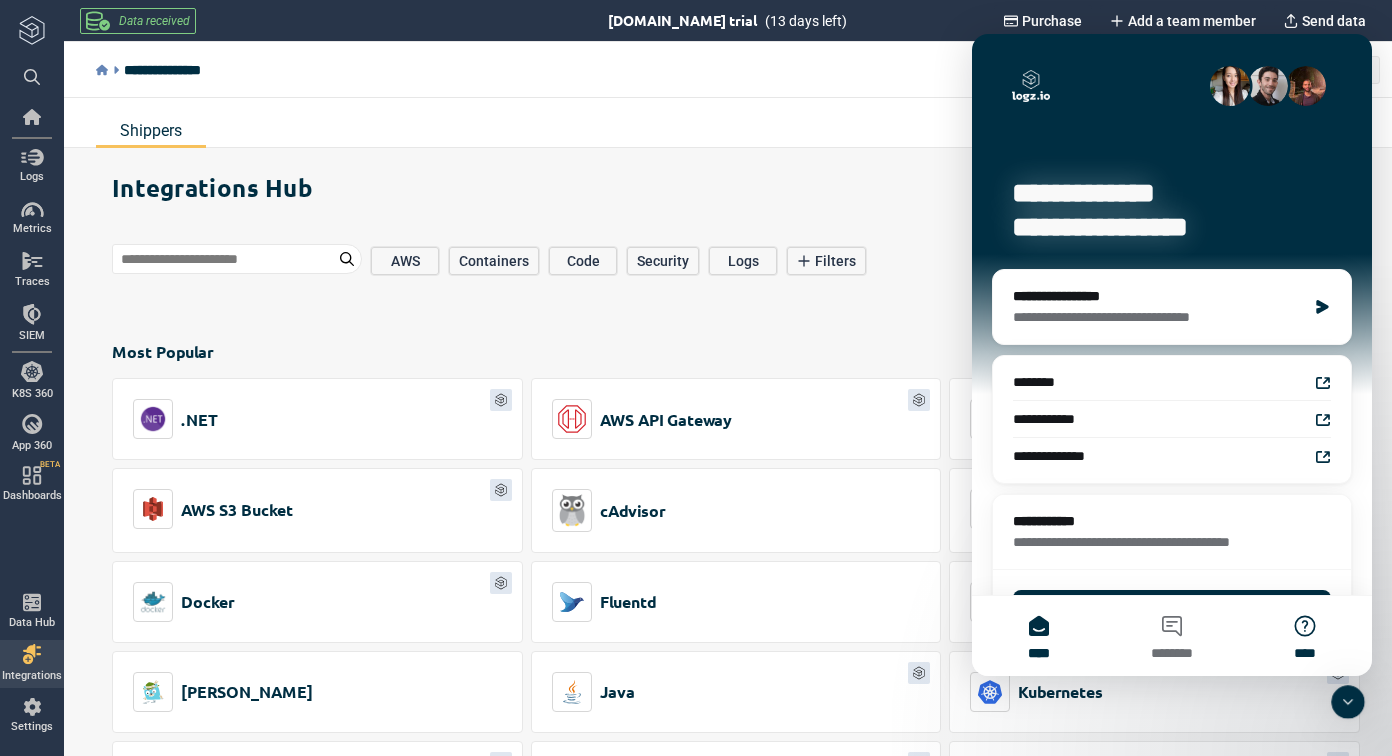 click on "****" at bounding box center (1305, 636) 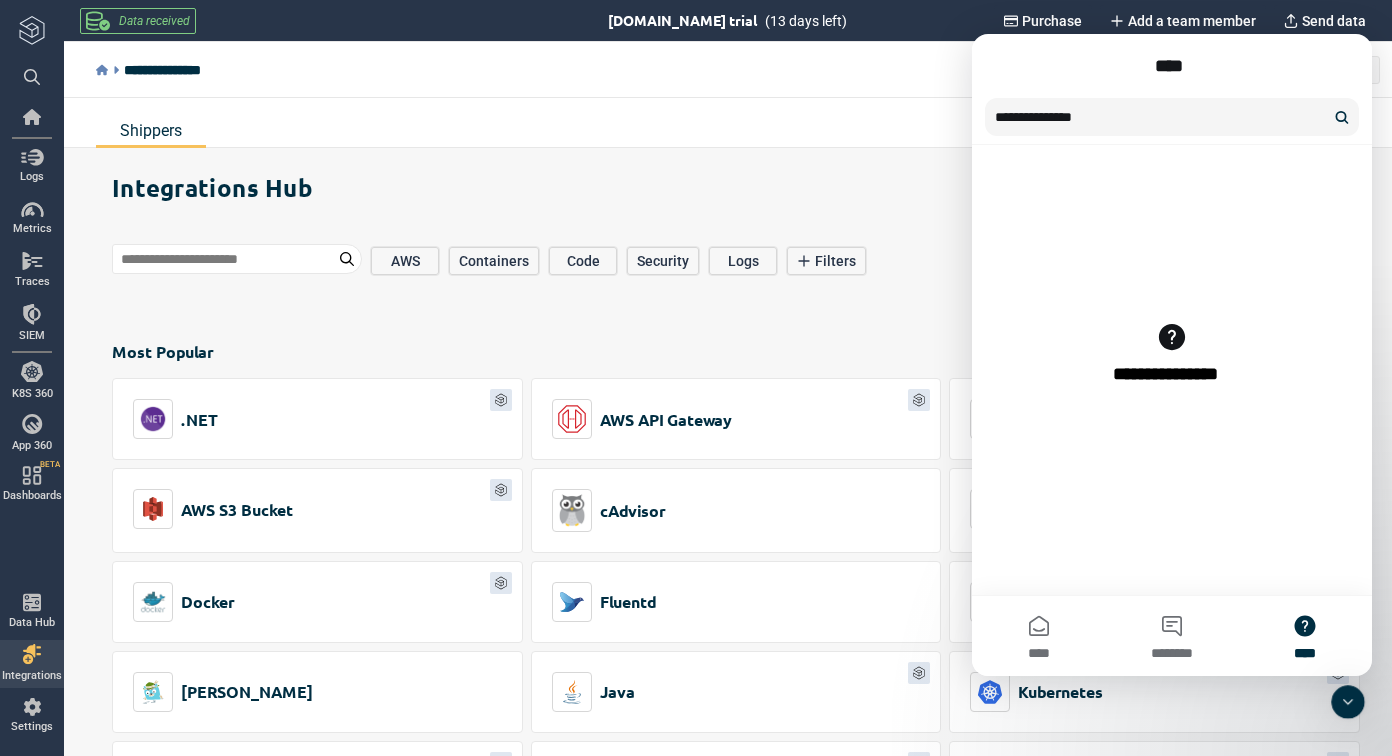 drag, startPoint x: 1349, startPoint y: 709, endPoint x: 2663, endPoint y: 1394, distance: 1481.8303 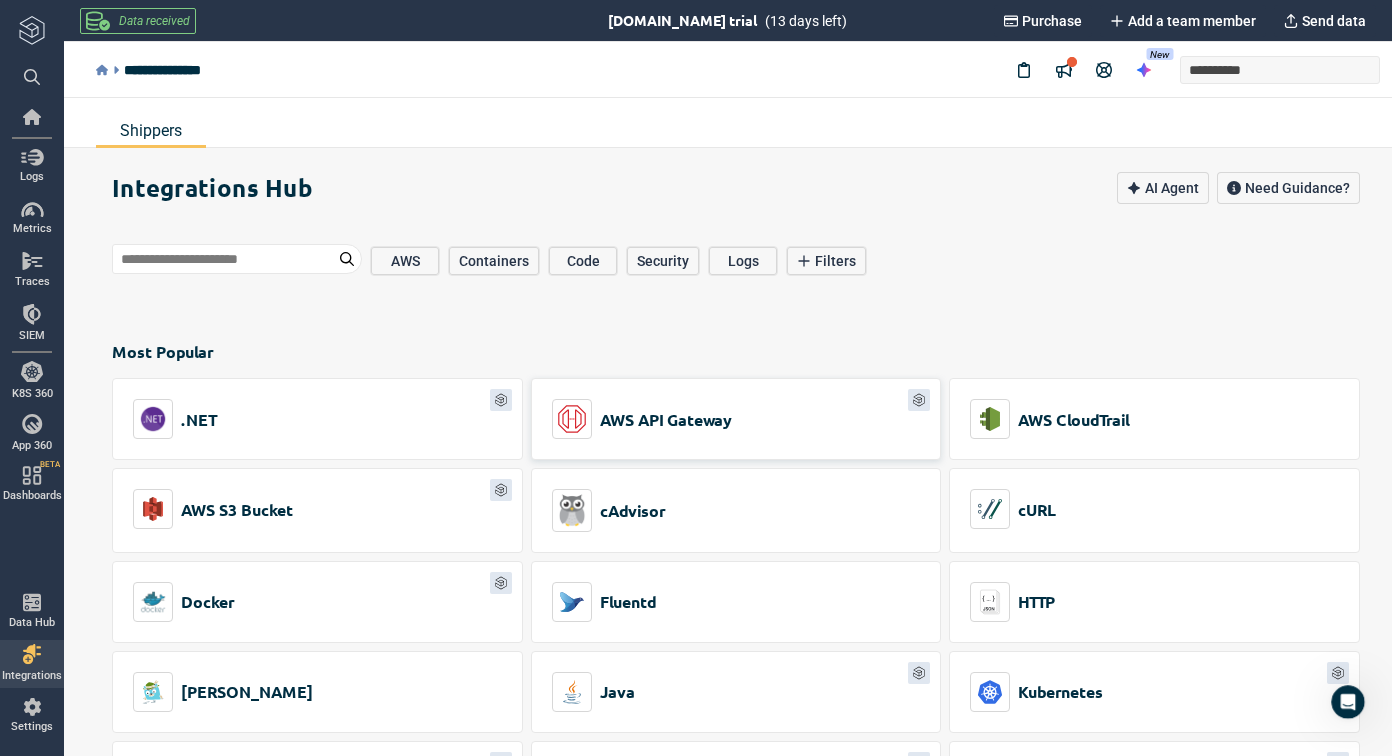 scroll, scrollTop: 0, scrollLeft: 0, axis: both 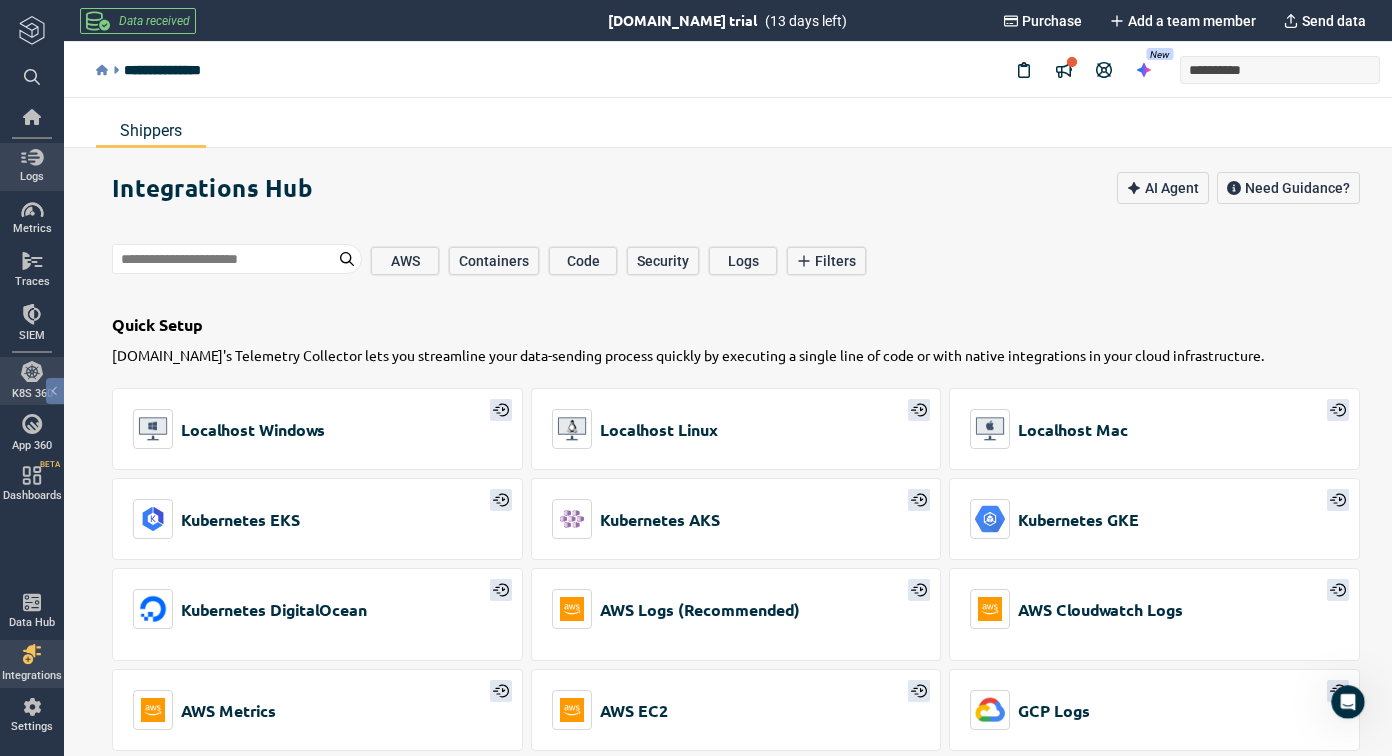 click at bounding box center [32, 157] 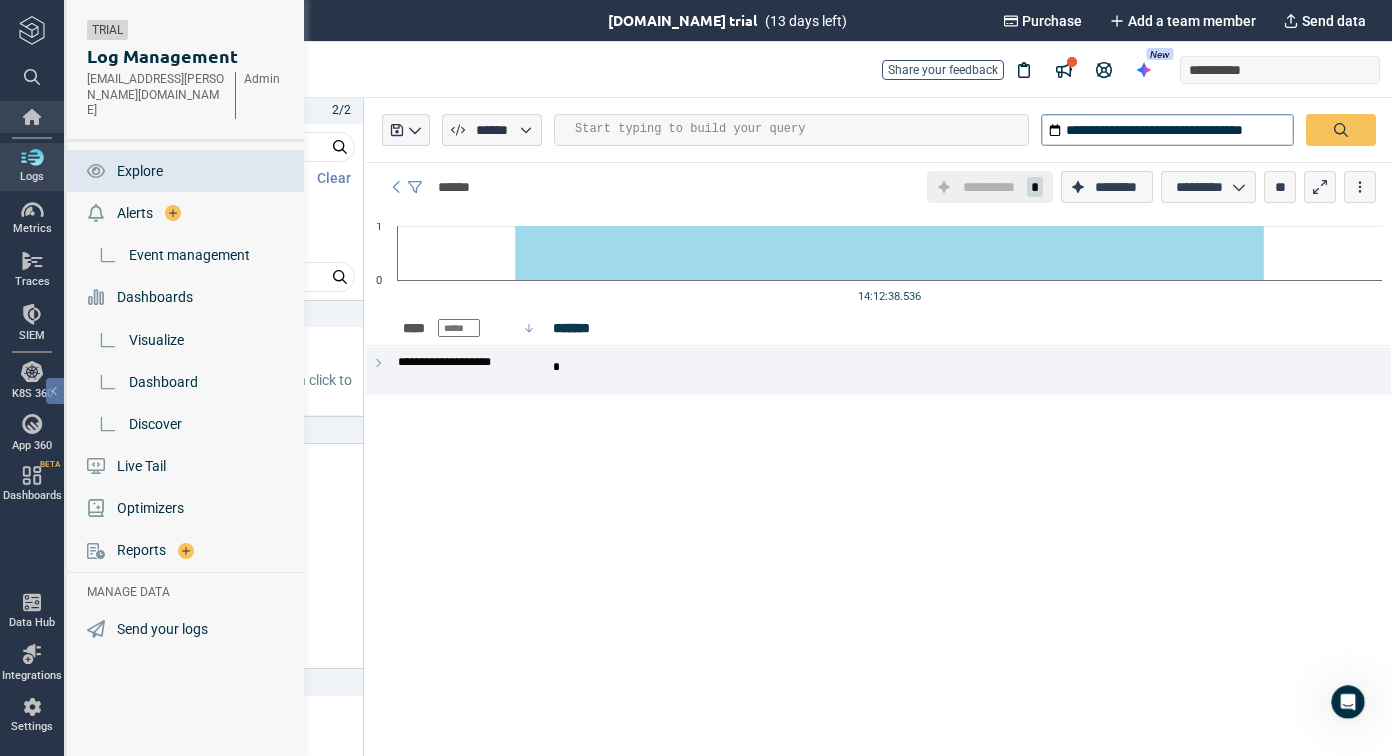 click at bounding box center [32, 117] 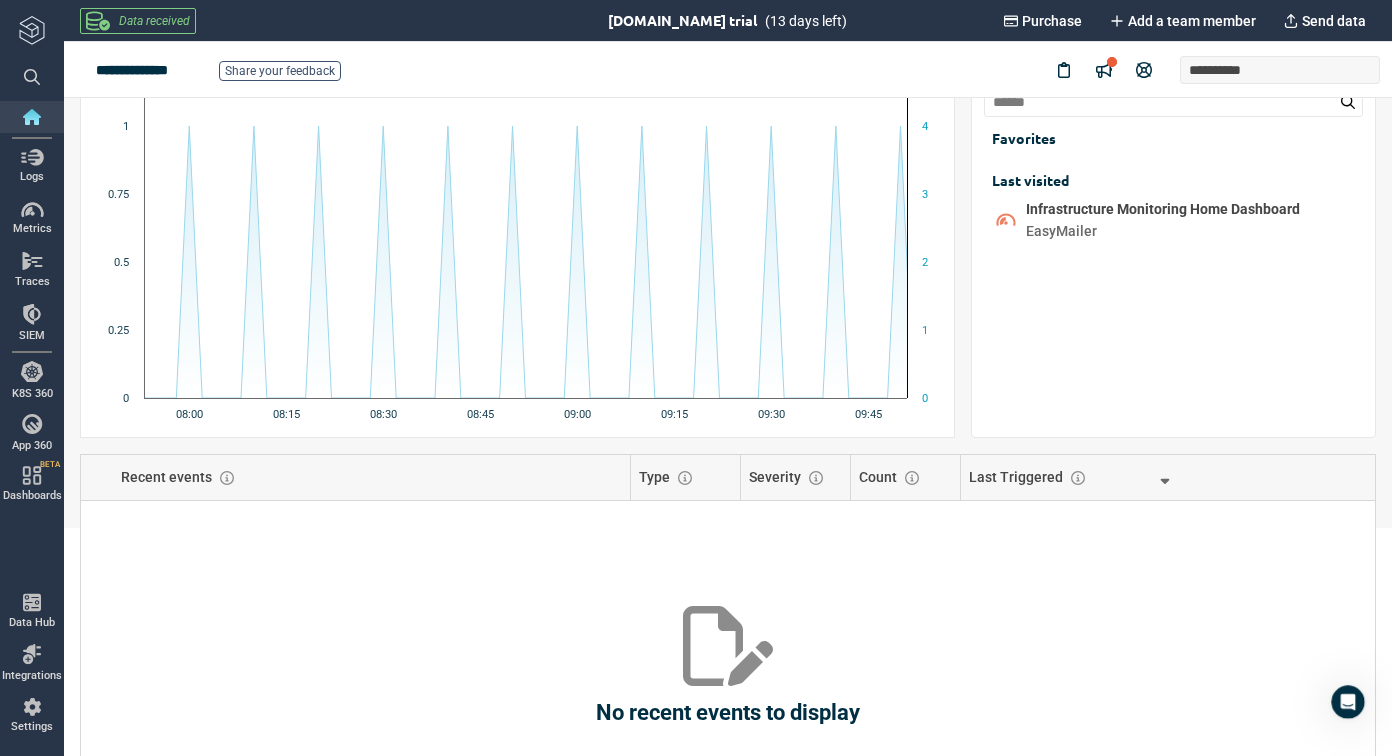 scroll, scrollTop: 317, scrollLeft: 0, axis: vertical 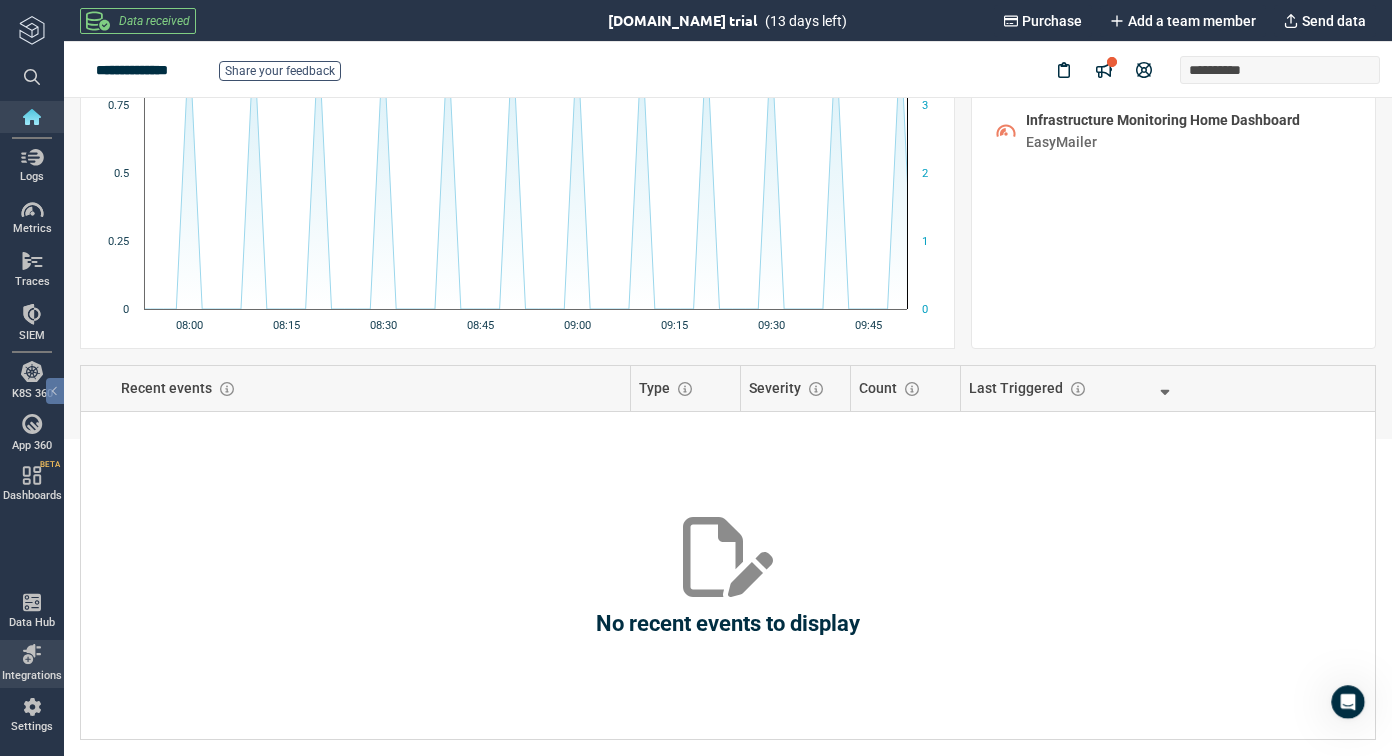 click at bounding box center [32, 654] 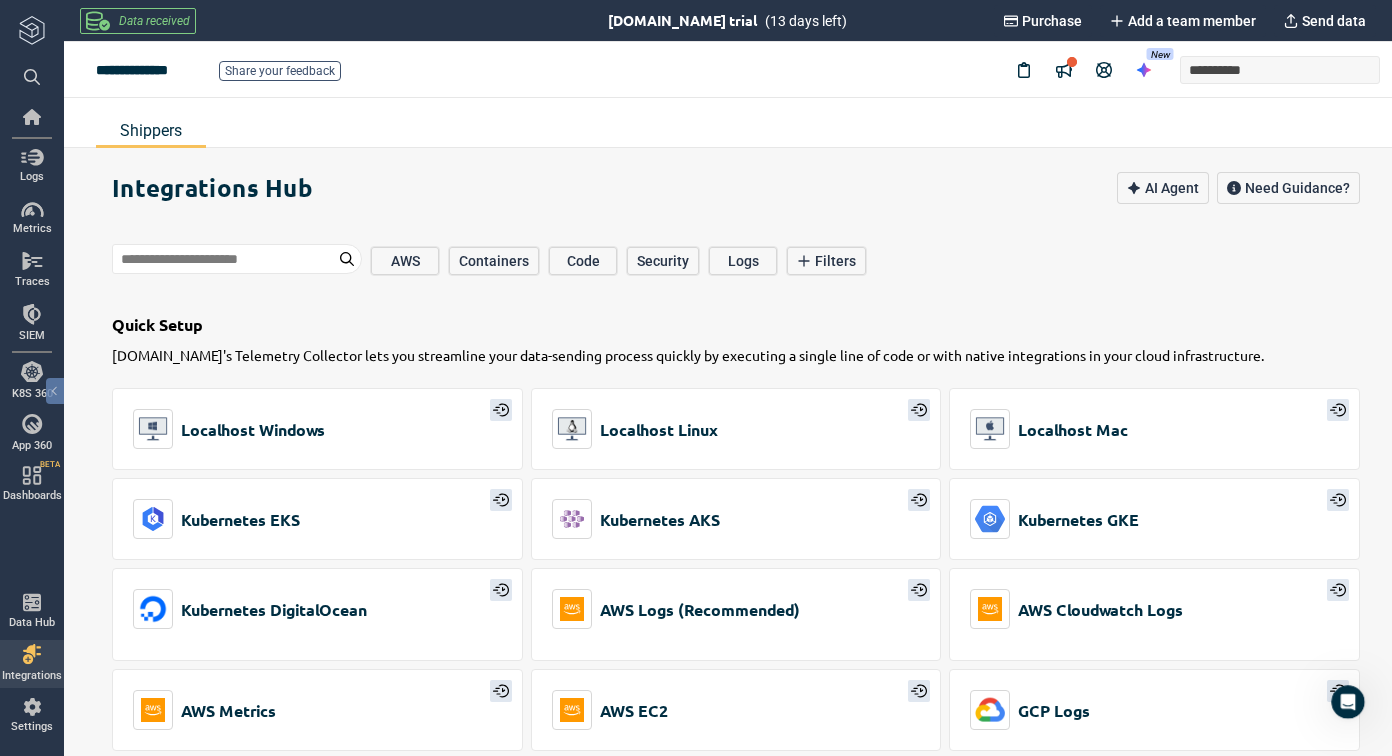 scroll, scrollTop: 0, scrollLeft: 0, axis: both 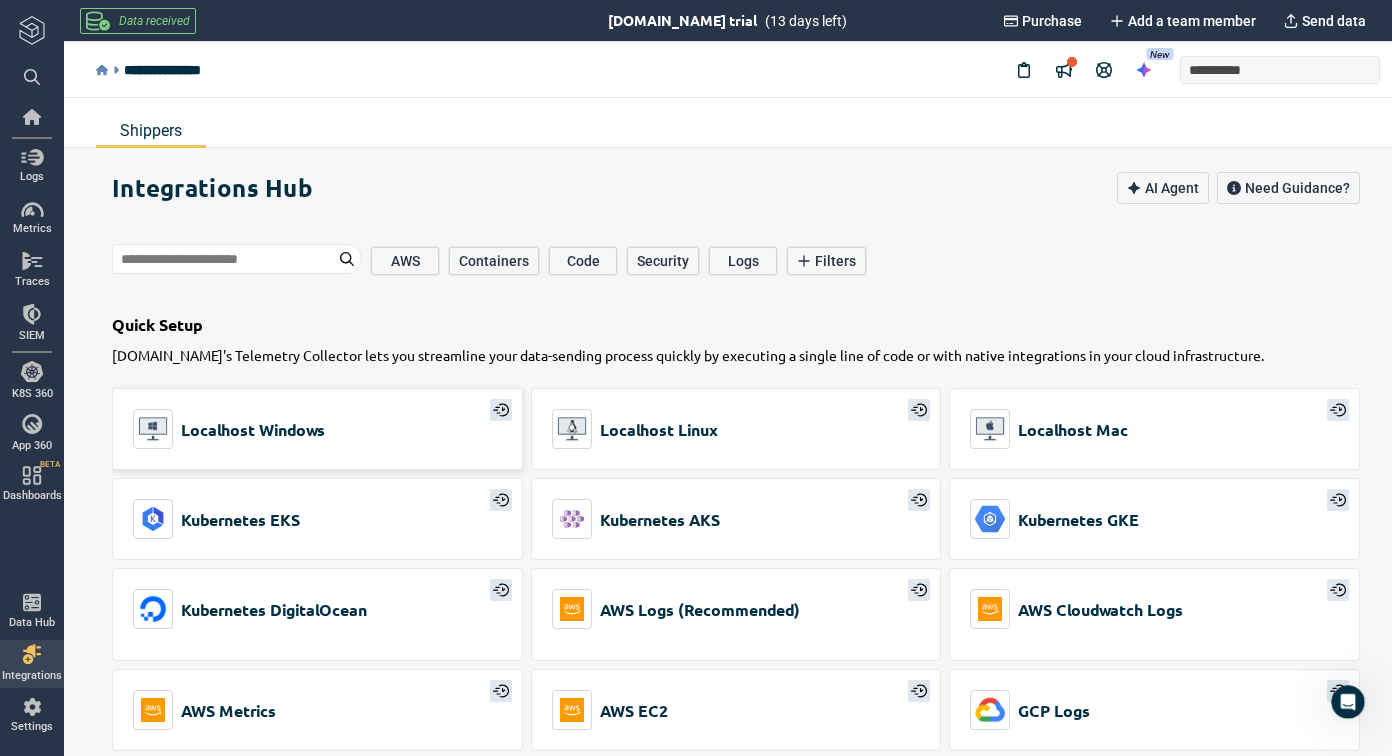 click on "Localhost Windows" at bounding box center [253, 429] 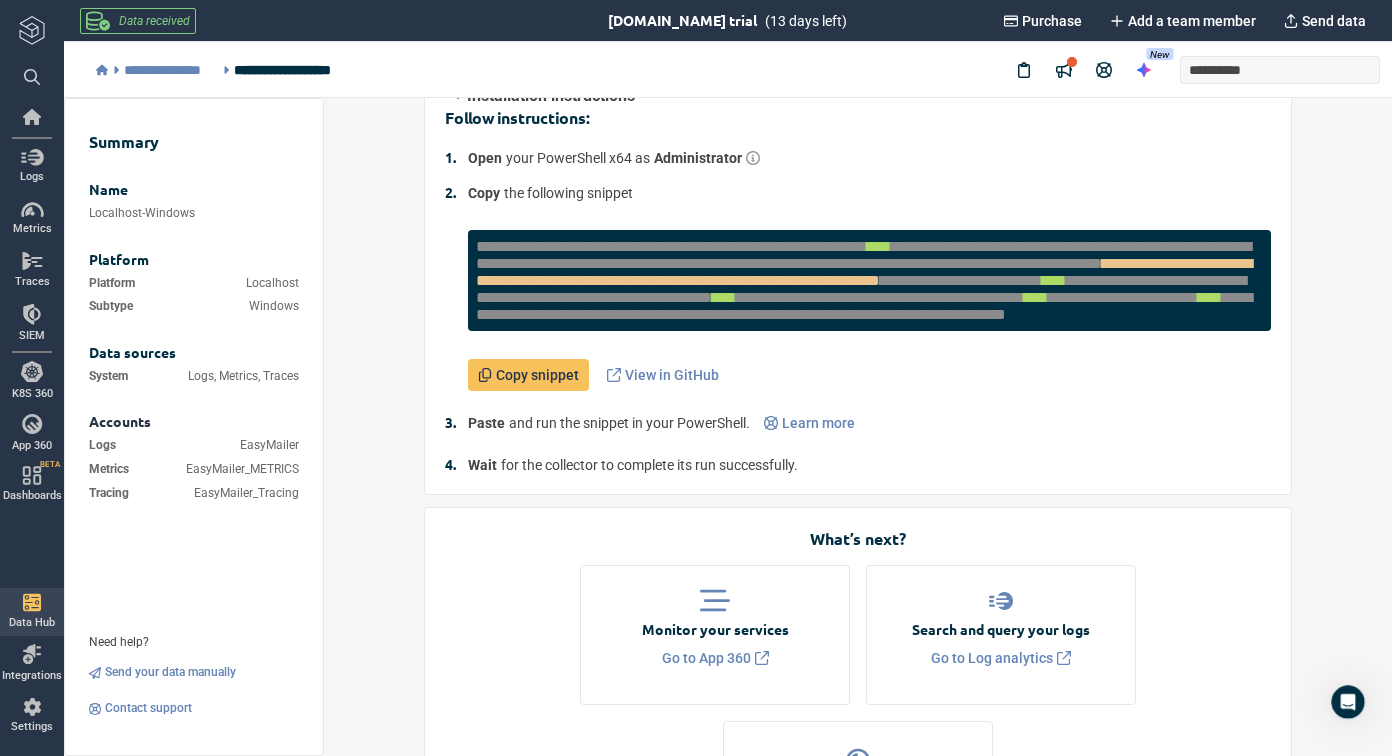 scroll, scrollTop: 0, scrollLeft: 0, axis: both 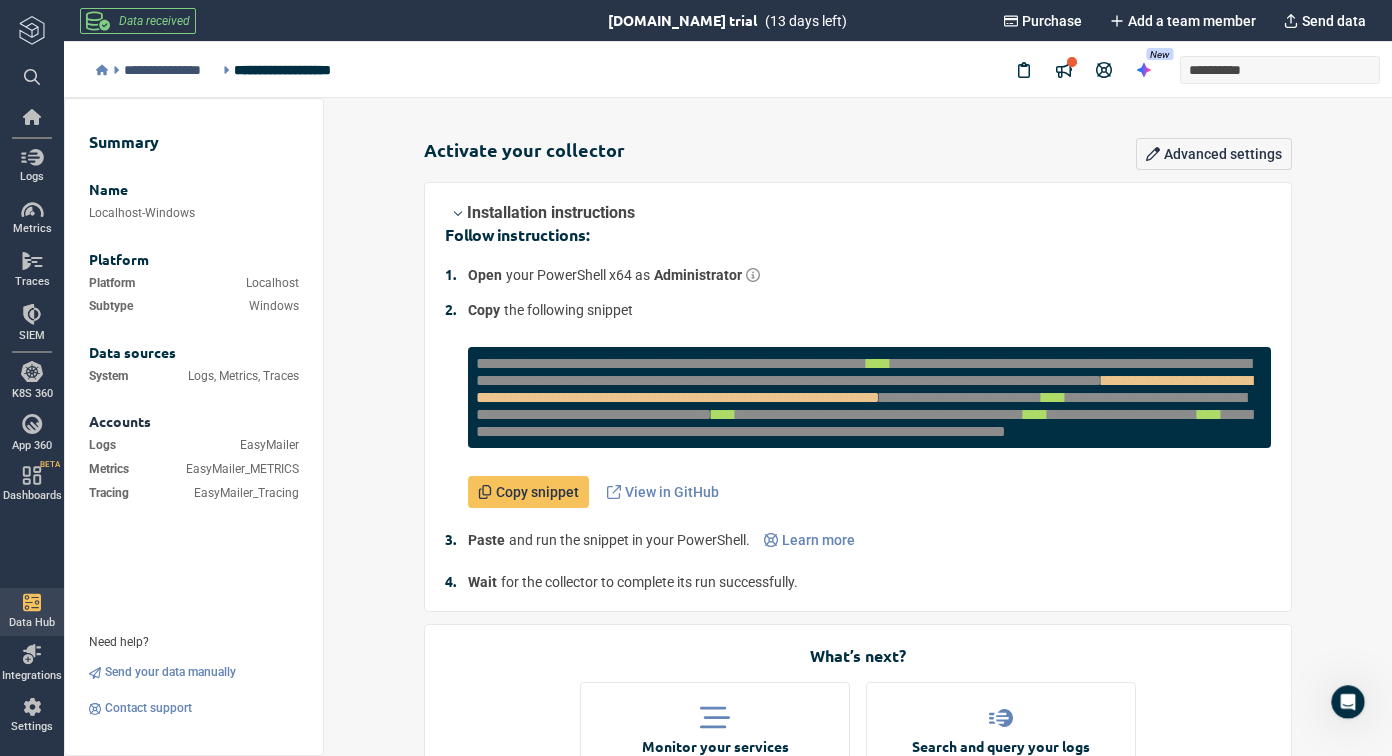 click on "**********" at bounding box center (171, 70) 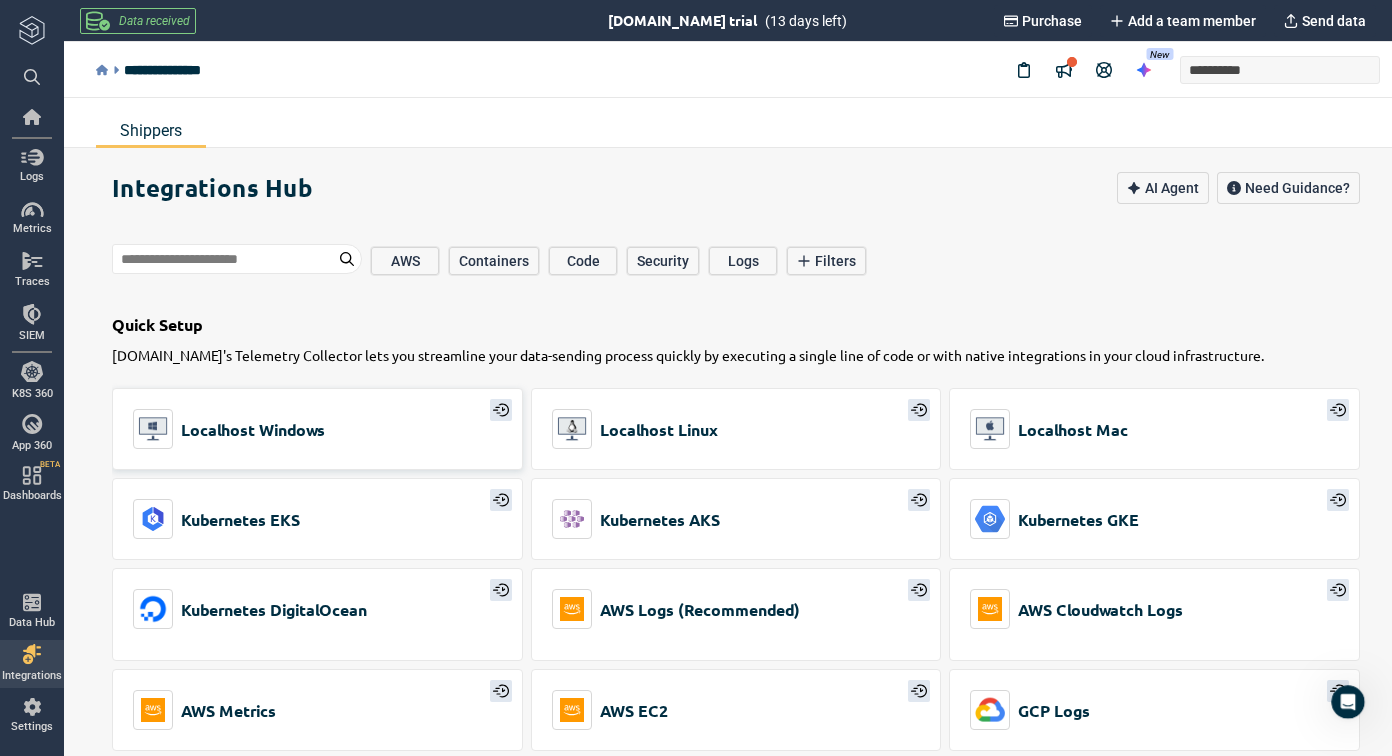click on "Localhost Windows" at bounding box center [229, 429] 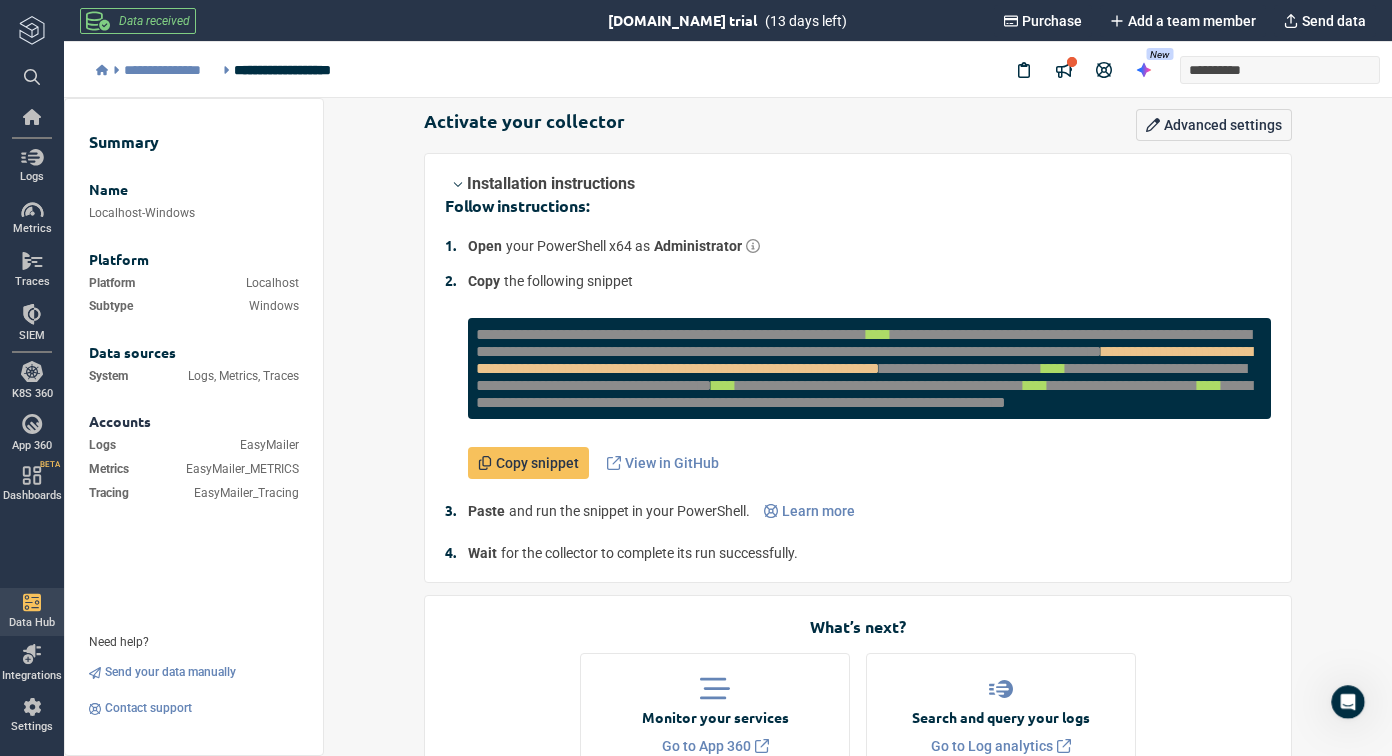 scroll, scrollTop: 0, scrollLeft: 0, axis: both 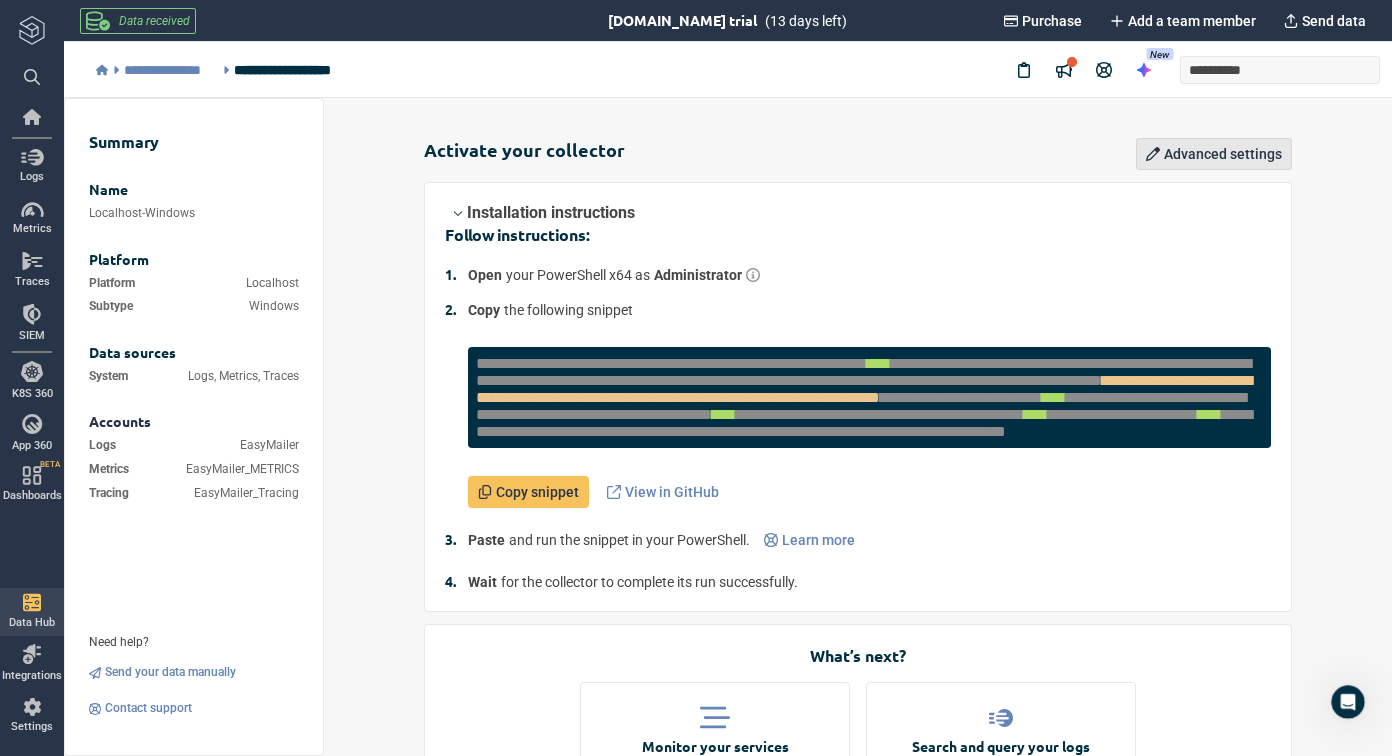 click on "Advanced settings" at bounding box center [1223, 154] 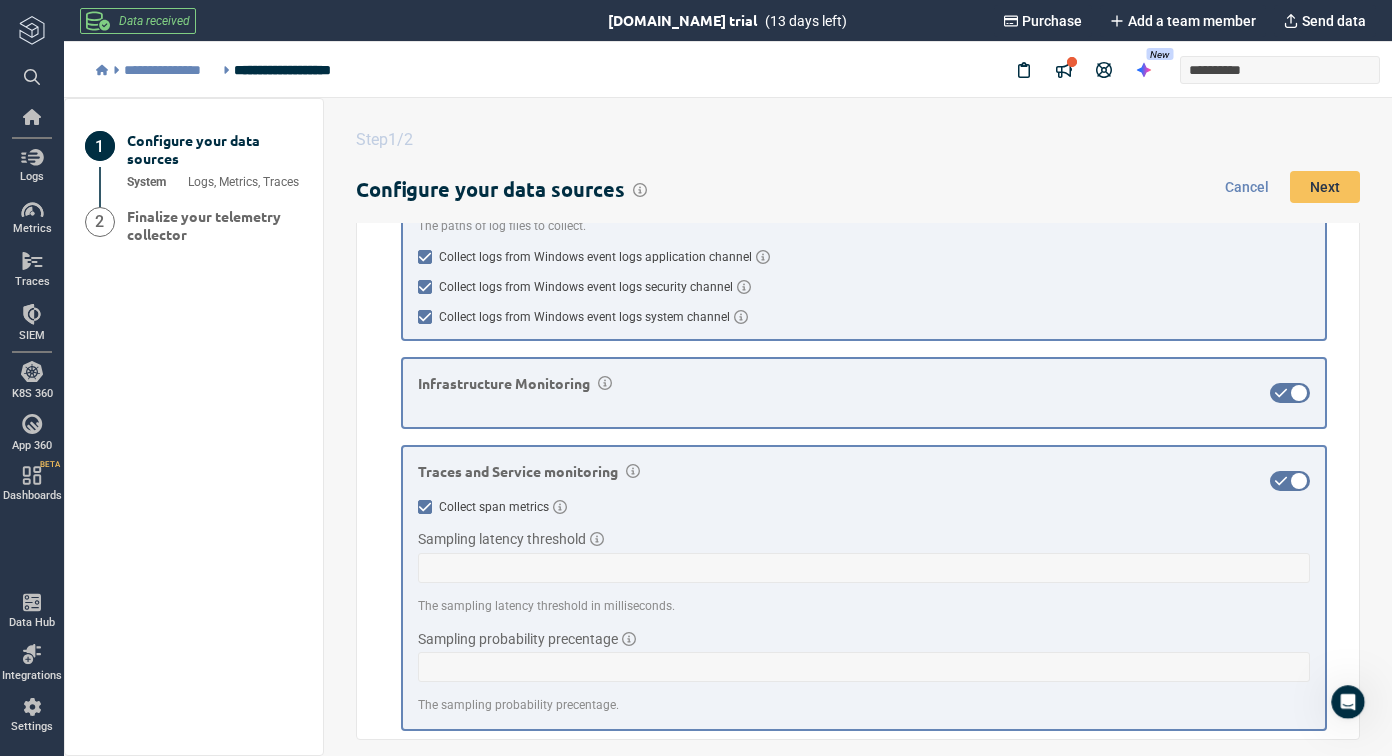 scroll, scrollTop: 0, scrollLeft: 0, axis: both 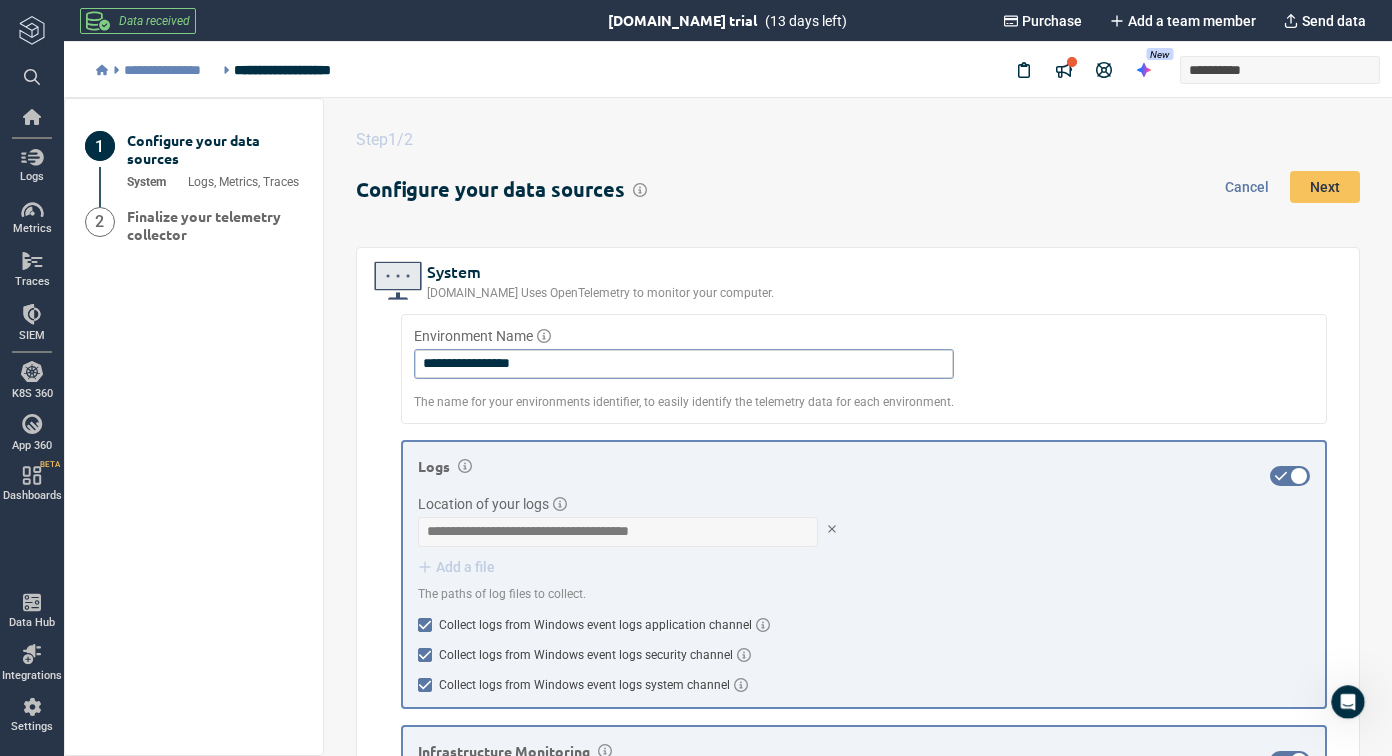 click on "Cancel" at bounding box center (1247, 187) 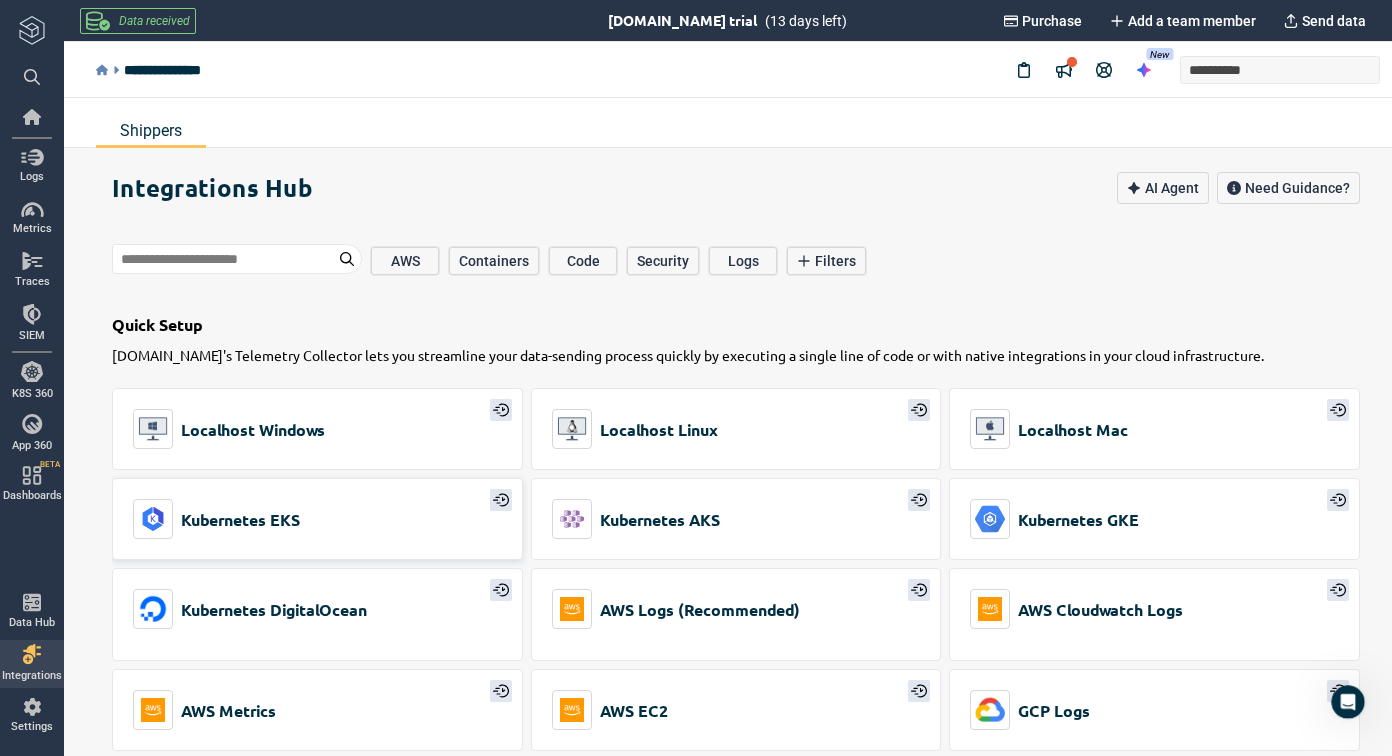 click on "Kubernetes EKS" at bounding box center [240, 519] 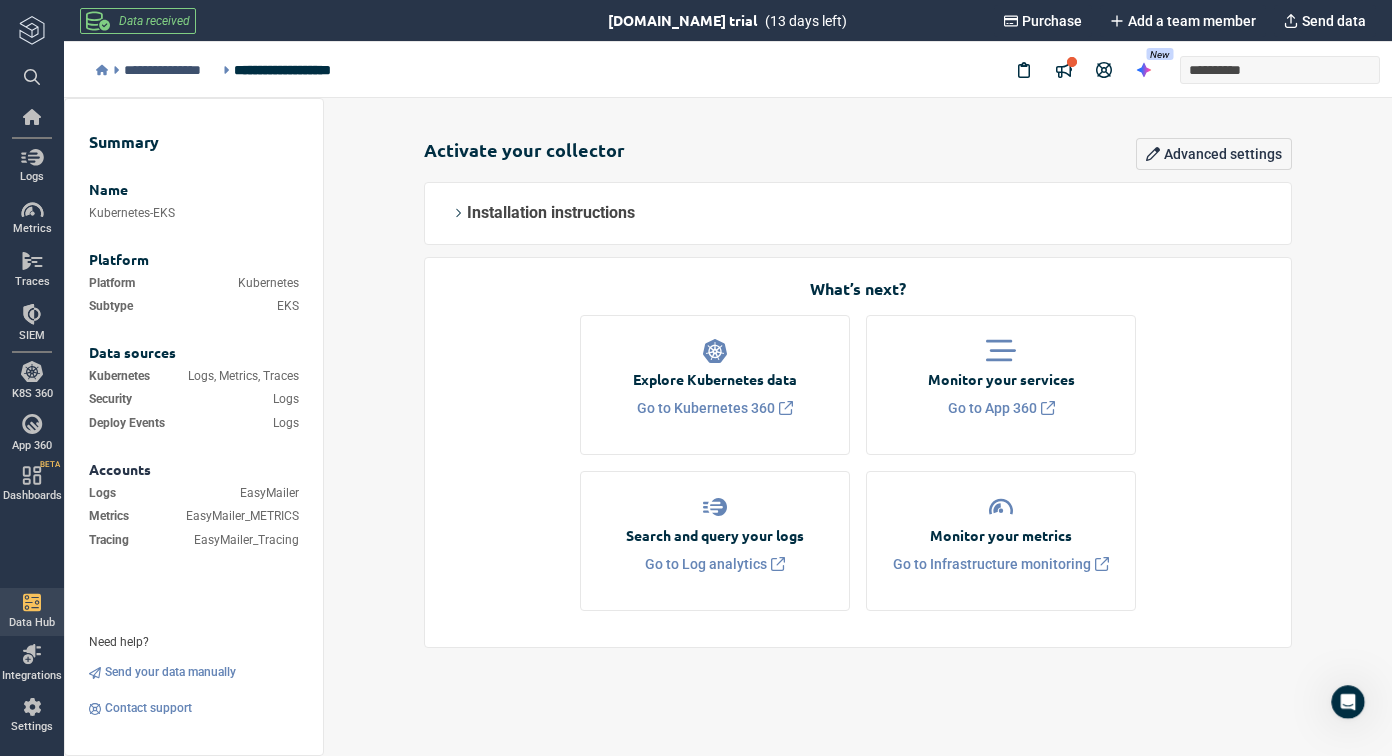 click on "**********" at bounding box center [171, 70] 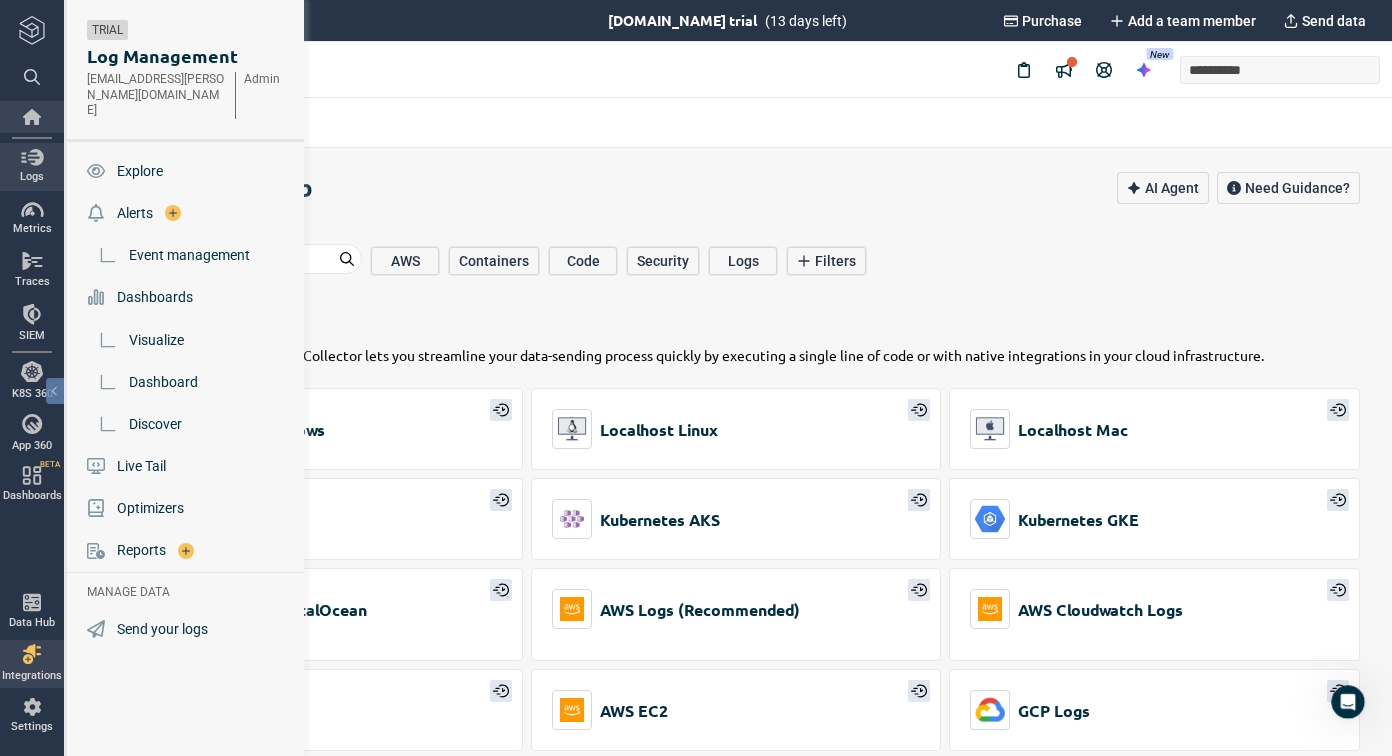 click at bounding box center (32, 117) 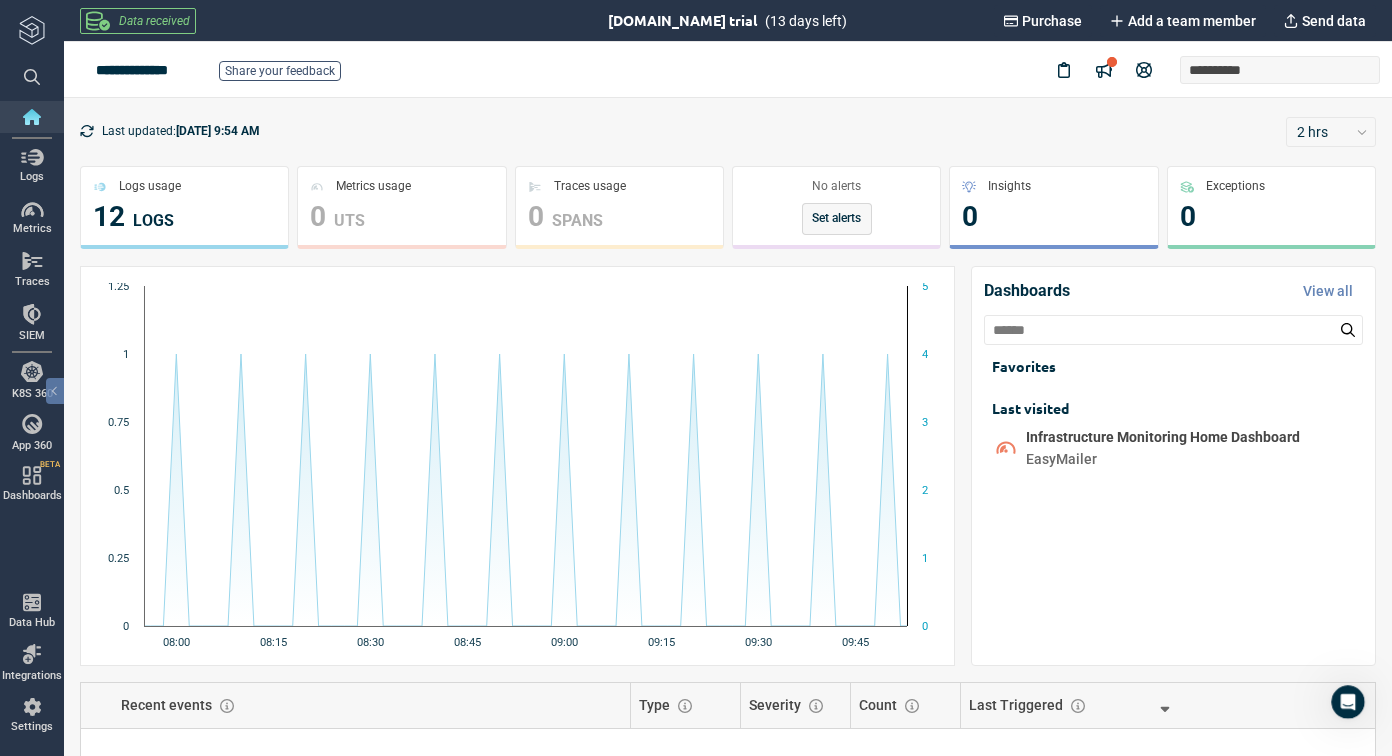 click 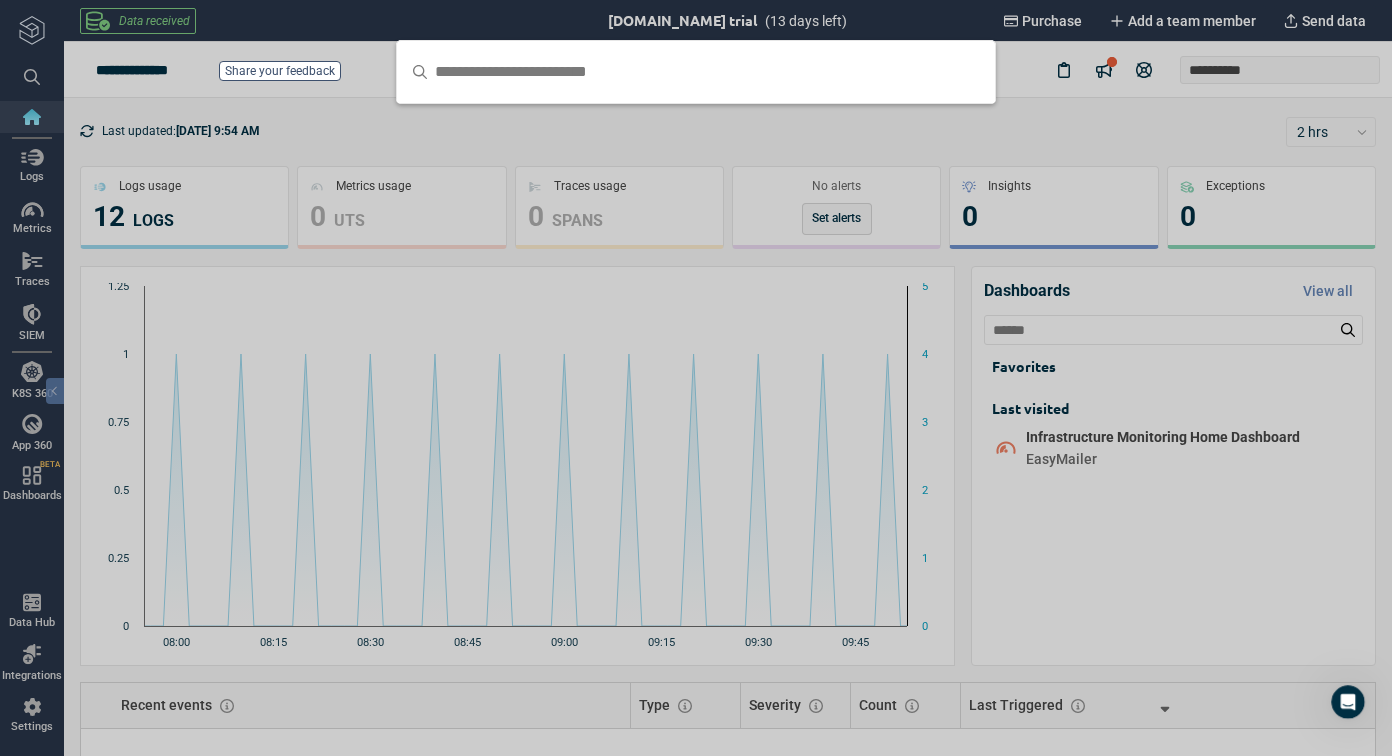 click at bounding box center [696, 378] 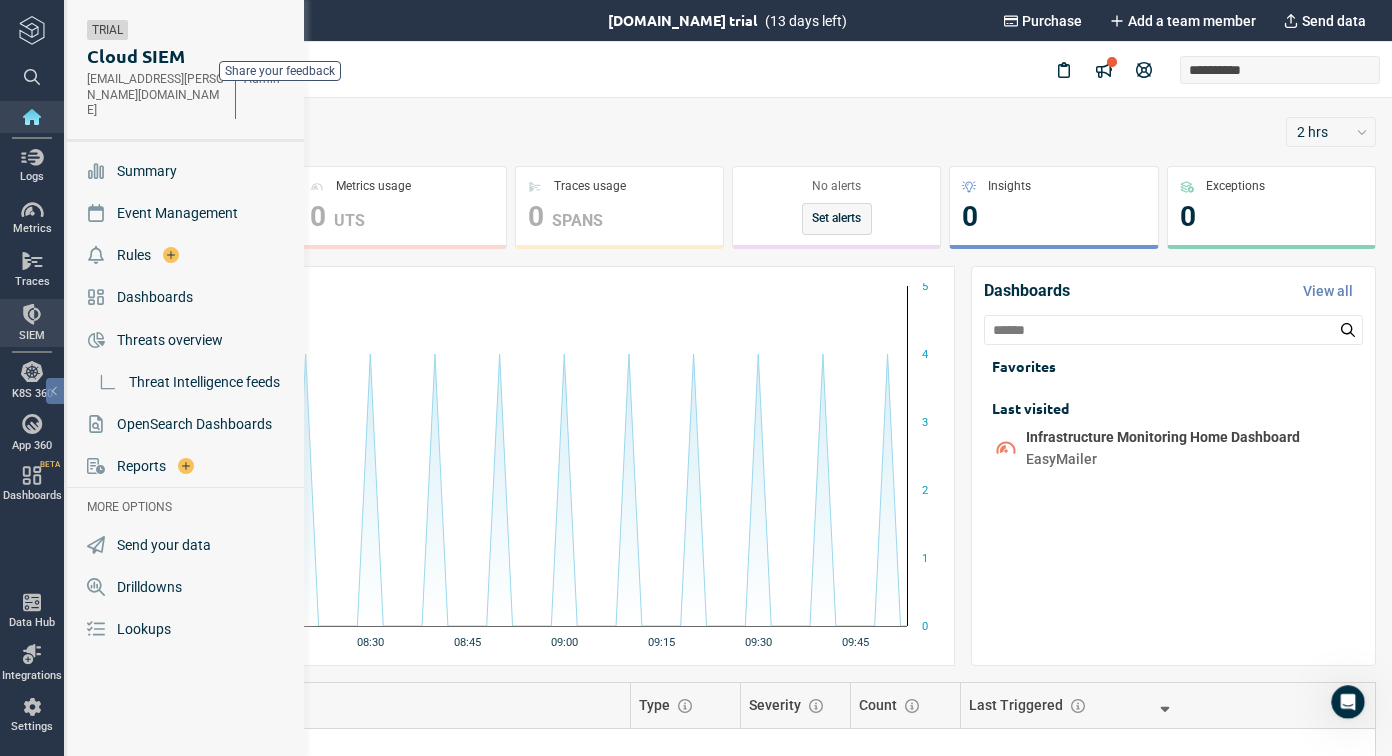 click at bounding box center (32, 314) 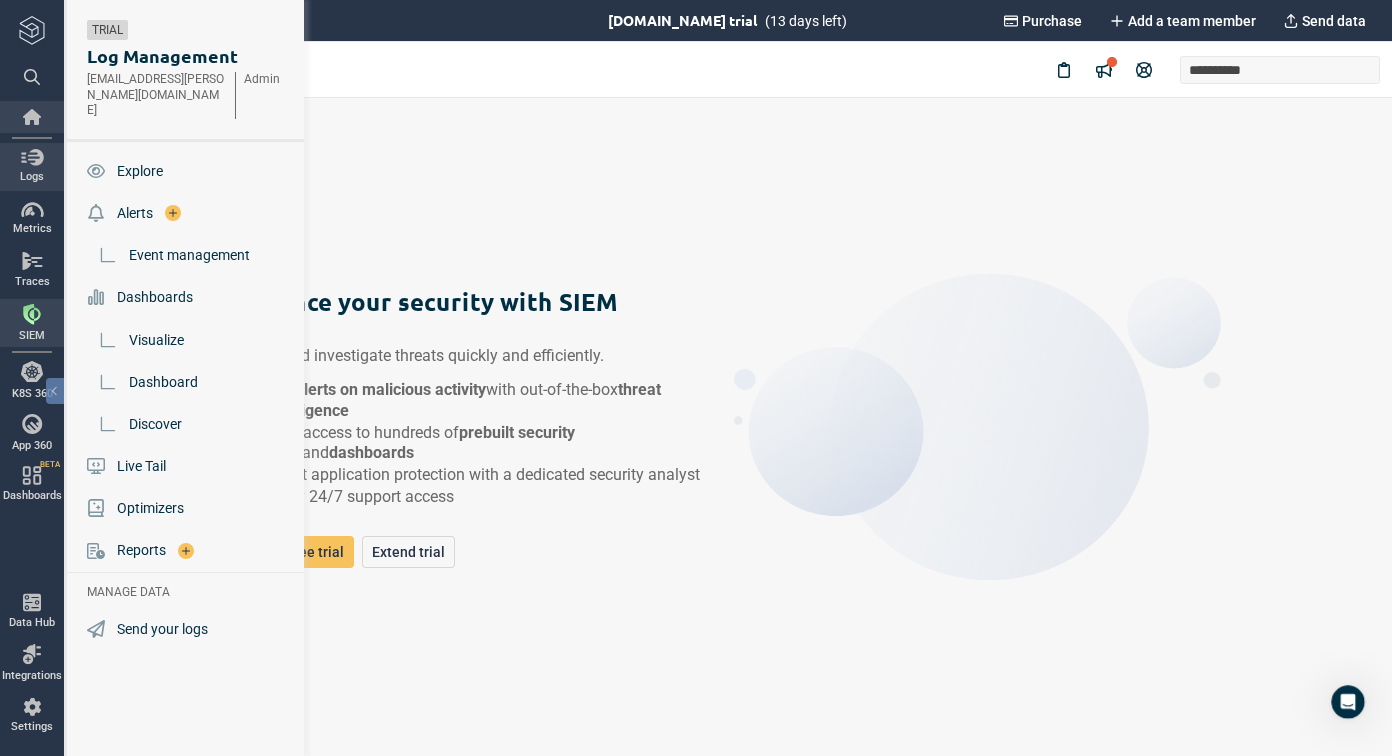 click at bounding box center (32, 117) 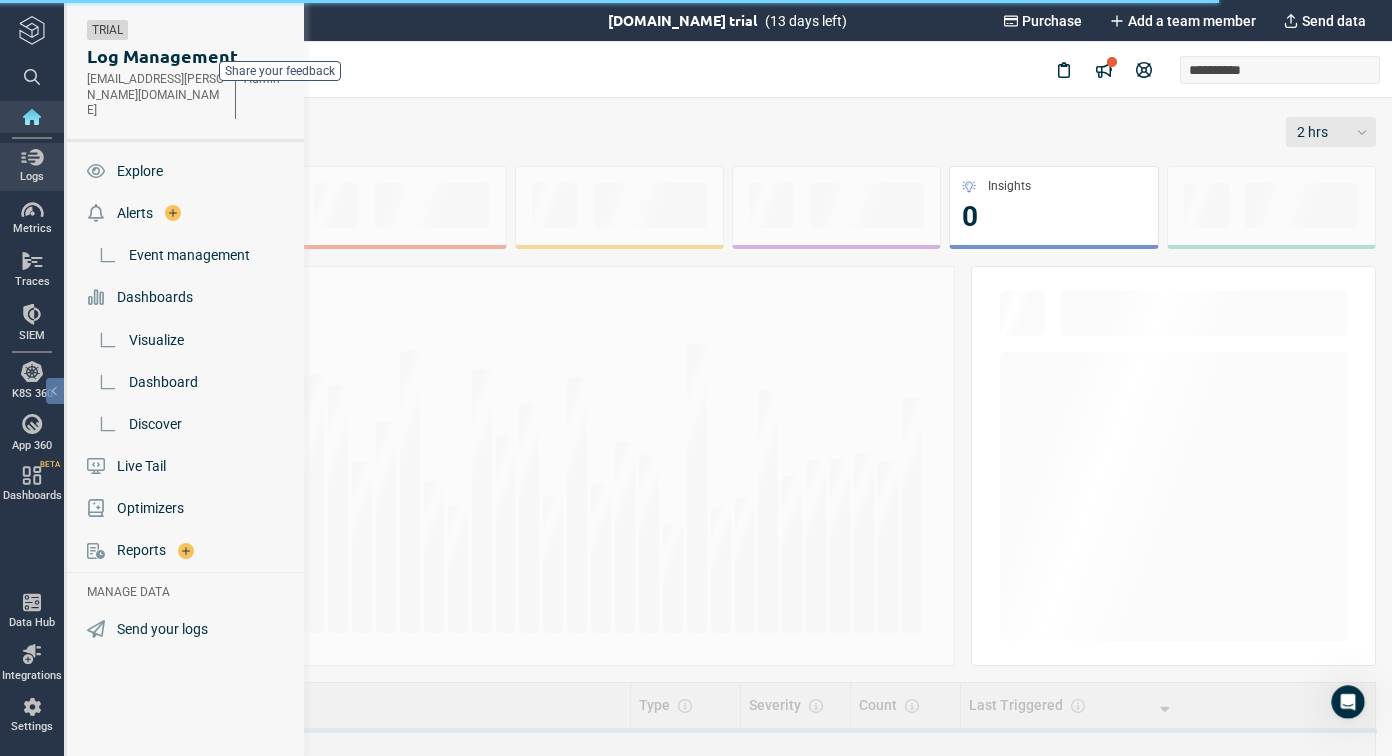 click at bounding box center (32, 157) 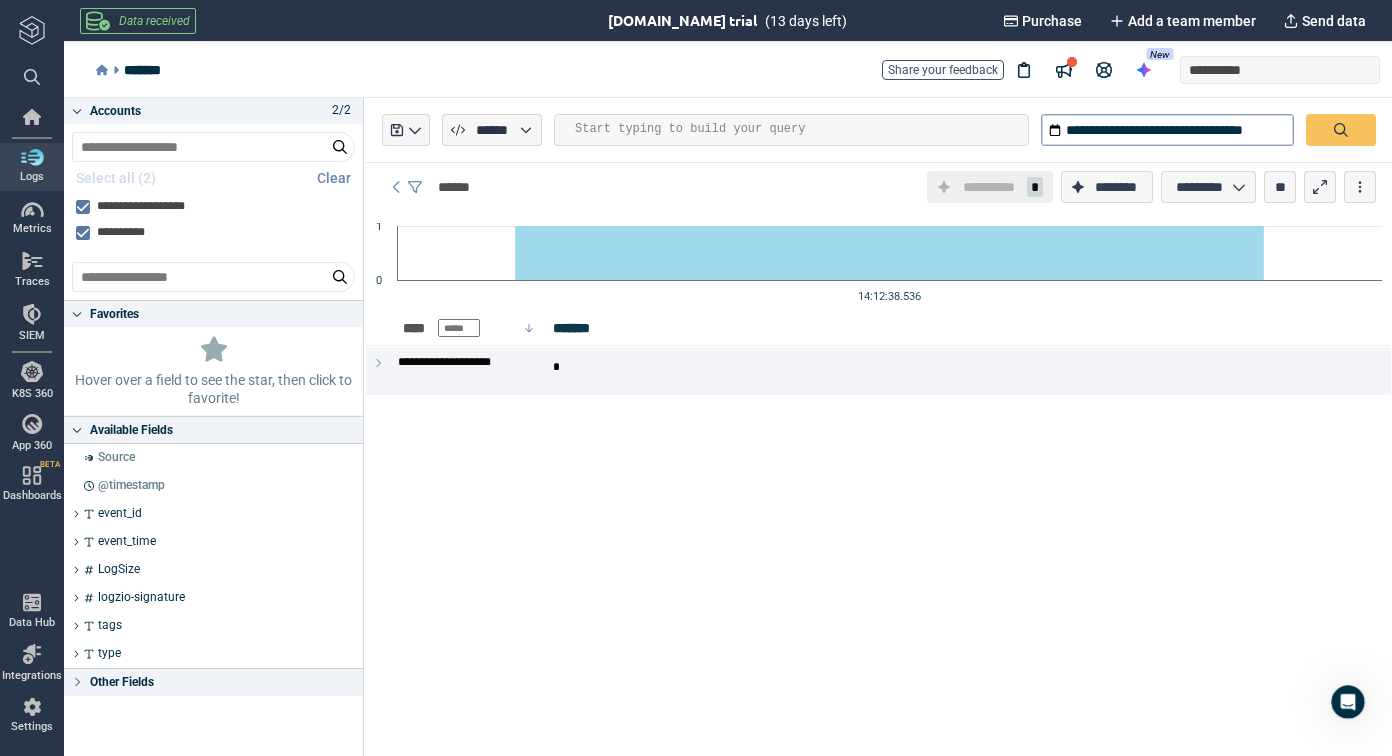 click 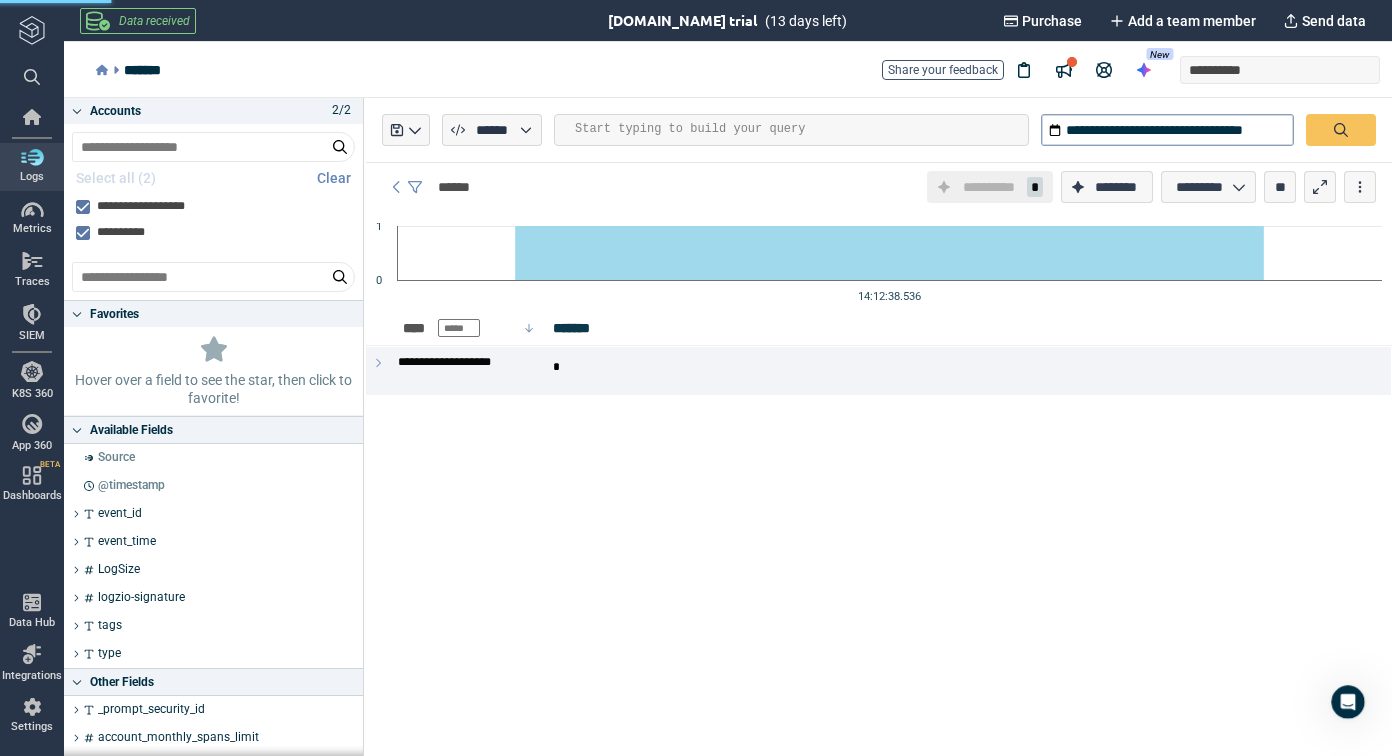 scroll, scrollTop: 342, scrollLeft: 0, axis: vertical 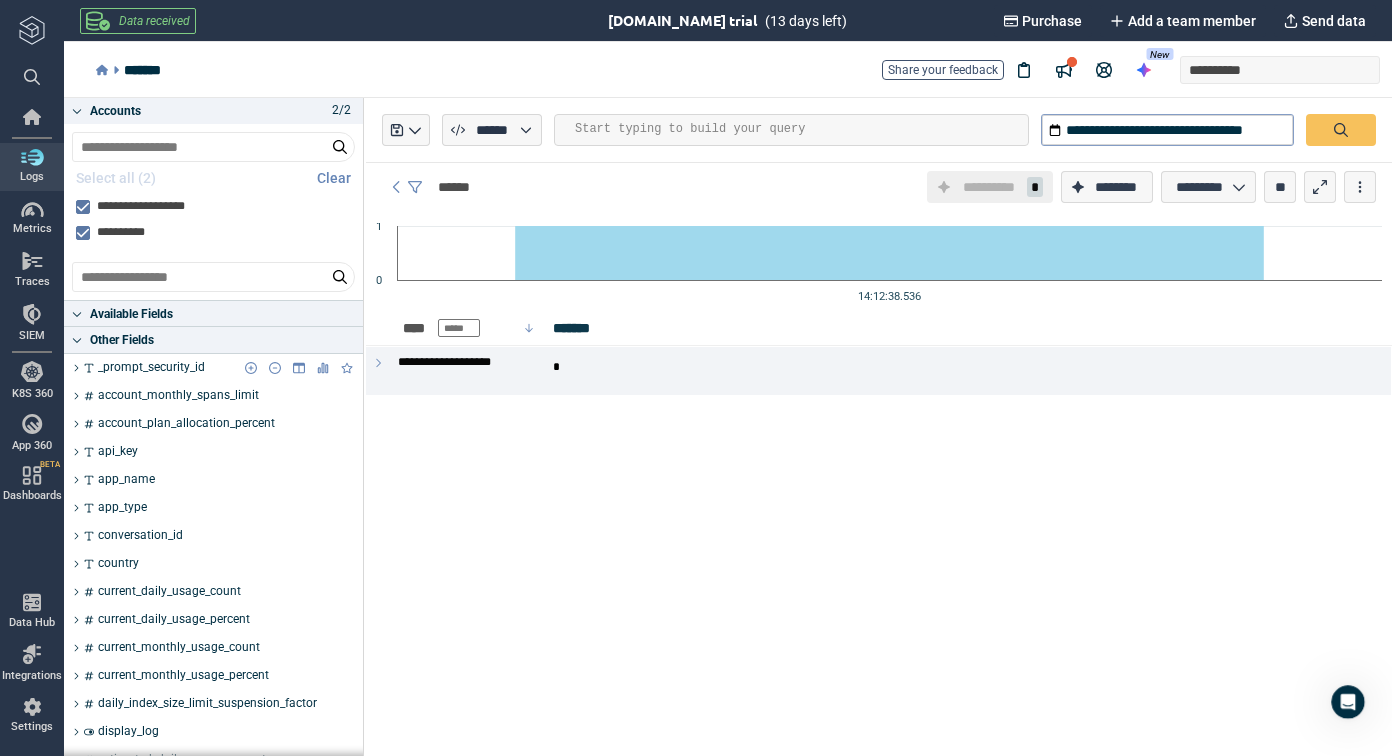 click on "_prompt_security_id" at bounding box center (151, 368) 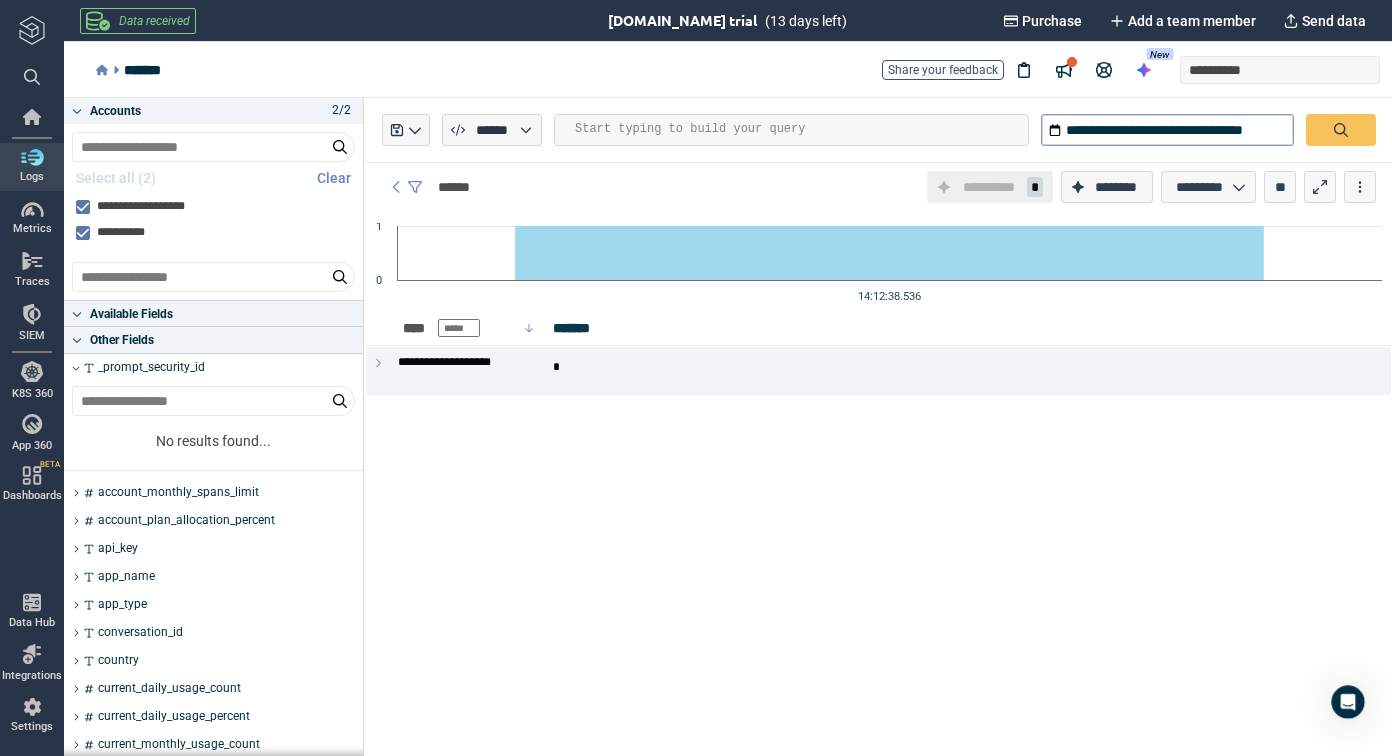 click on "_prompt_security_id" at bounding box center (213, 368) 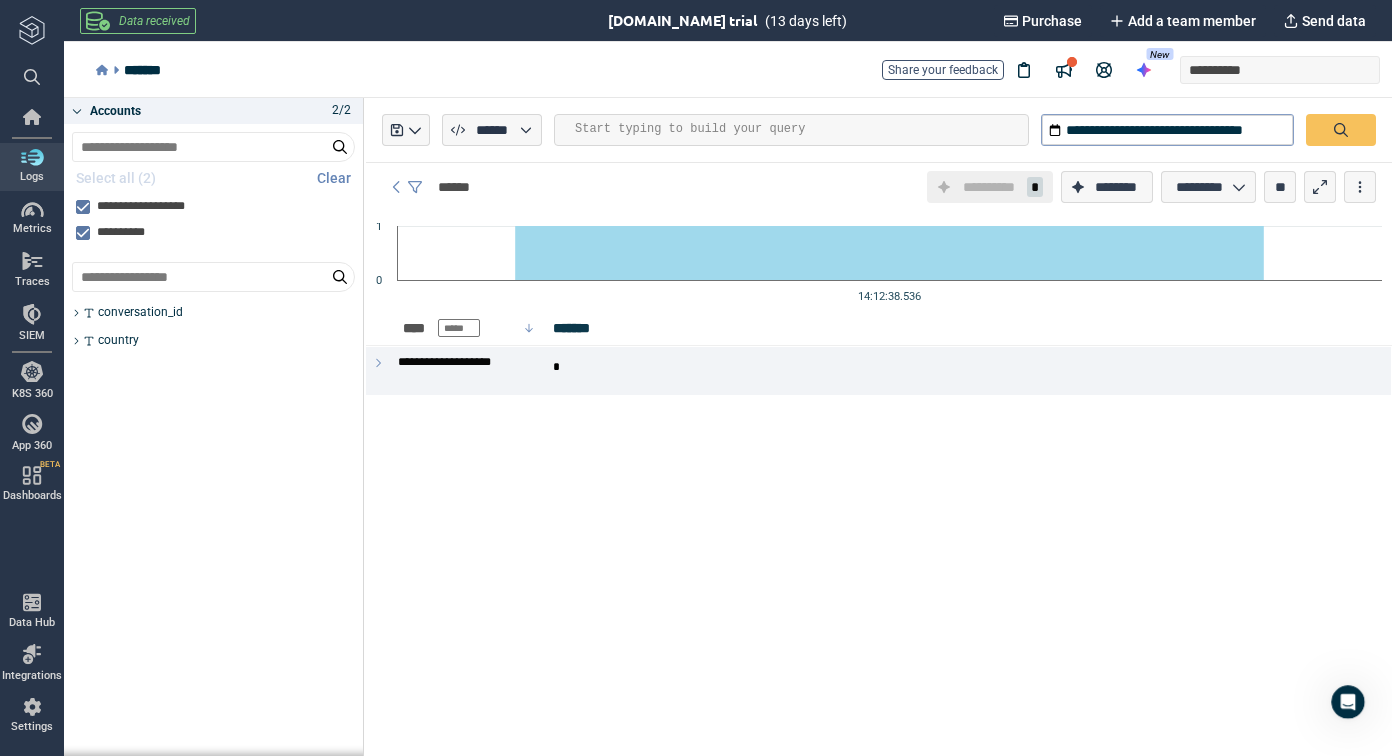 scroll, scrollTop: 0, scrollLeft: 0, axis: both 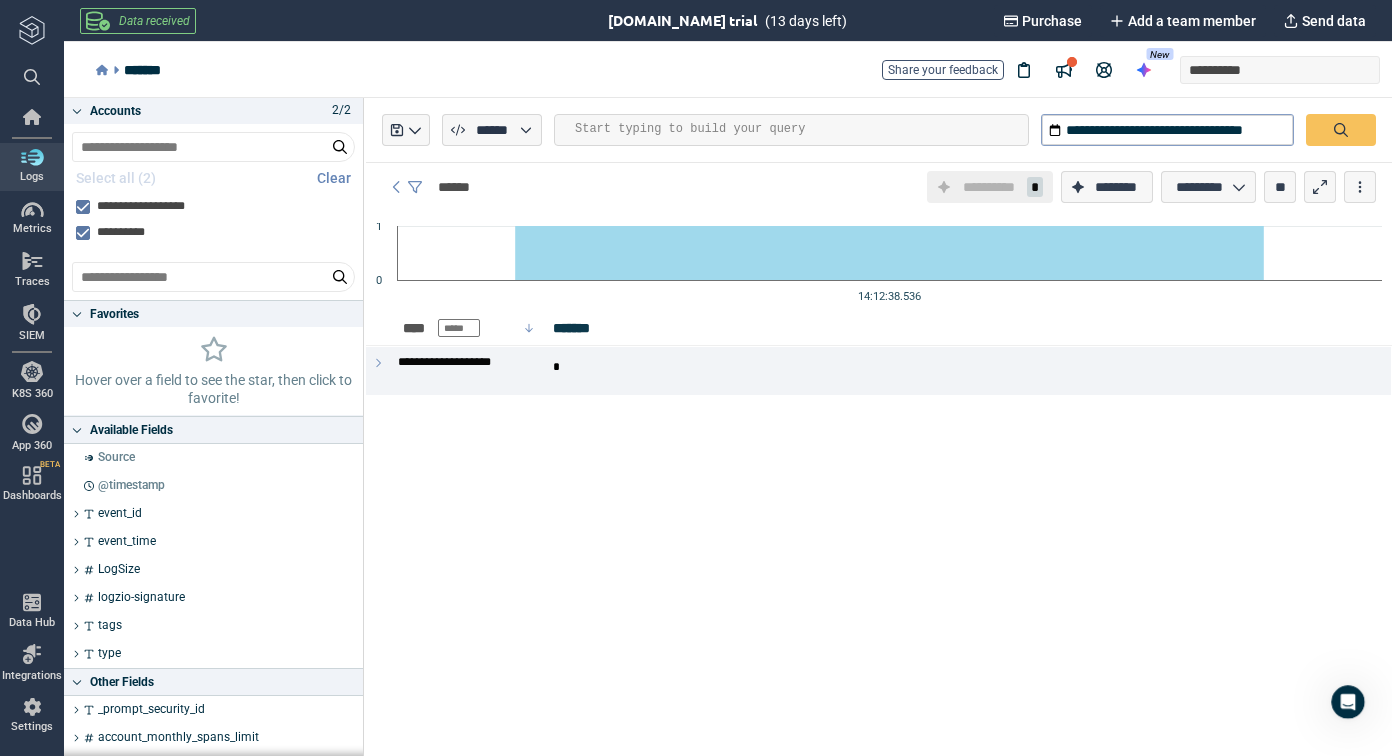 click on "Select all ( 2 ) Clear" at bounding box center [213, 178] 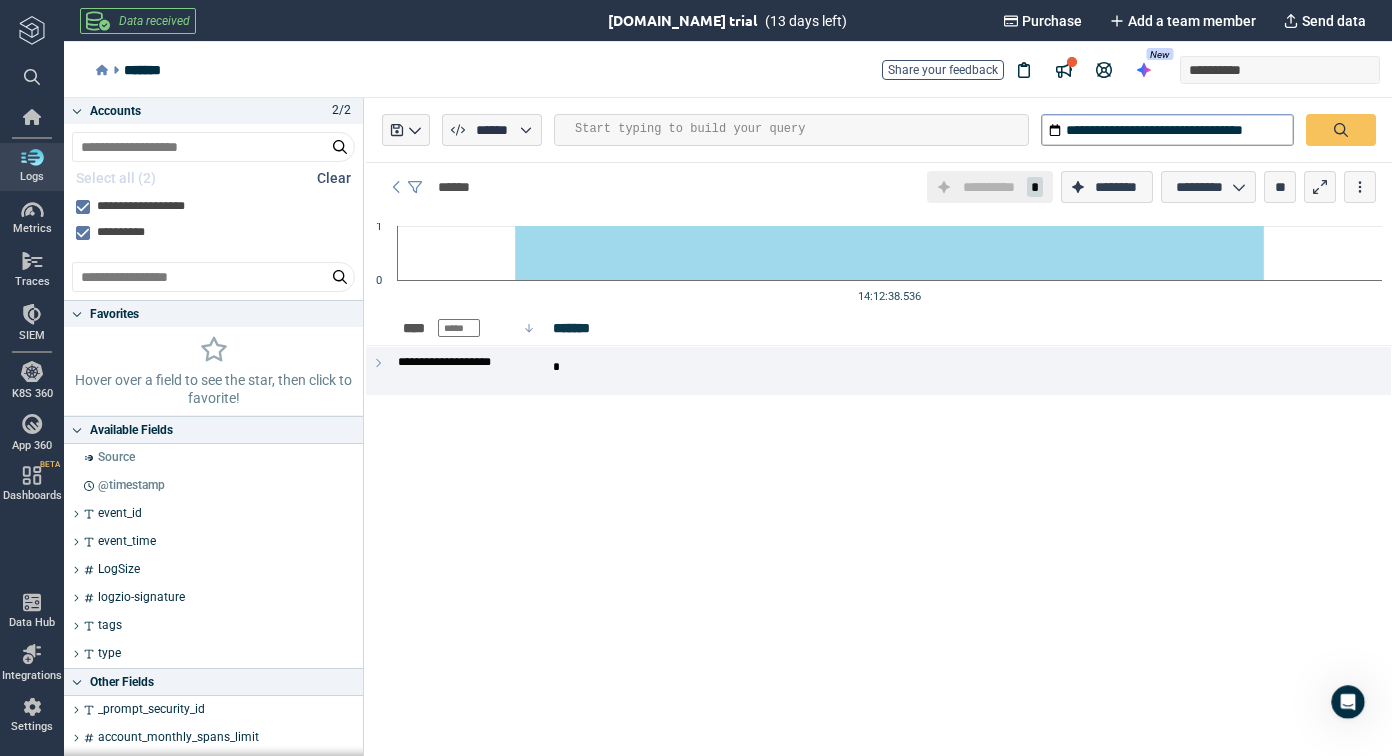 click on "Clear" at bounding box center [334, 178] 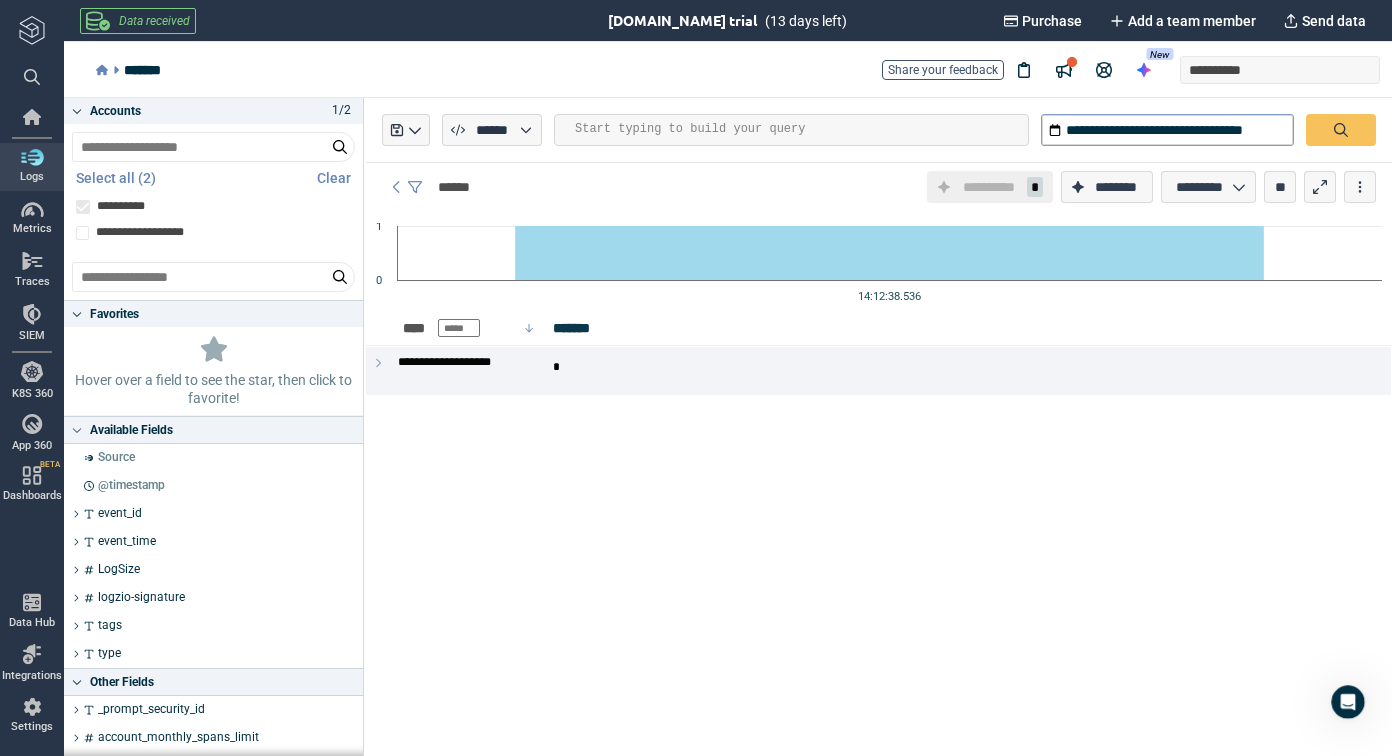 click 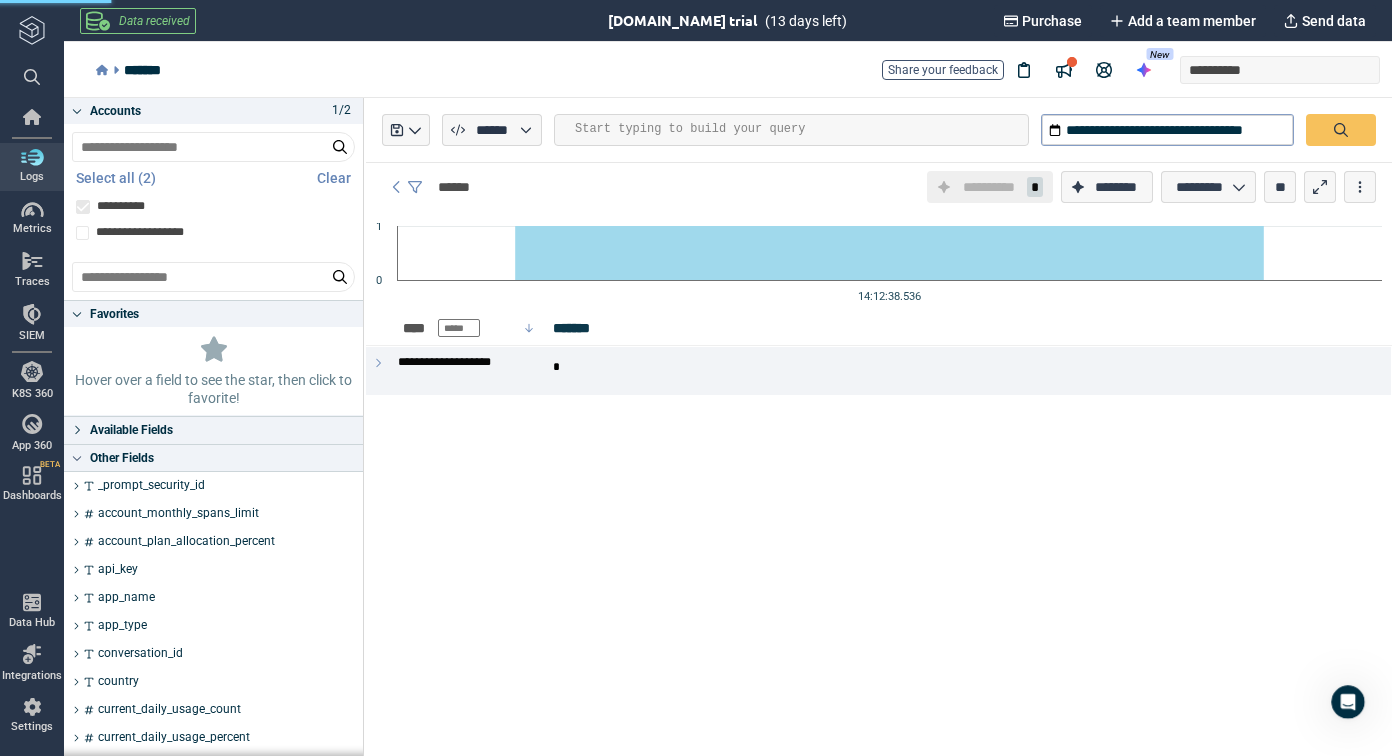 click 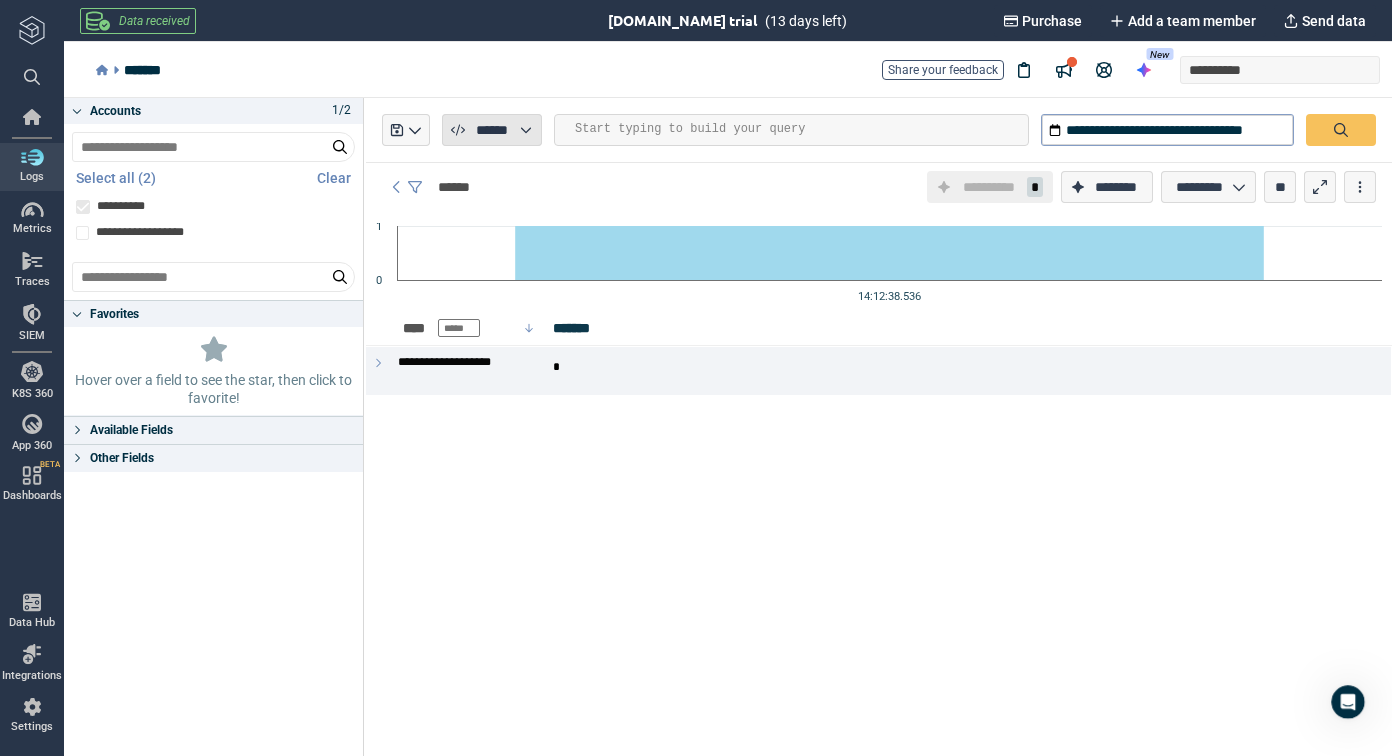 click 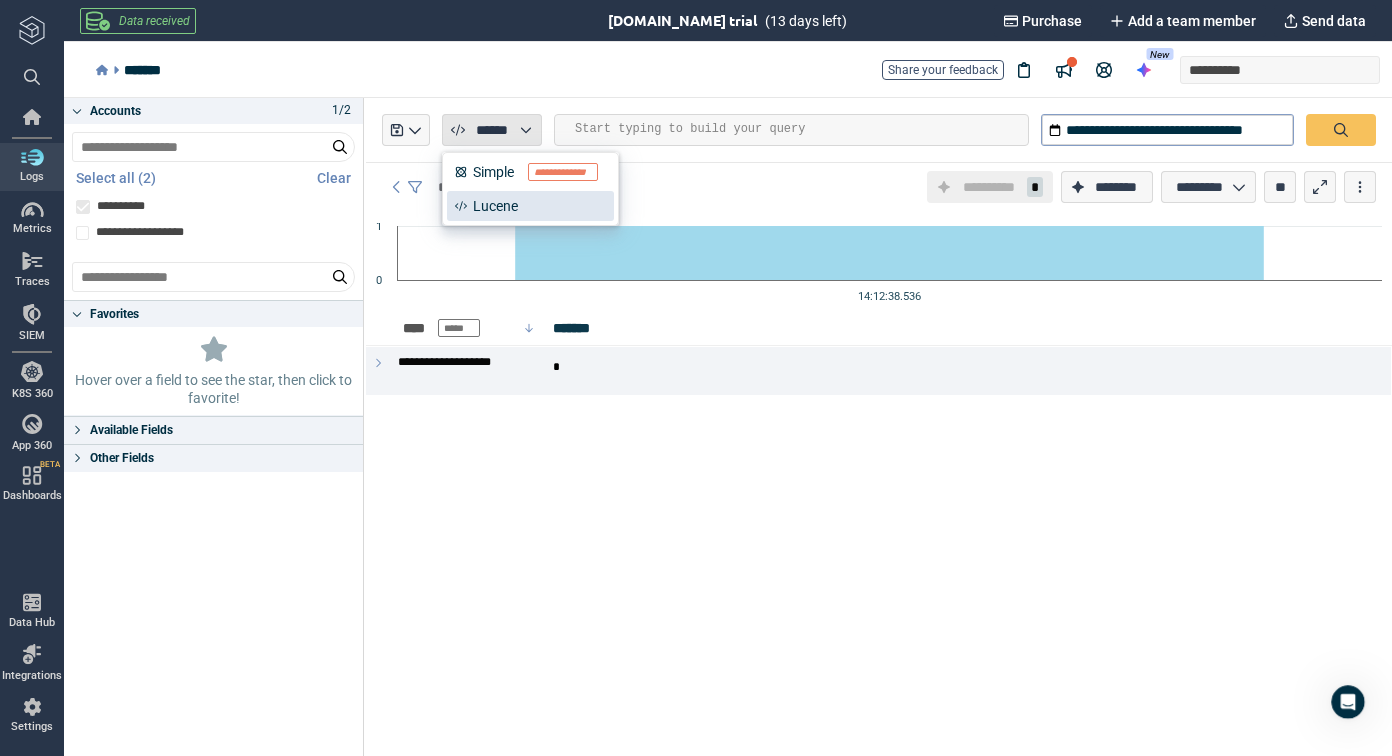 click 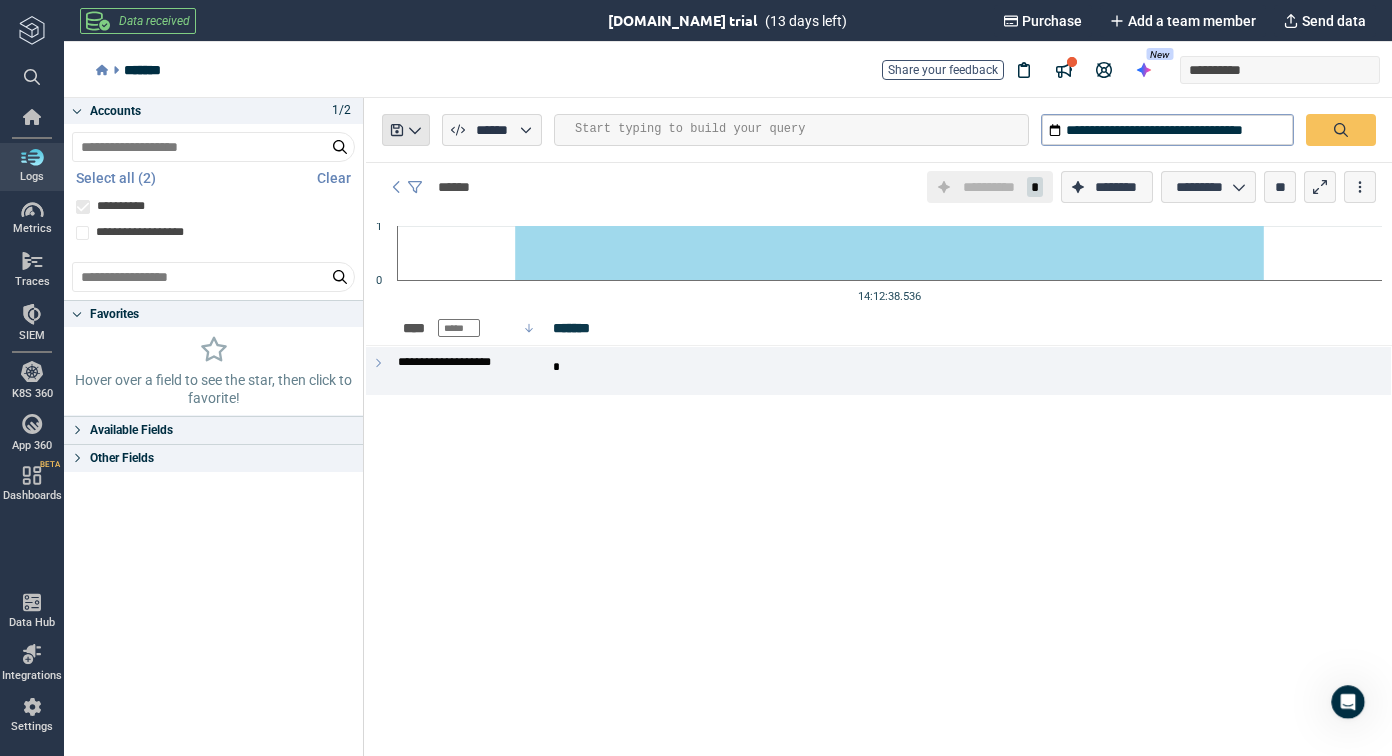 click at bounding box center [406, 130] 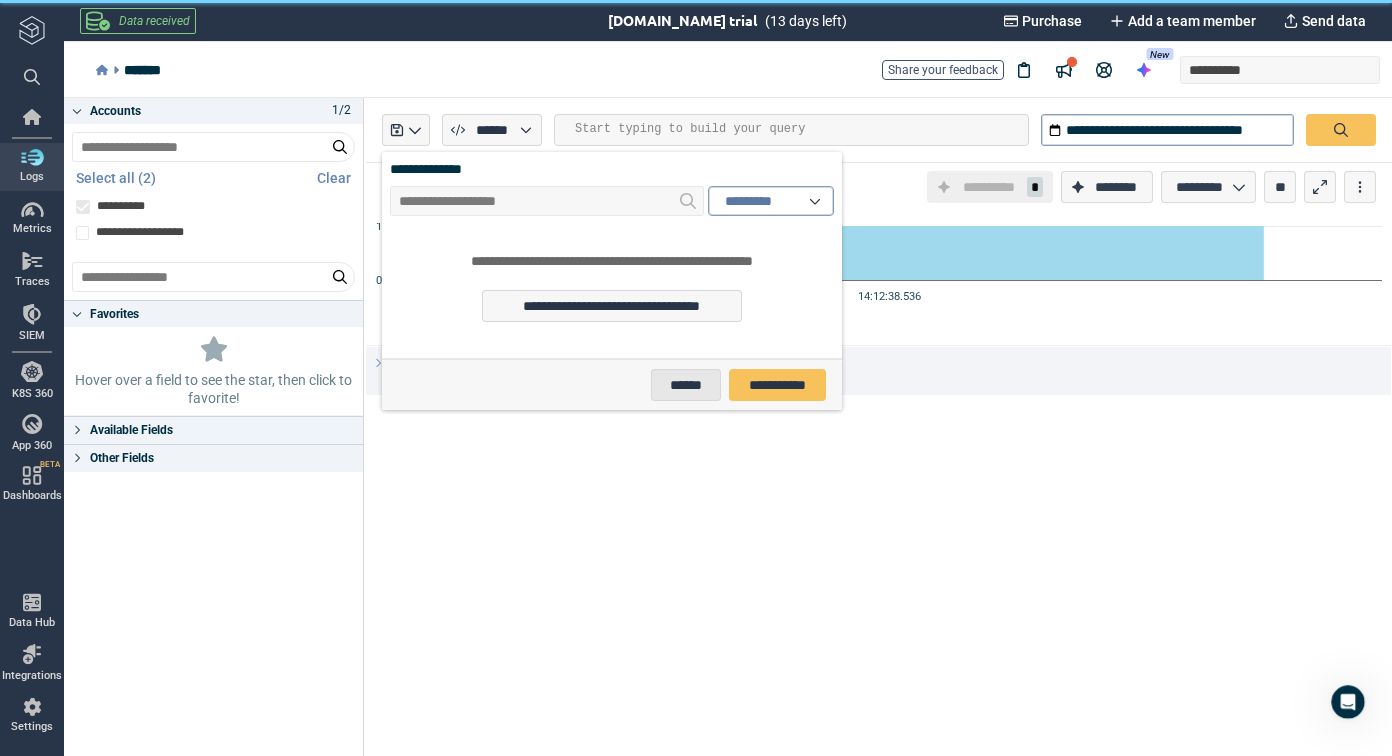 click on "******" at bounding box center (685, 385) 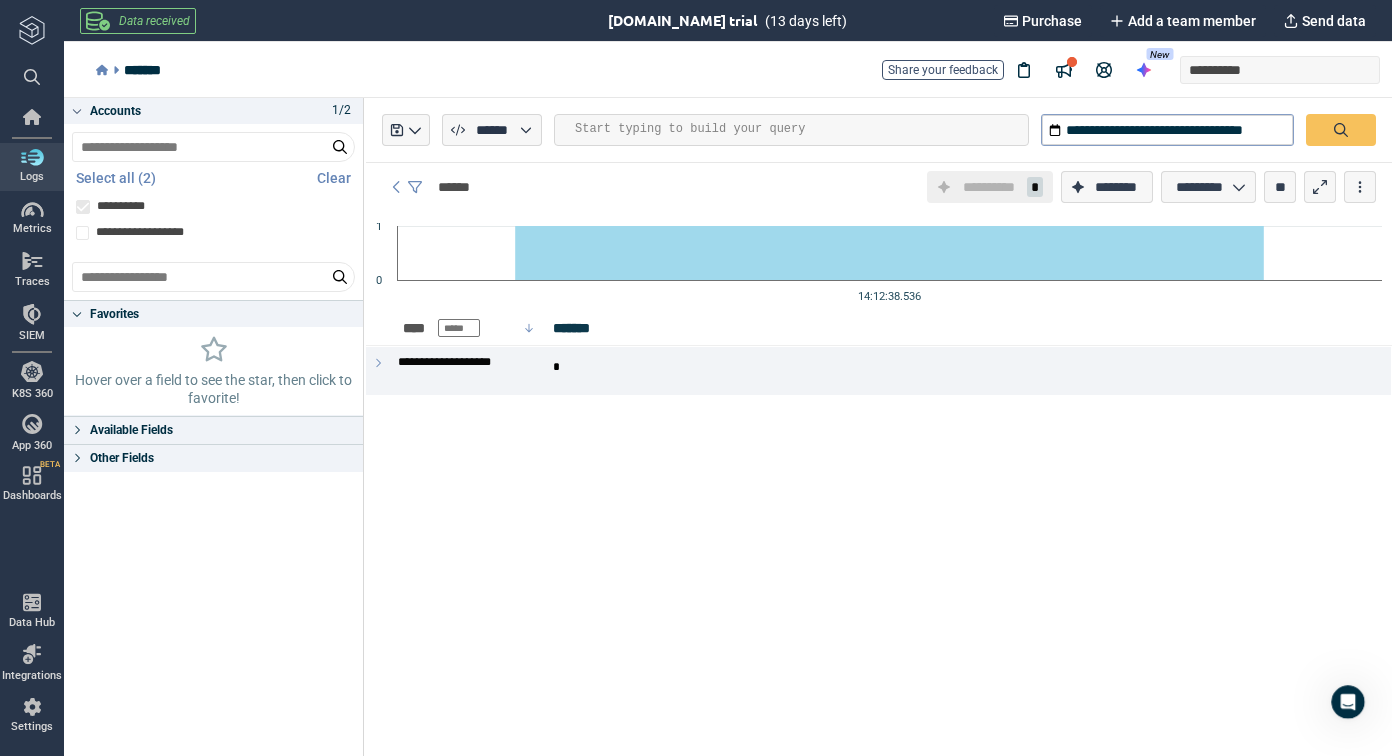 click 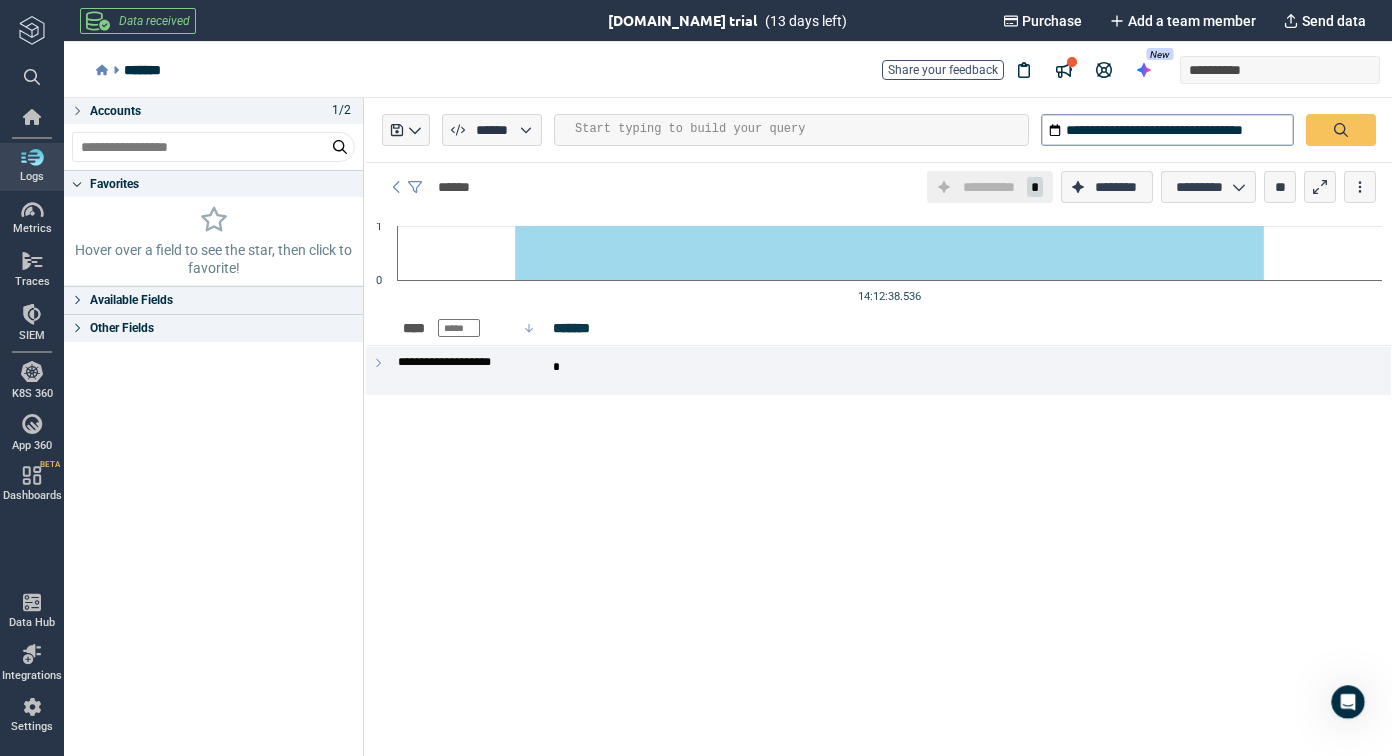 click 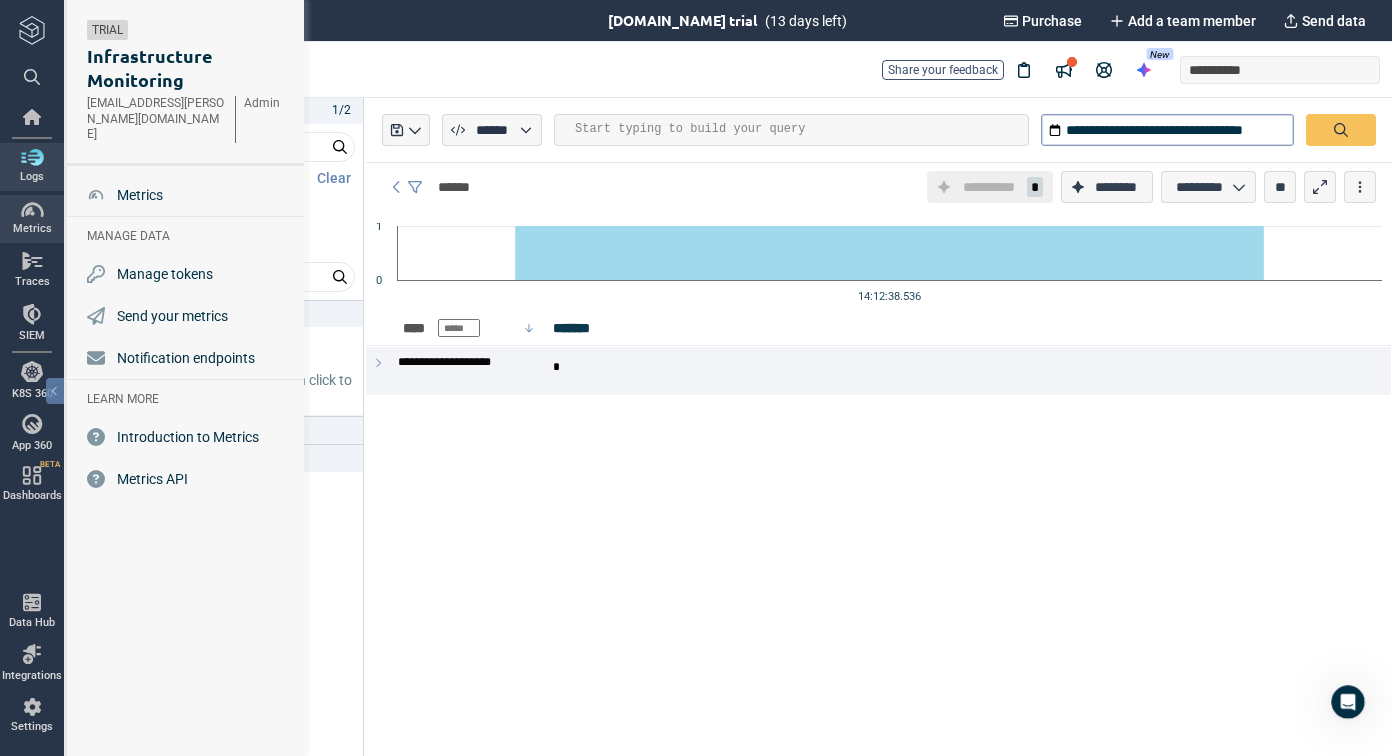 click at bounding box center [32, 210] 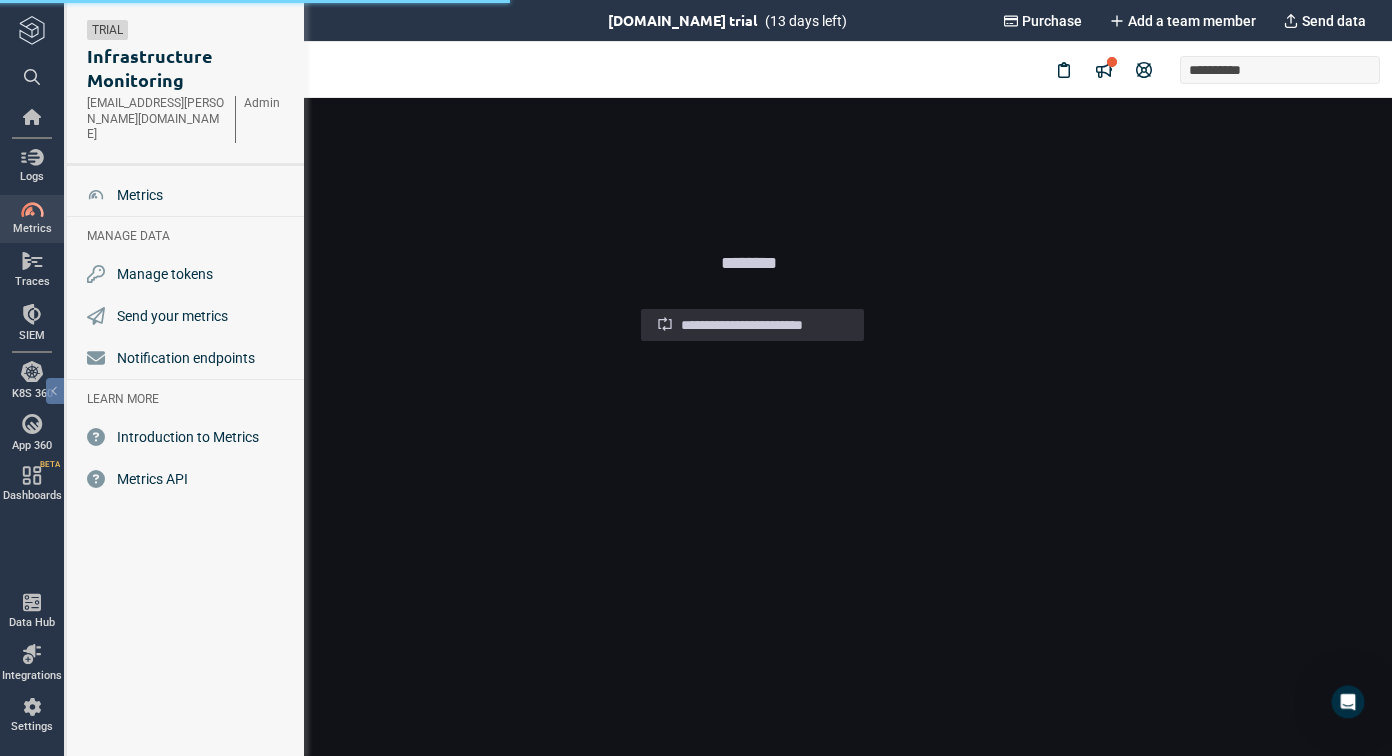 scroll, scrollTop: 0, scrollLeft: 0, axis: both 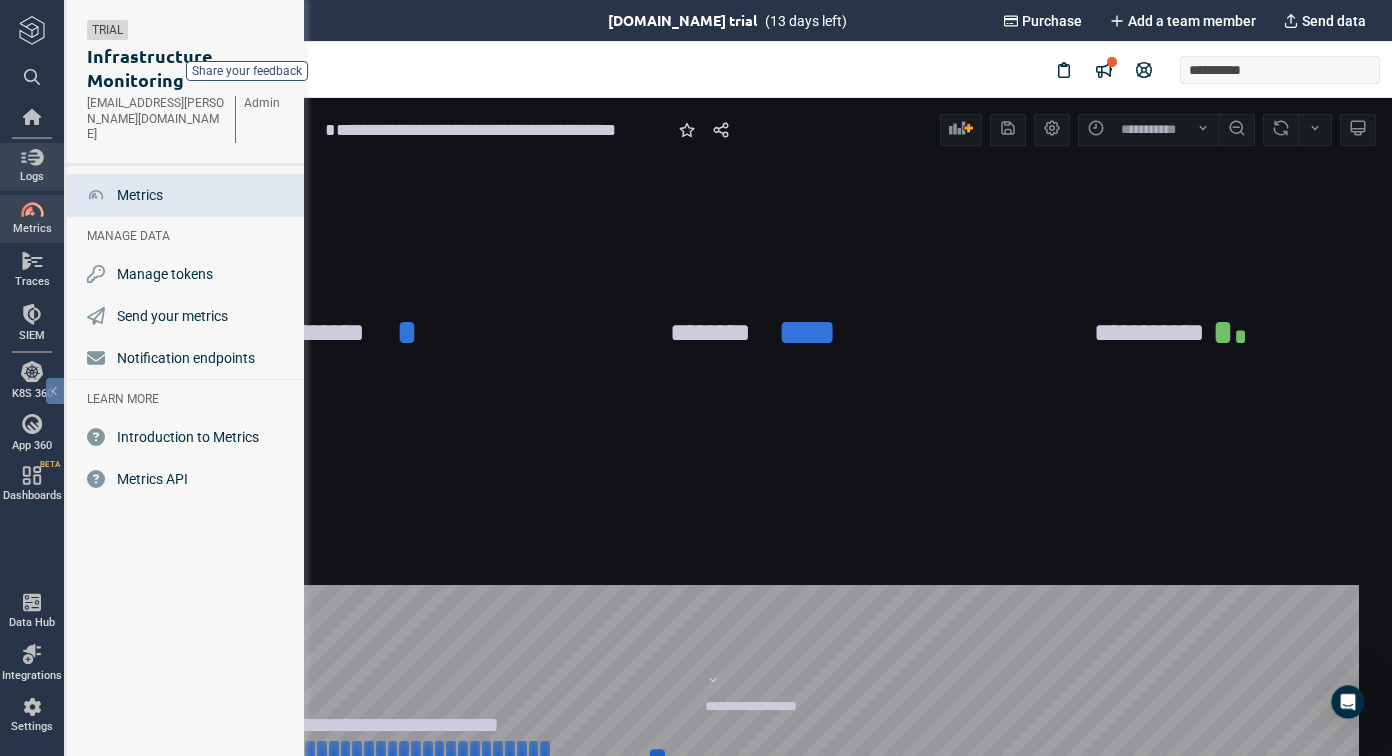 click on "Logs" at bounding box center (32, 166) 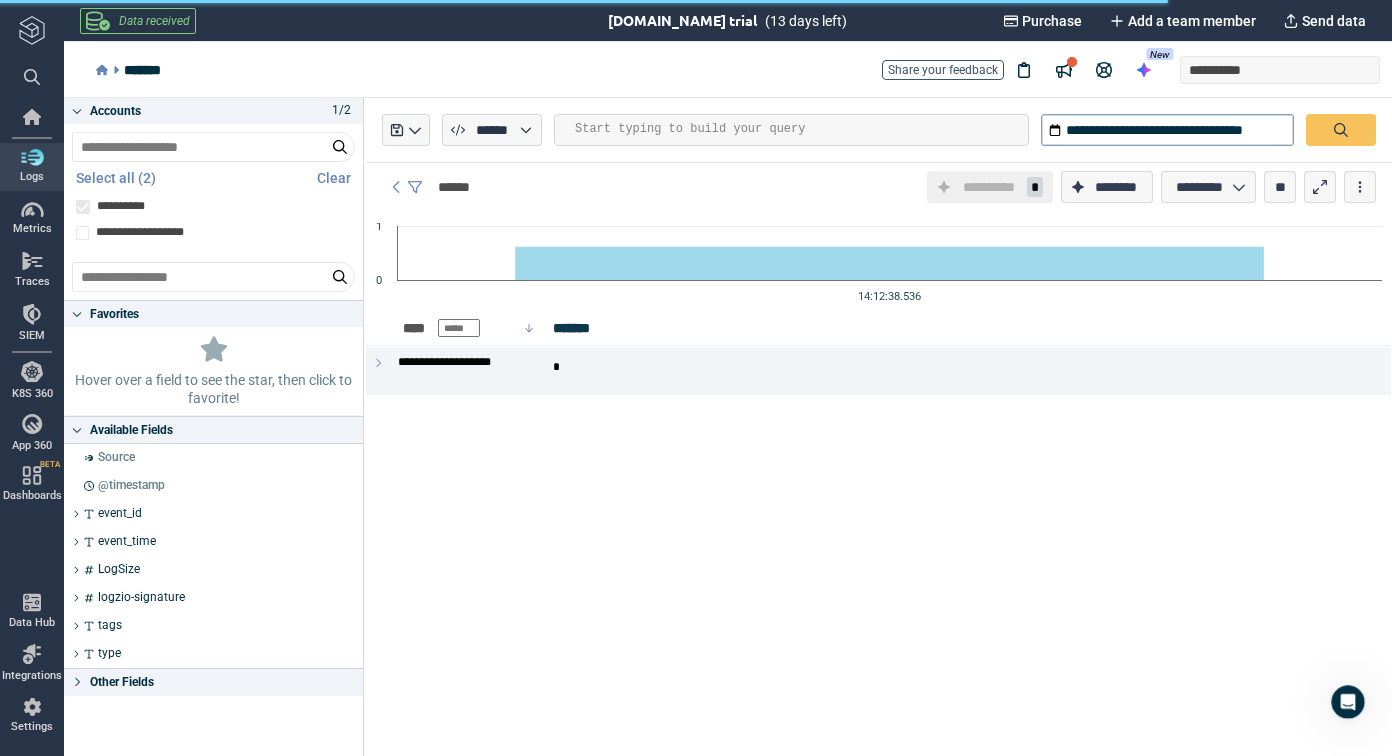 click on "**********" at bounding box center [879, 427] 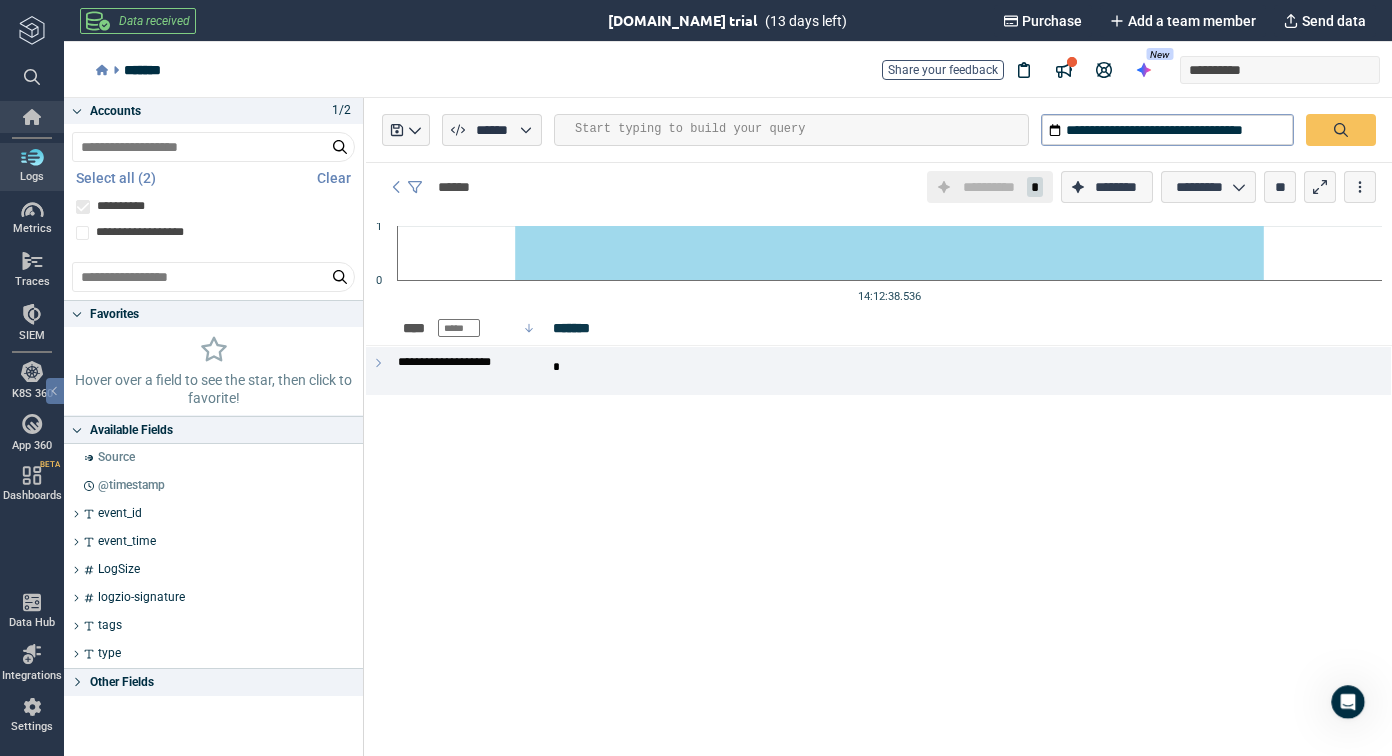 click at bounding box center [32, 117] 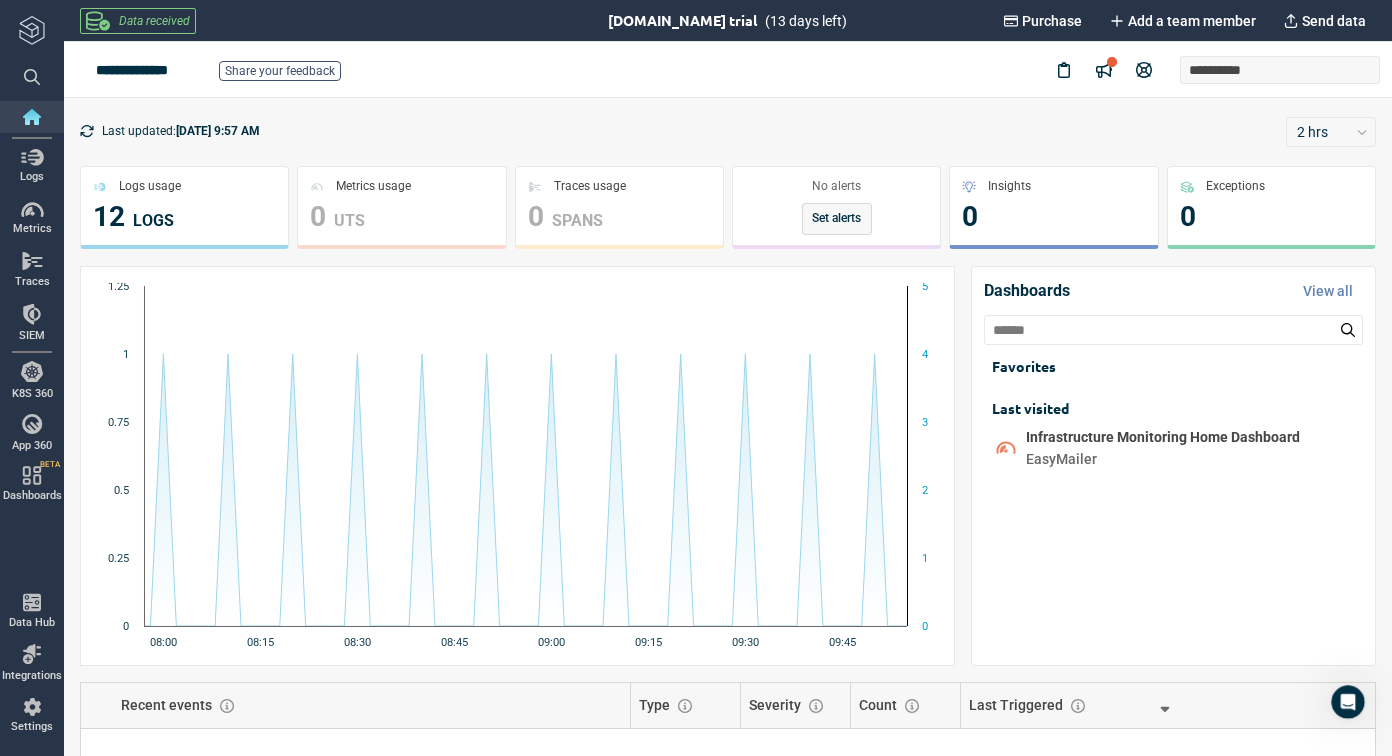 click on "Last visited" at bounding box center (1177, 408) 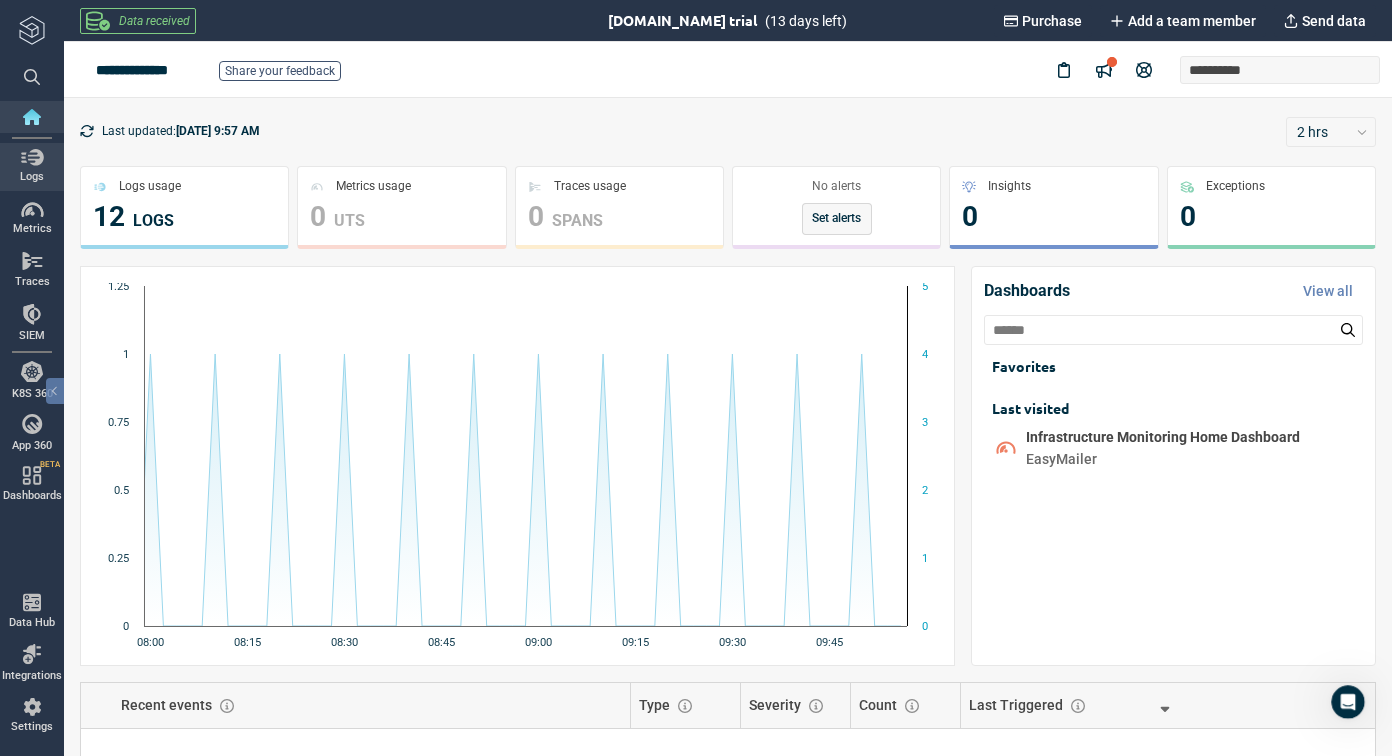 click at bounding box center [32, 157] 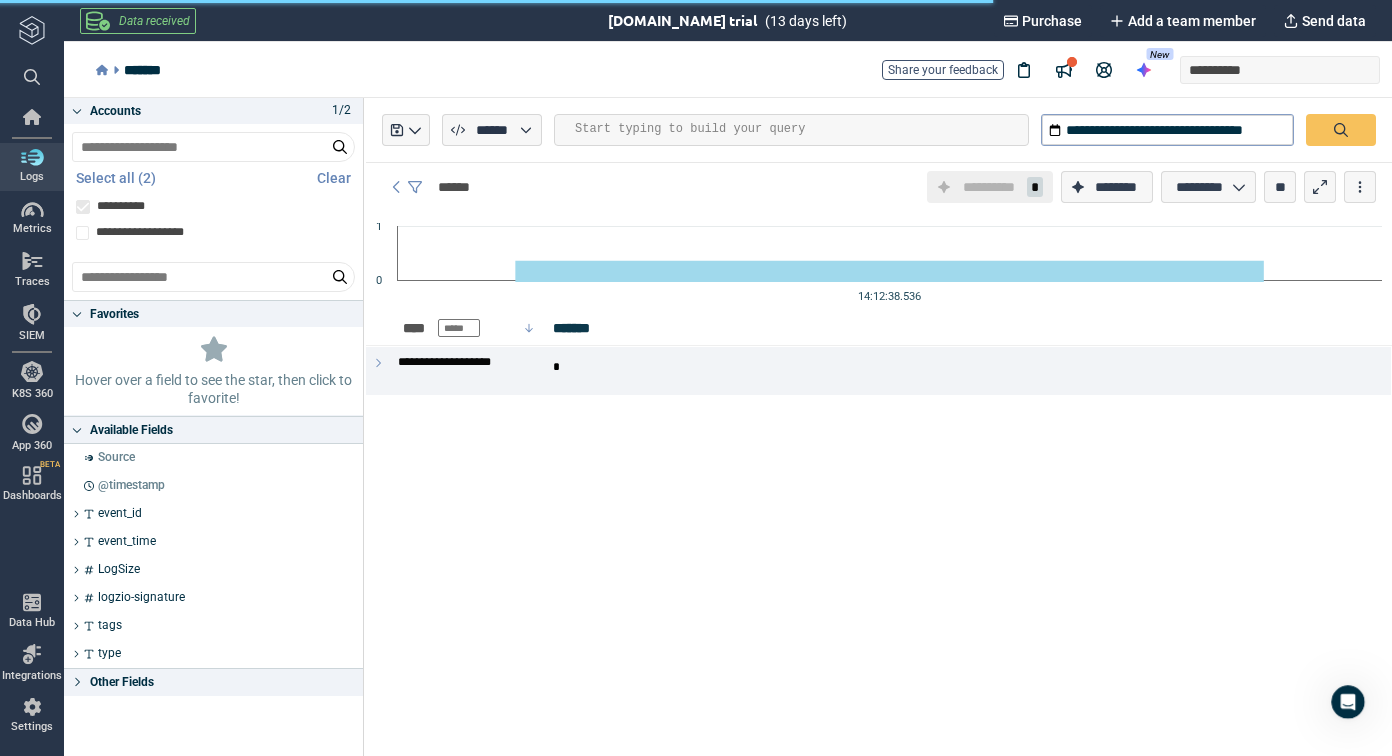 type on "*" 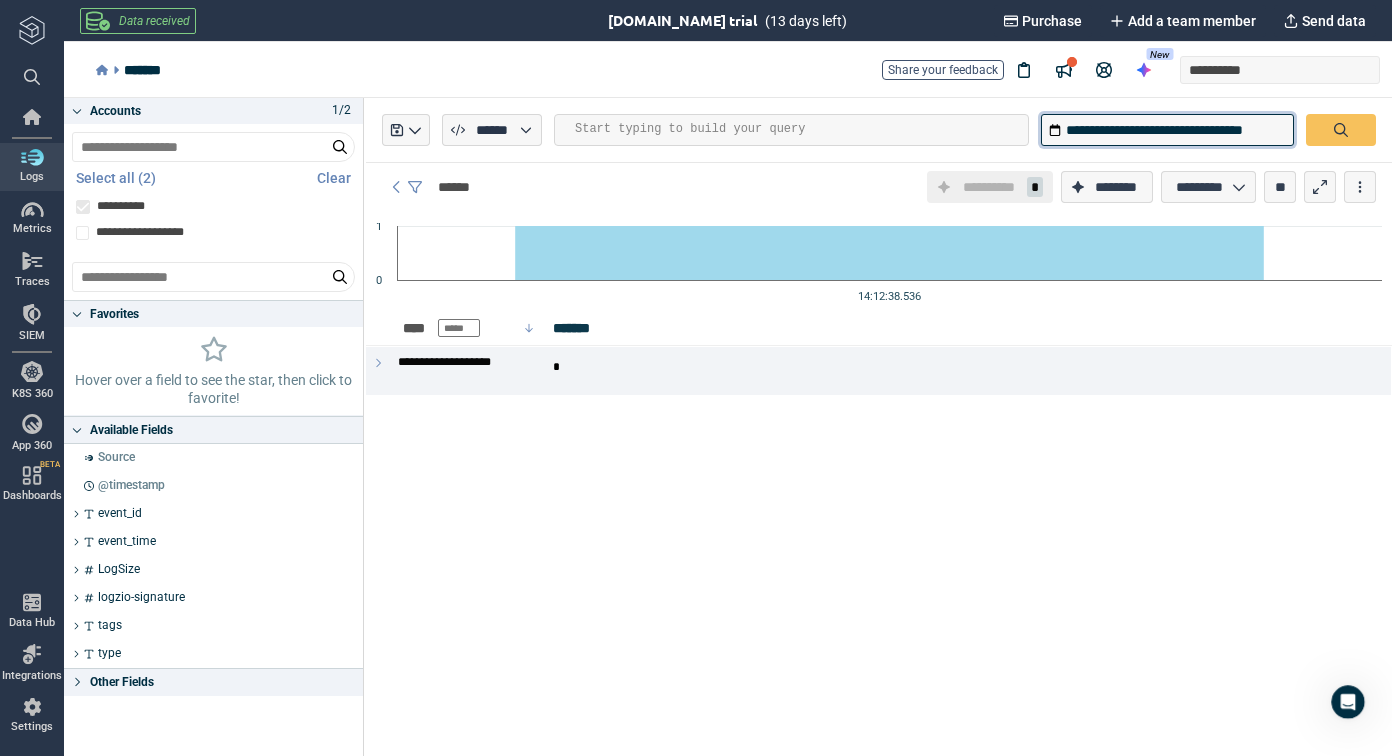 click on "**********" at bounding box center (1167, 130) 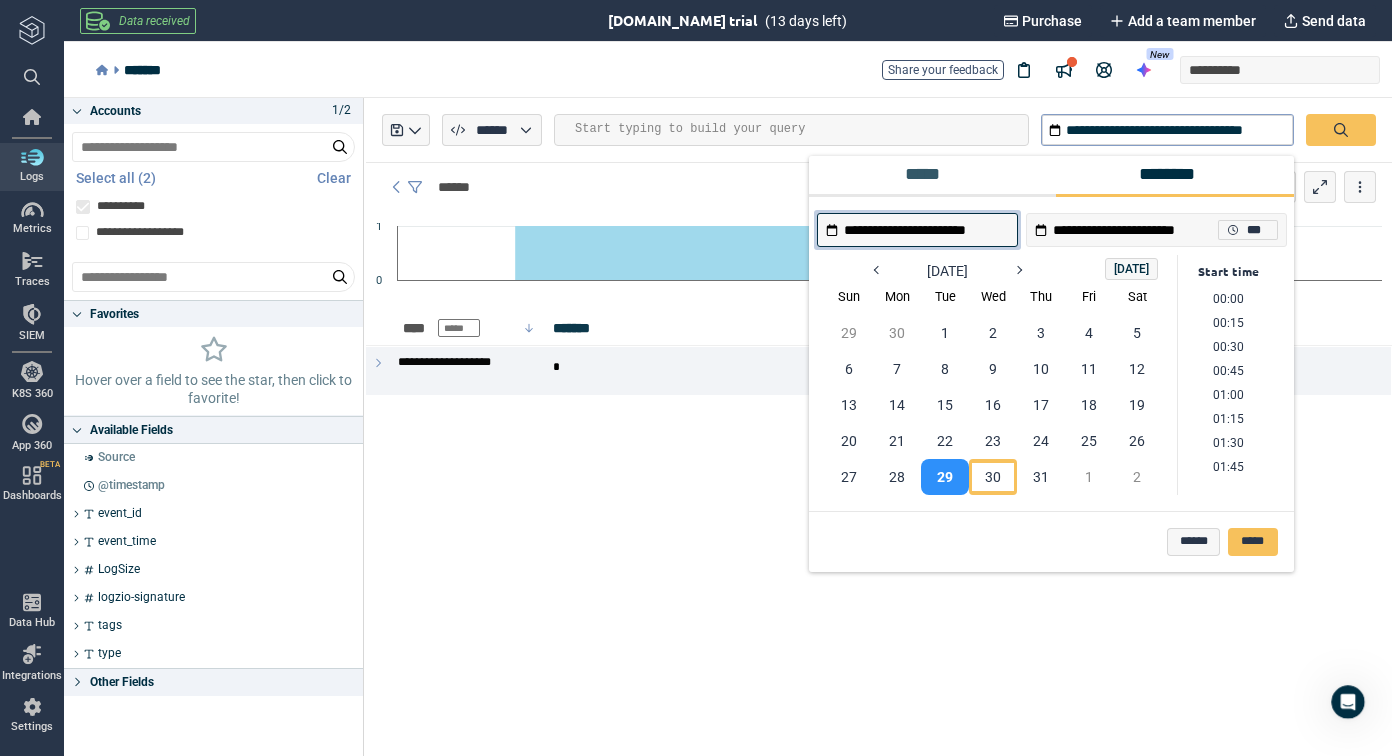 scroll, scrollTop: 1250, scrollLeft: 0, axis: vertical 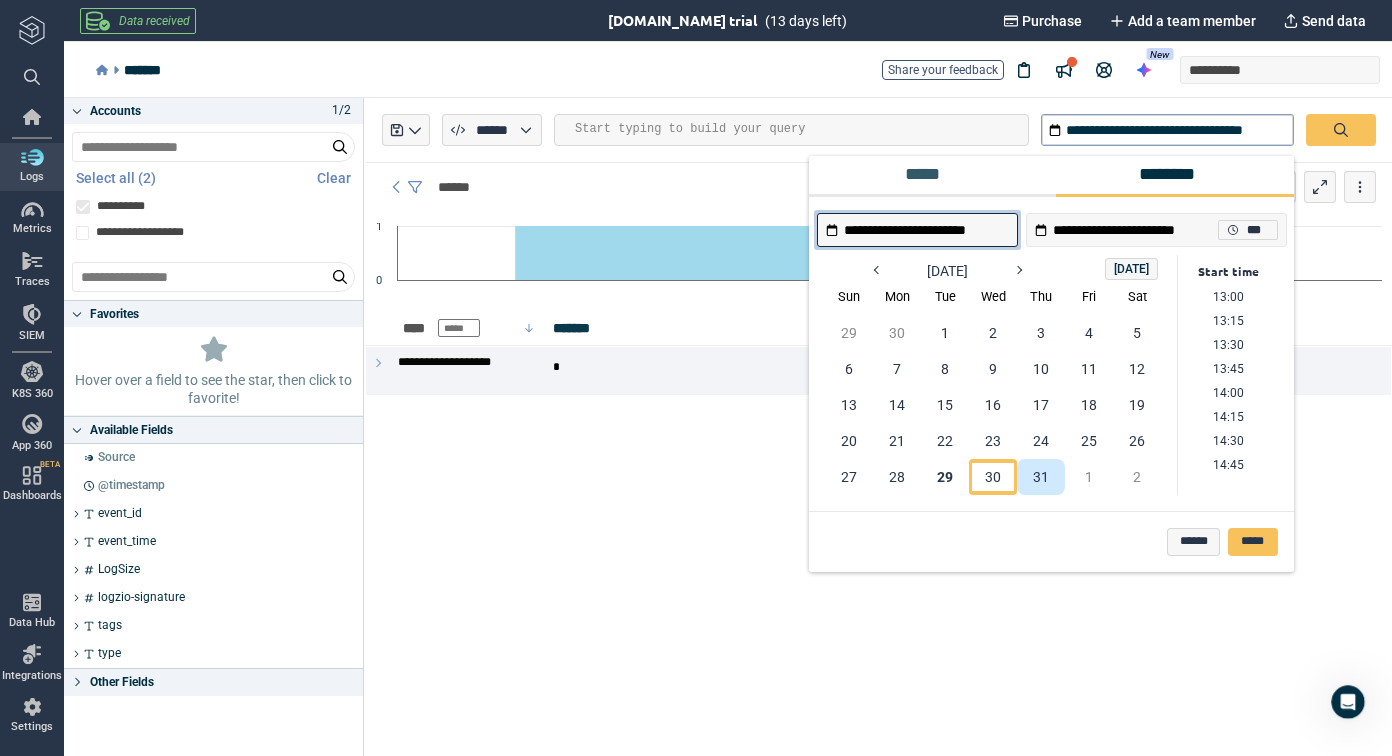 click on "31" at bounding box center [1041, 477] 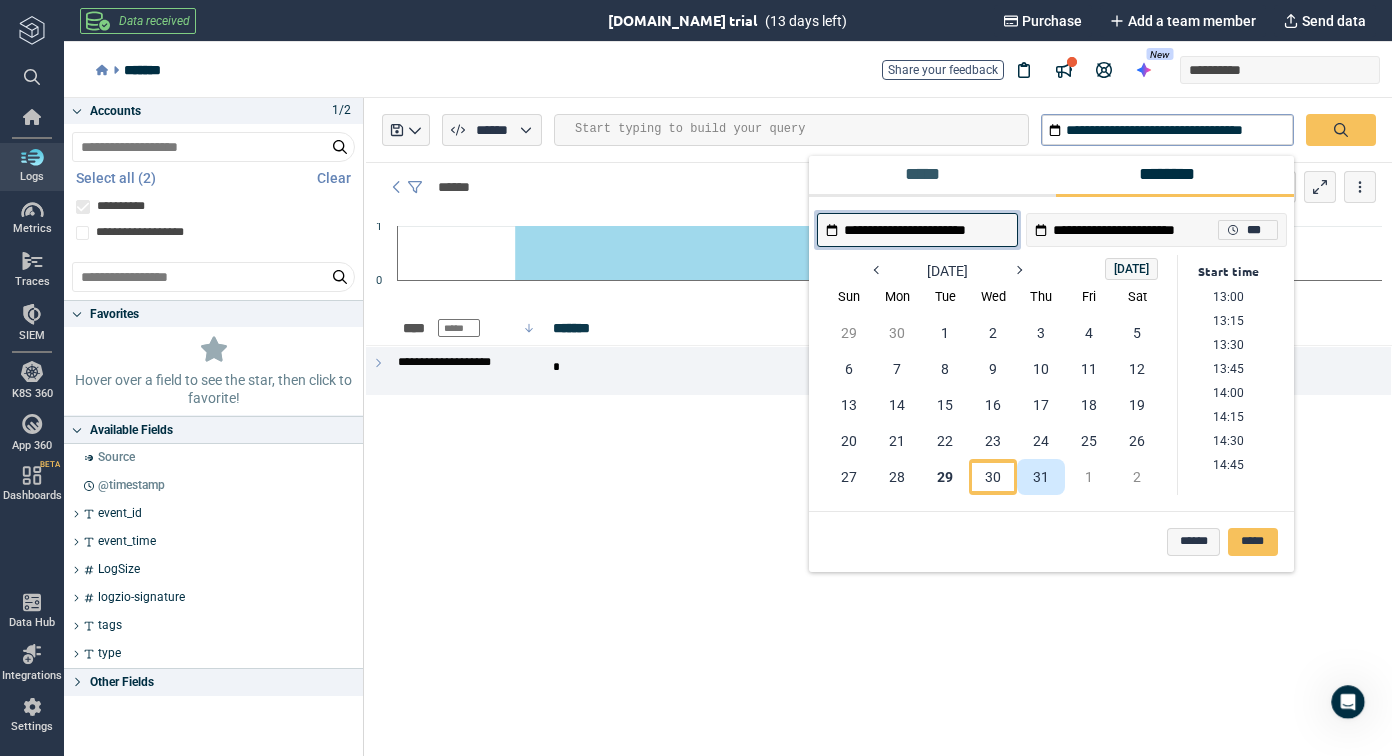 type on "**********" 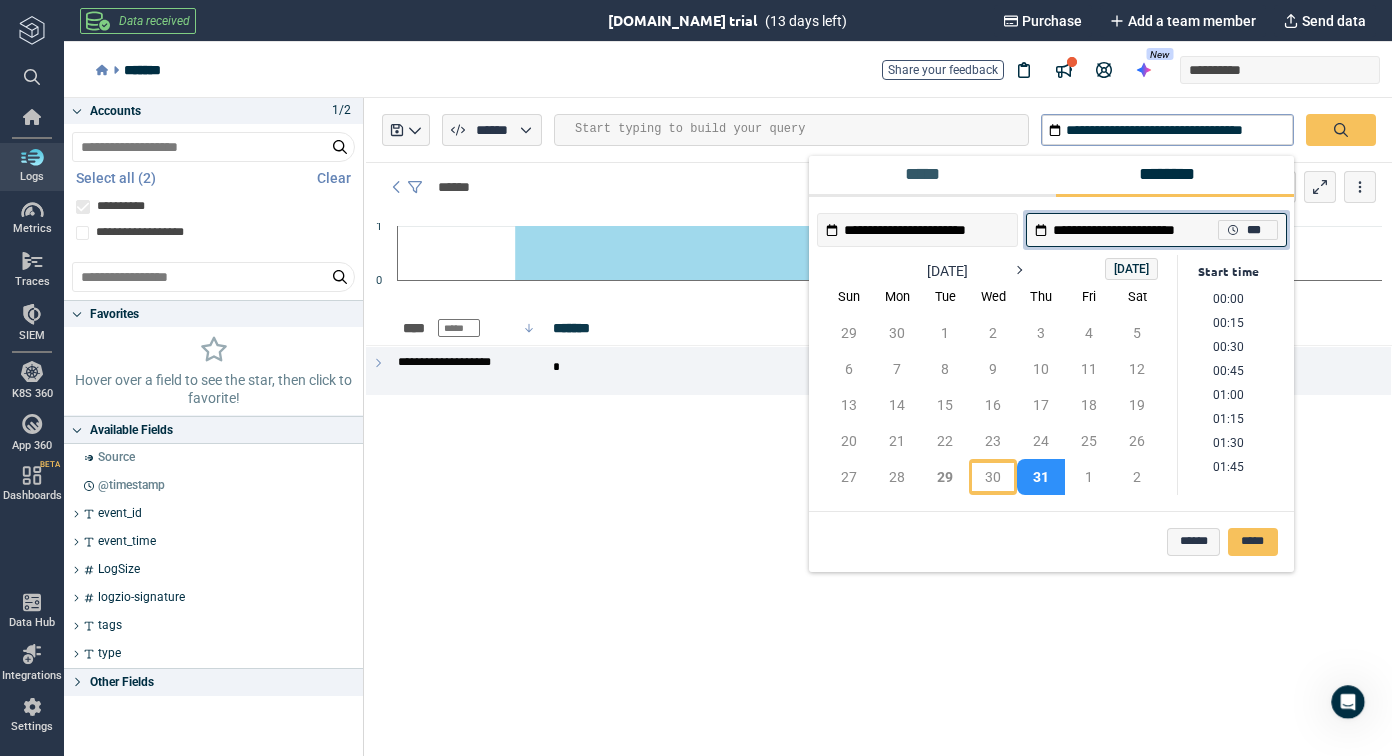 scroll, scrollTop: 1250, scrollLeft: 0, axis: vertical 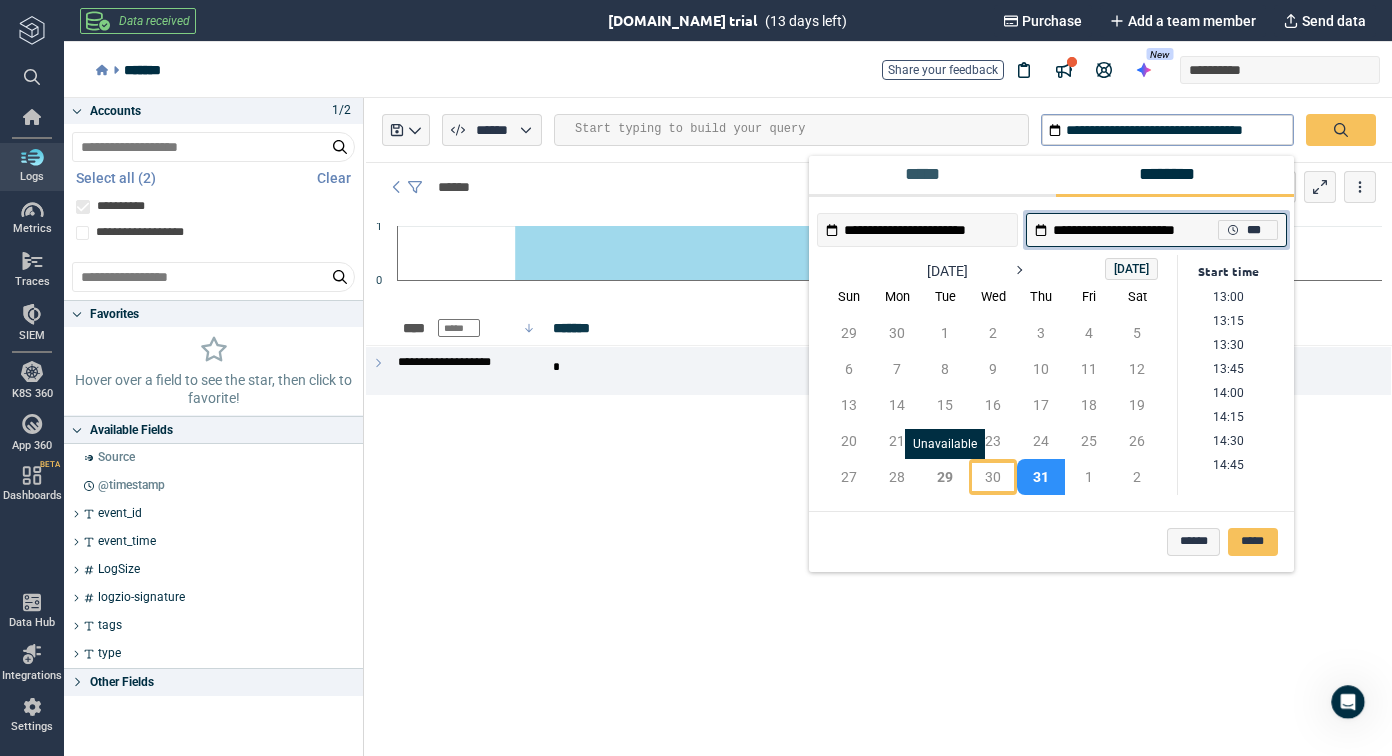 click on "29" at bounding box center (945, 477) 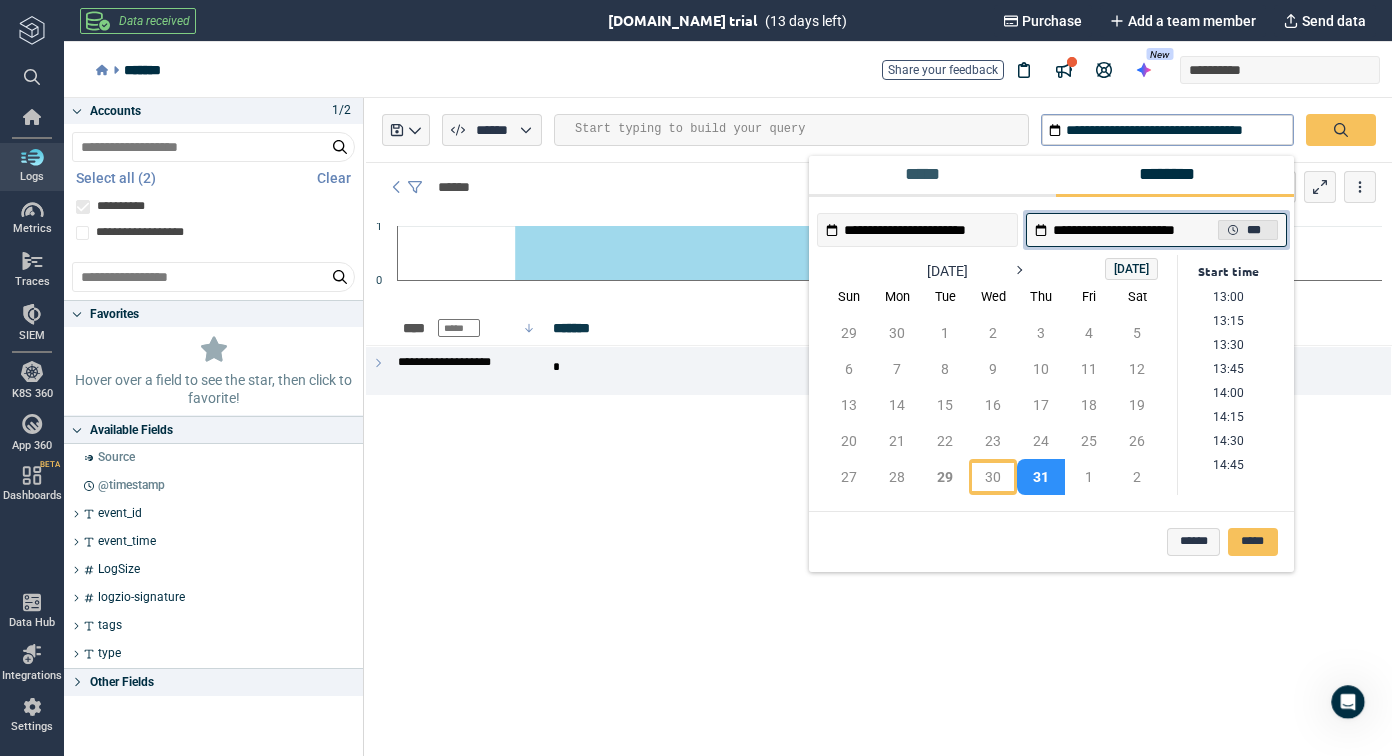 click on "***" at bounding box center [1254, 230] 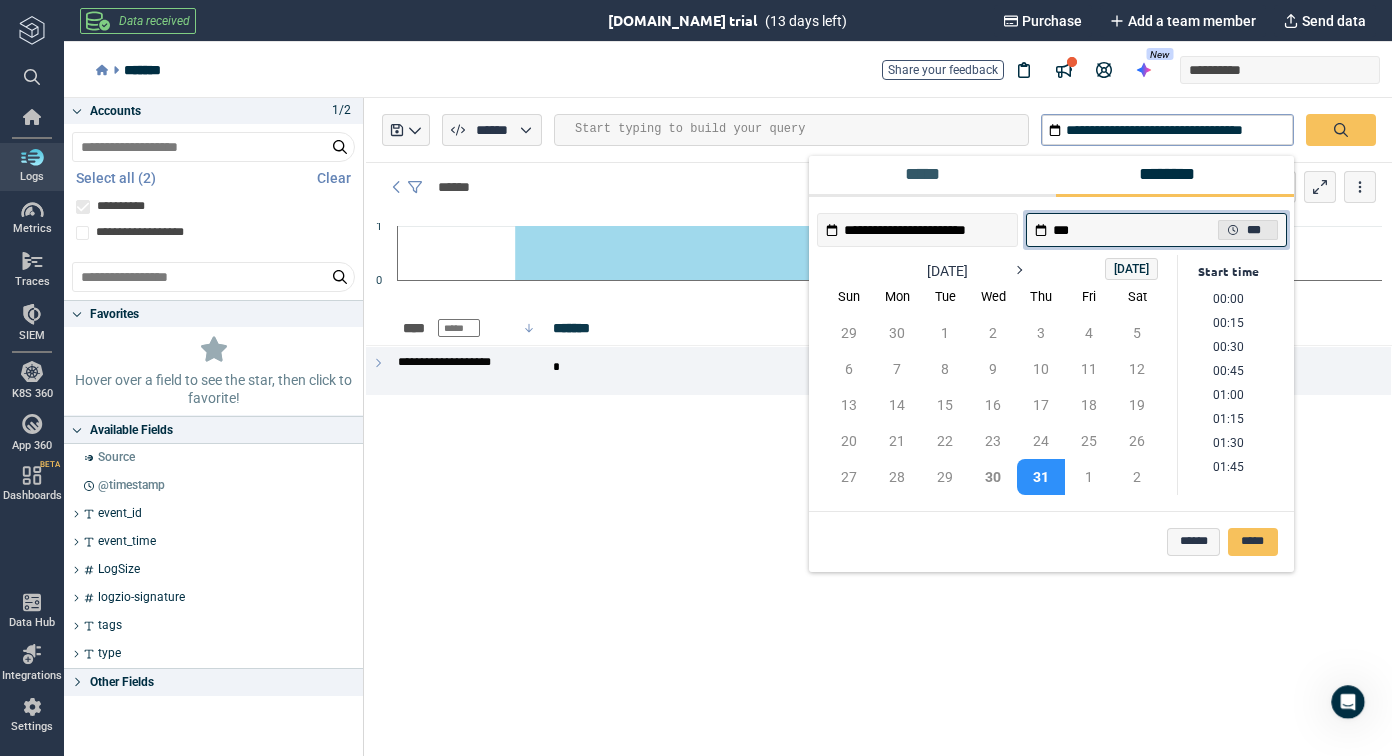 scroll, scrollTop: 866, scrollLeft: 0, axis: vertical 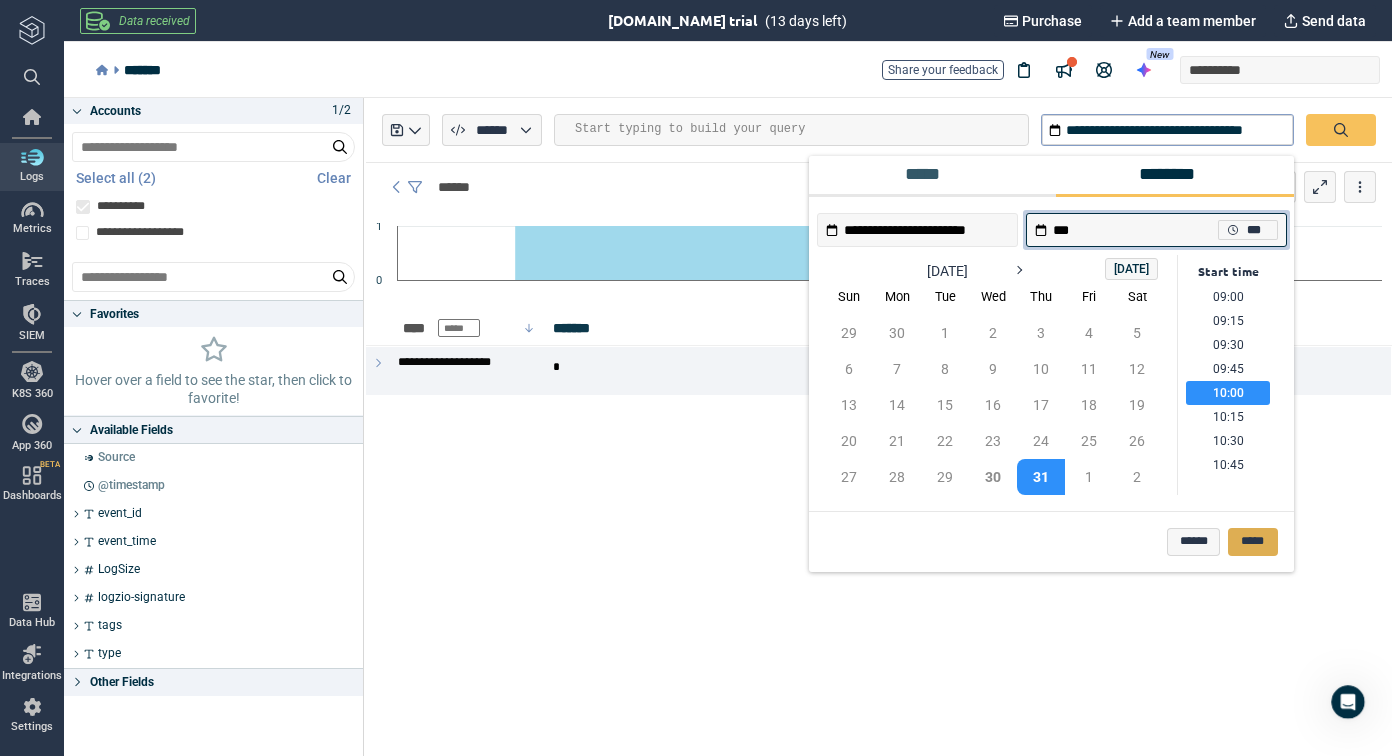 click on "*****" at bounding box center [1253, 542] 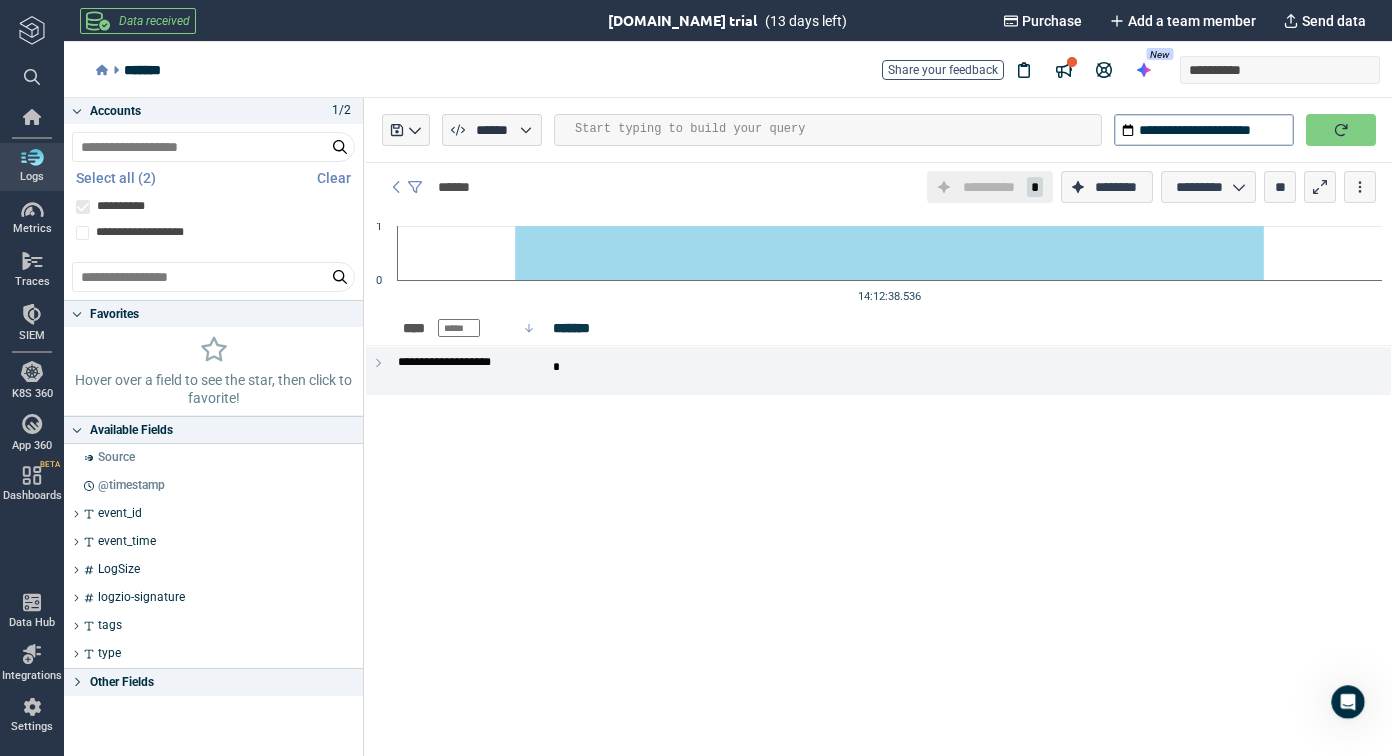type on "*" 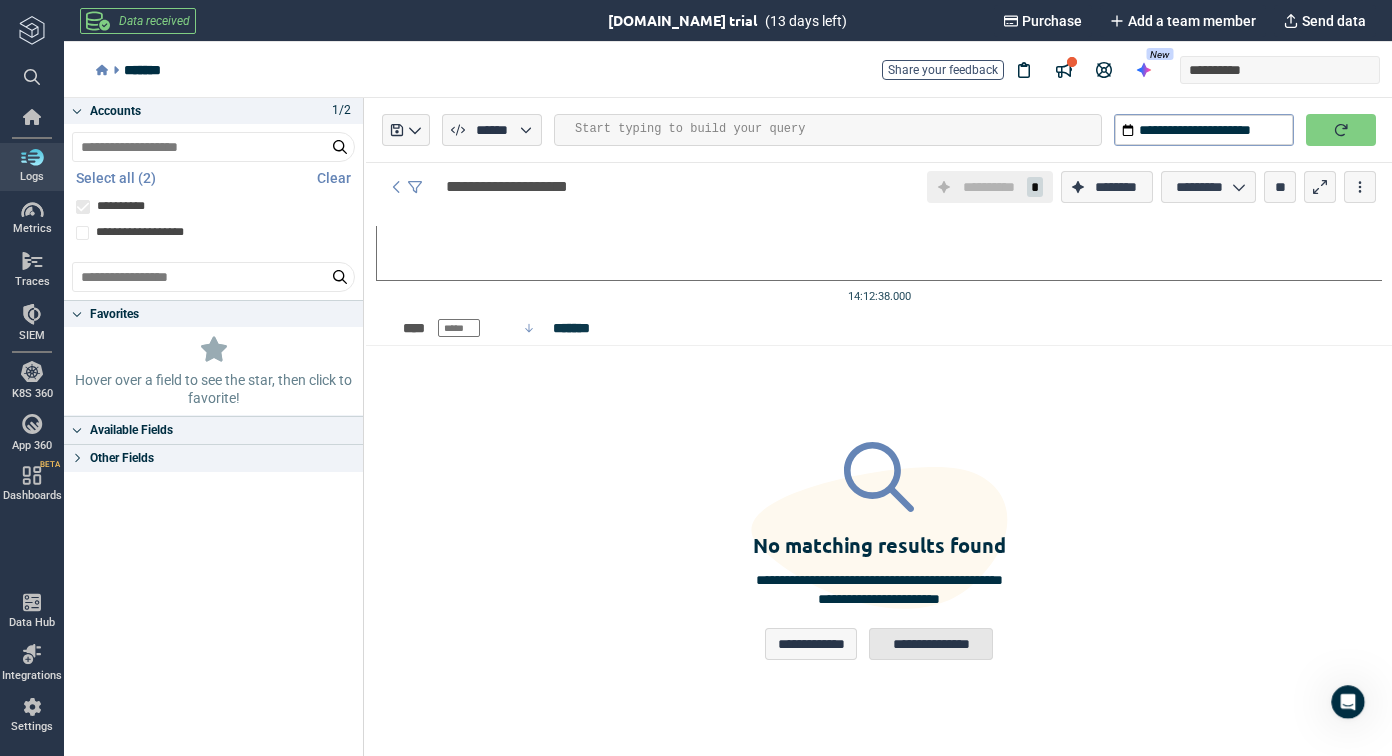 click on "**********" at bounding box center [931, 644] 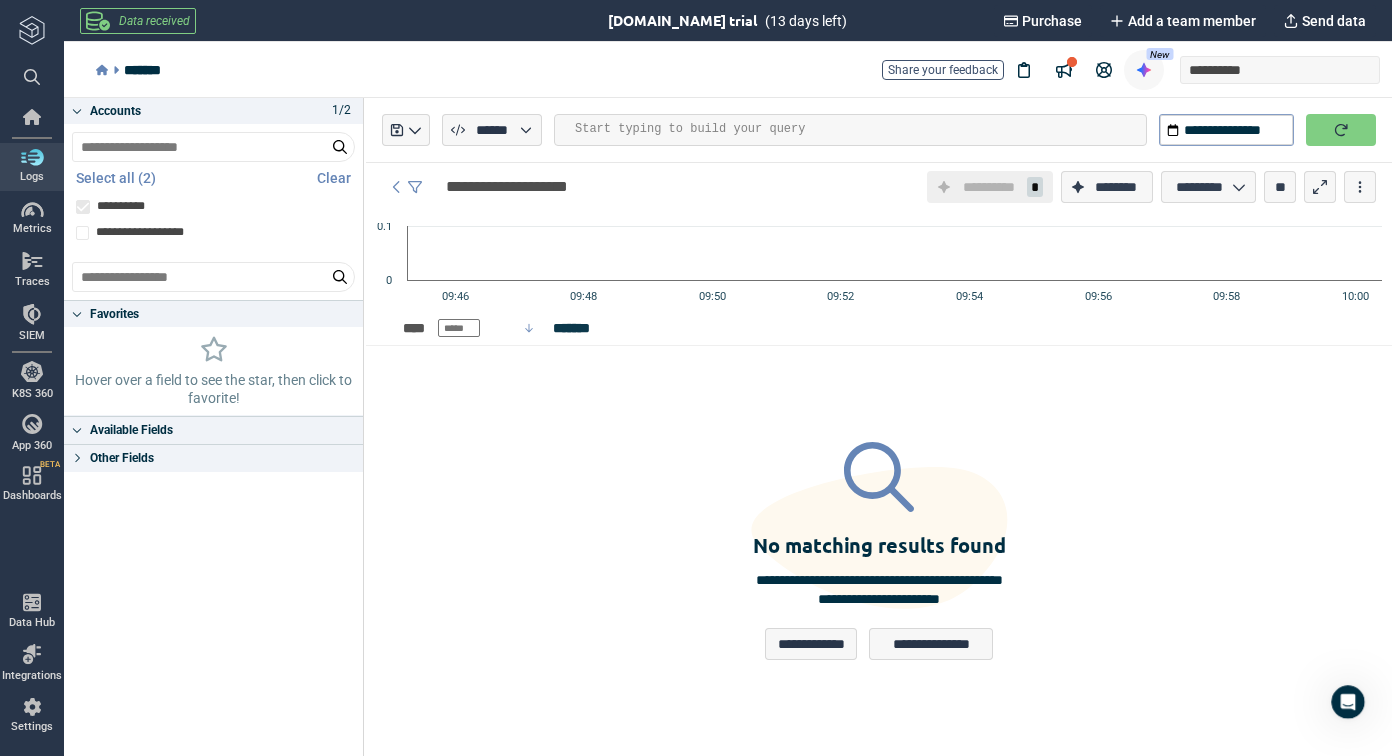 click at bounding box center (1144, 70) 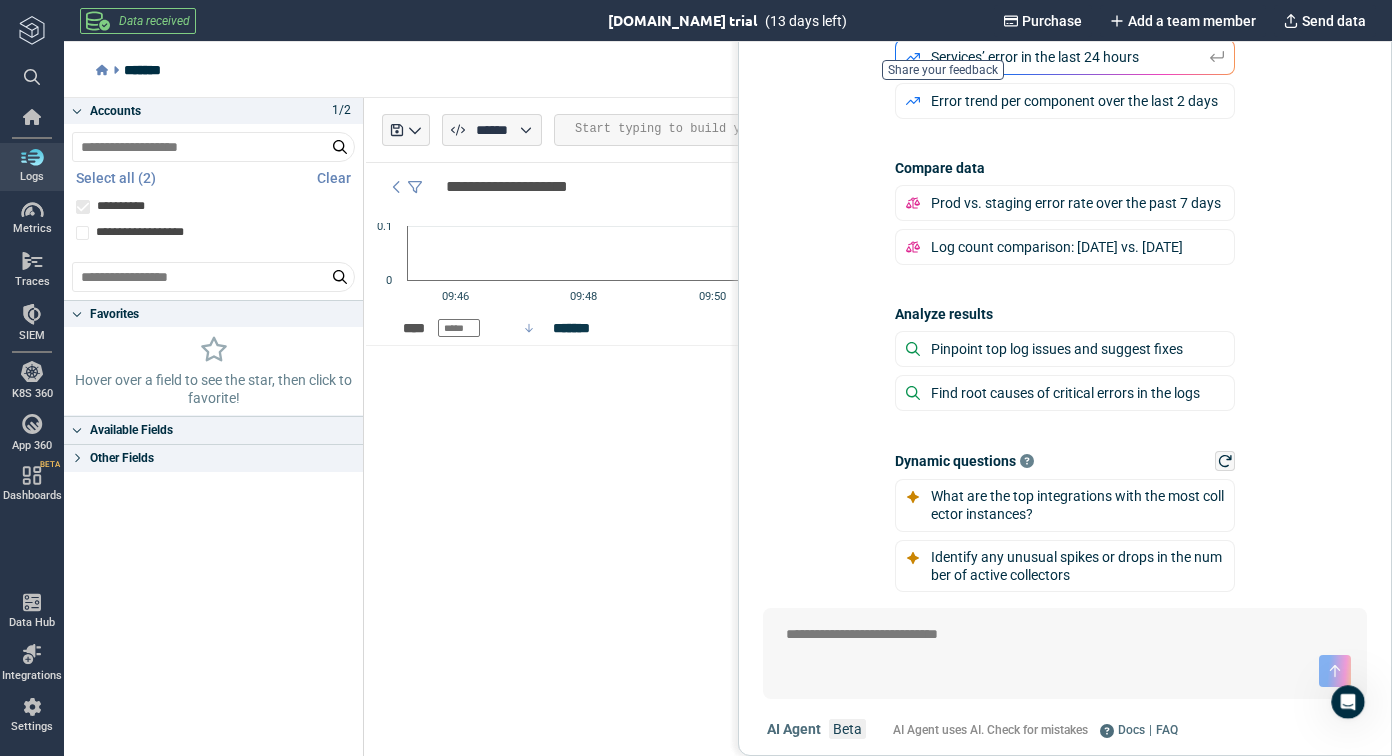 click at bounding box center [1144, 70] 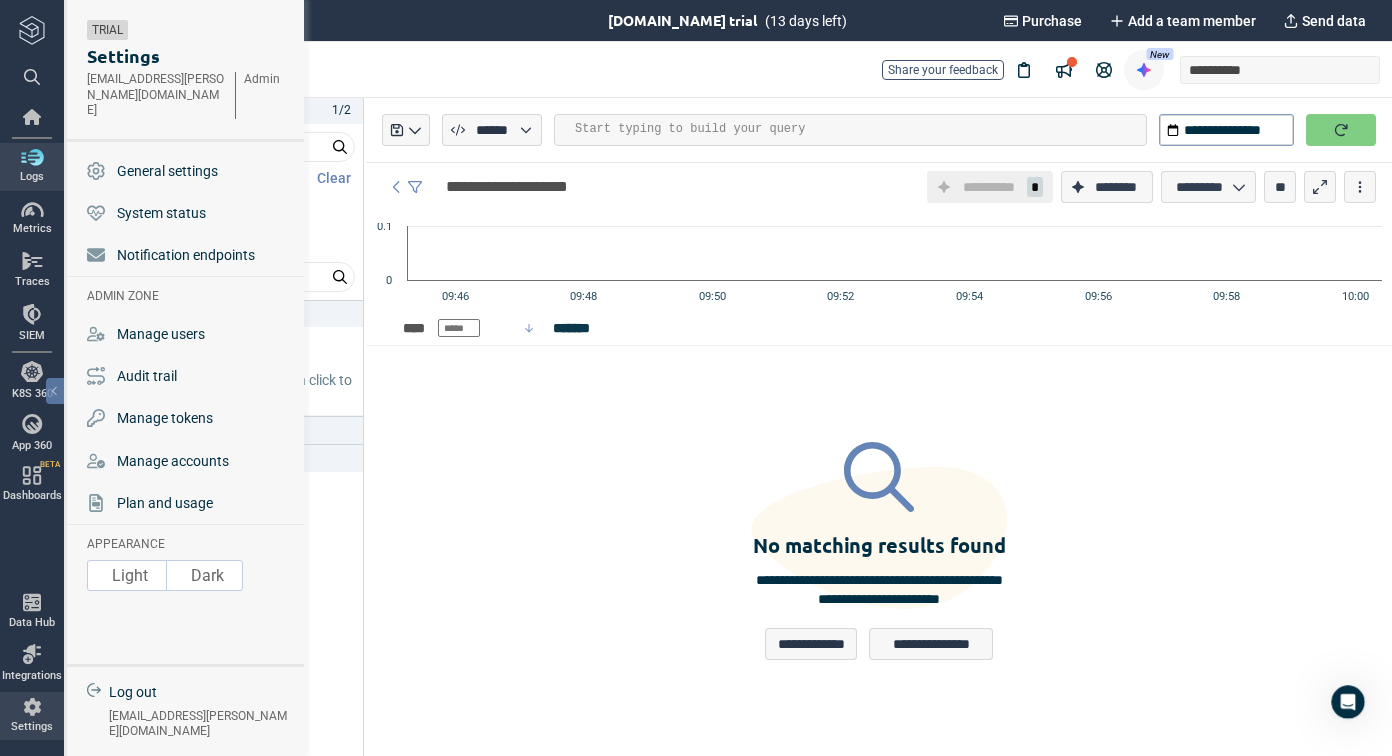 click on "Settings" at bounding box center (32, 716) 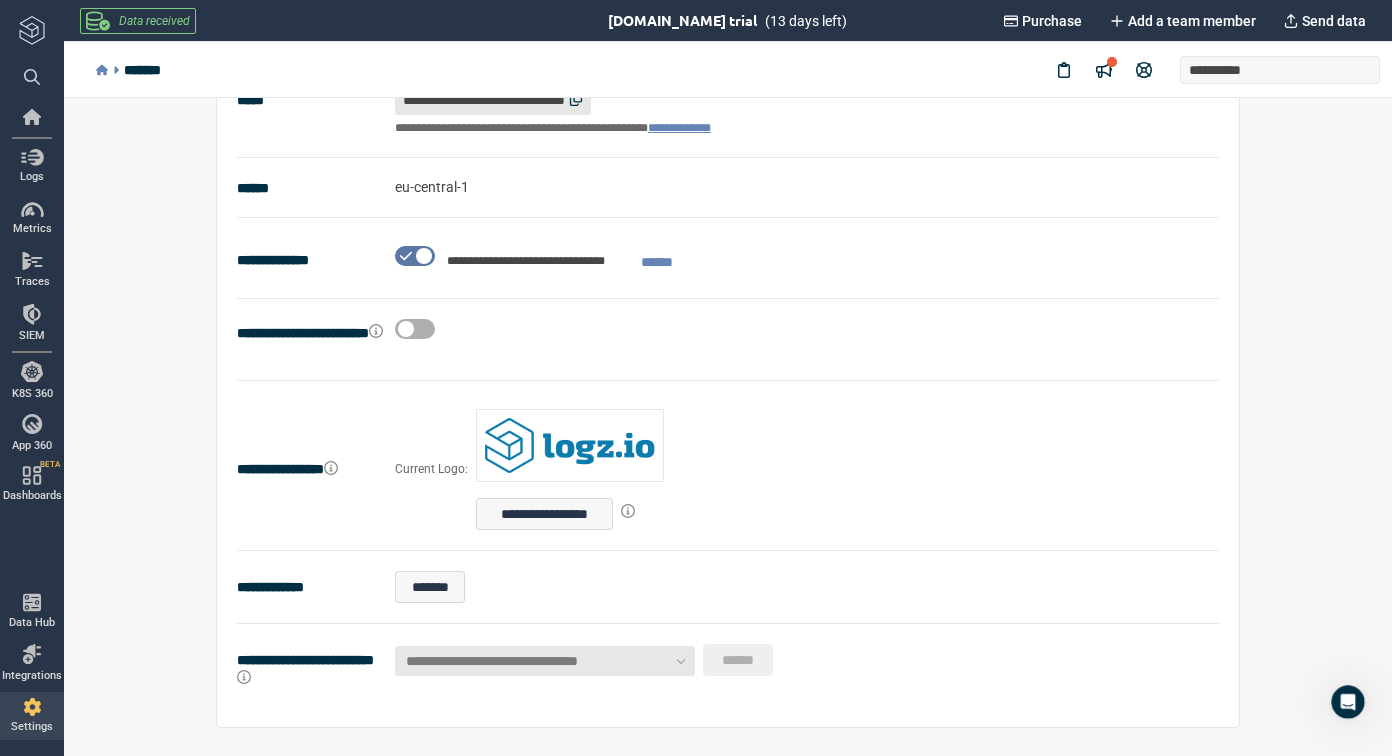 scroll, scrollTop: 262, scrollLeft: 0, axis: vertical 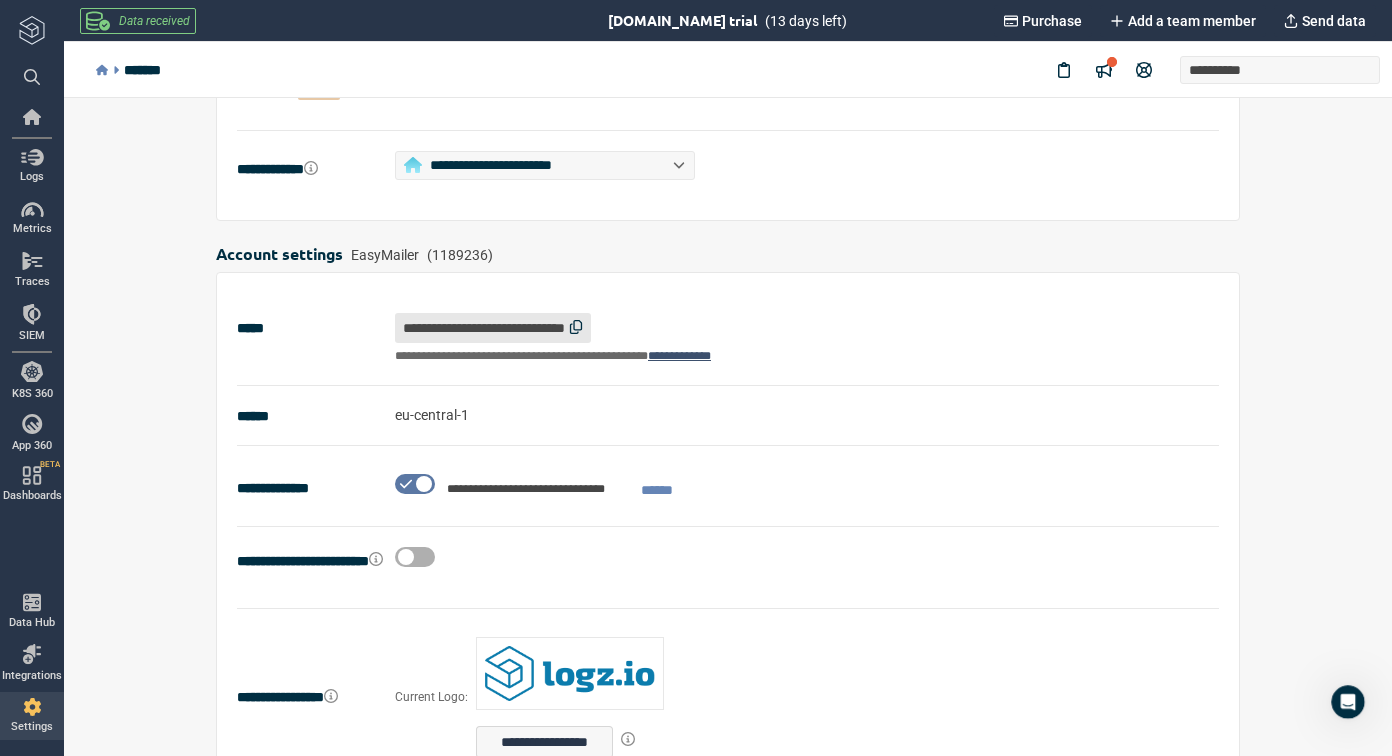 click on "**********" at bounding box center (679, 356) 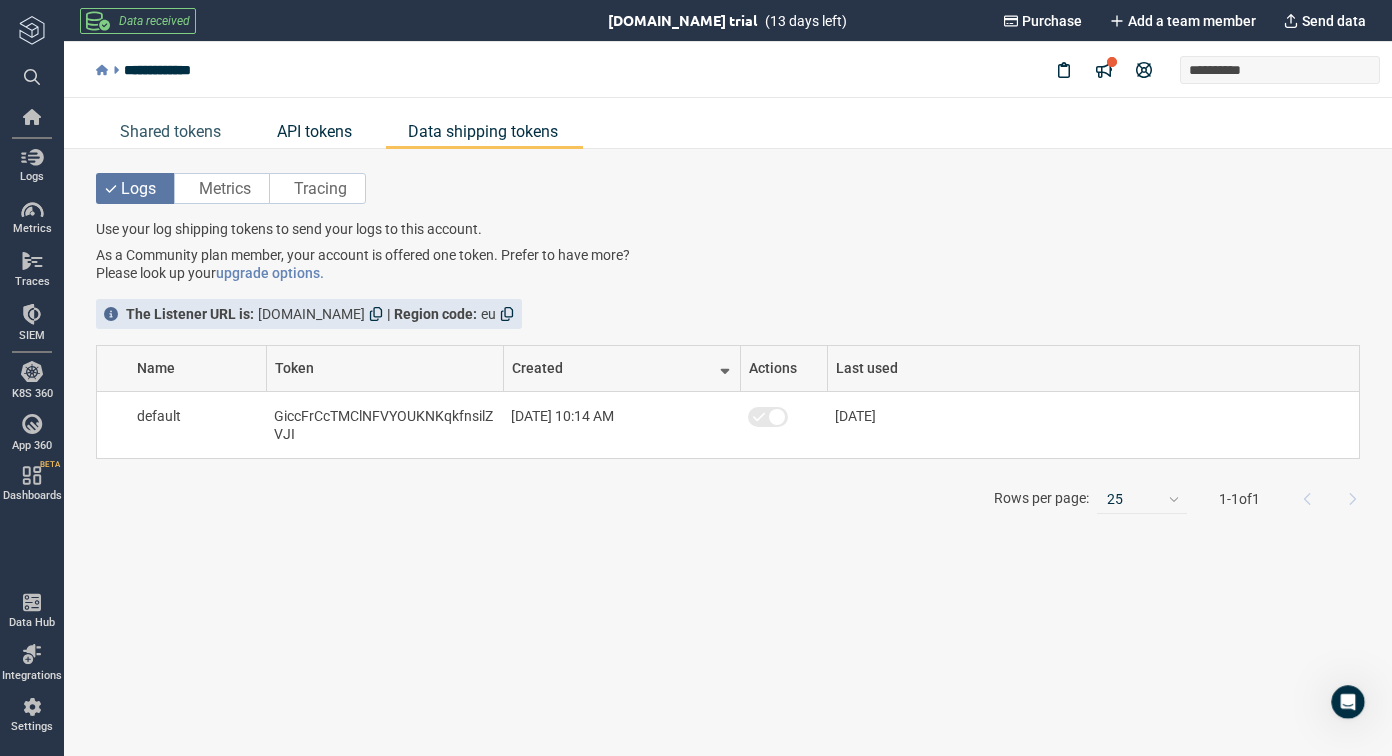 click on "API tokens" at bounding box center (314, 131) 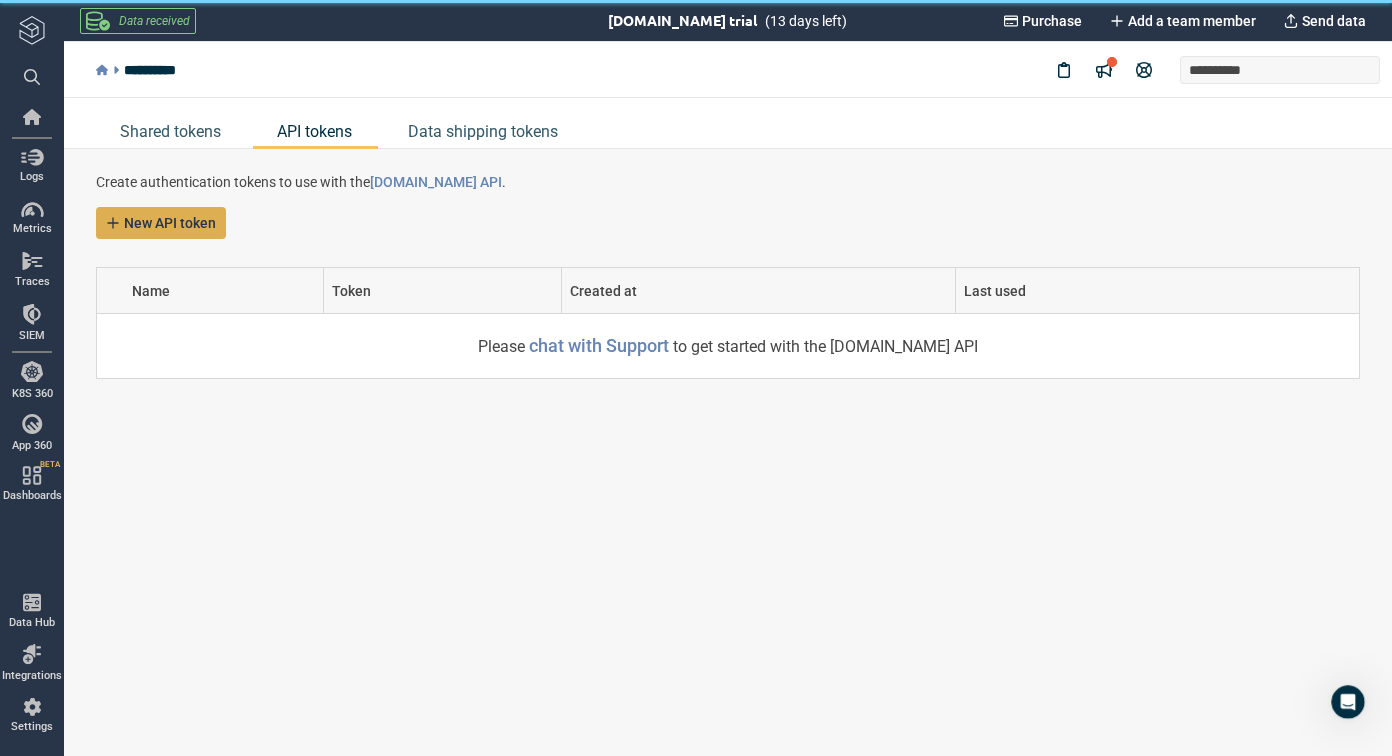 click on "New API token" at bounding box center (170, 223) 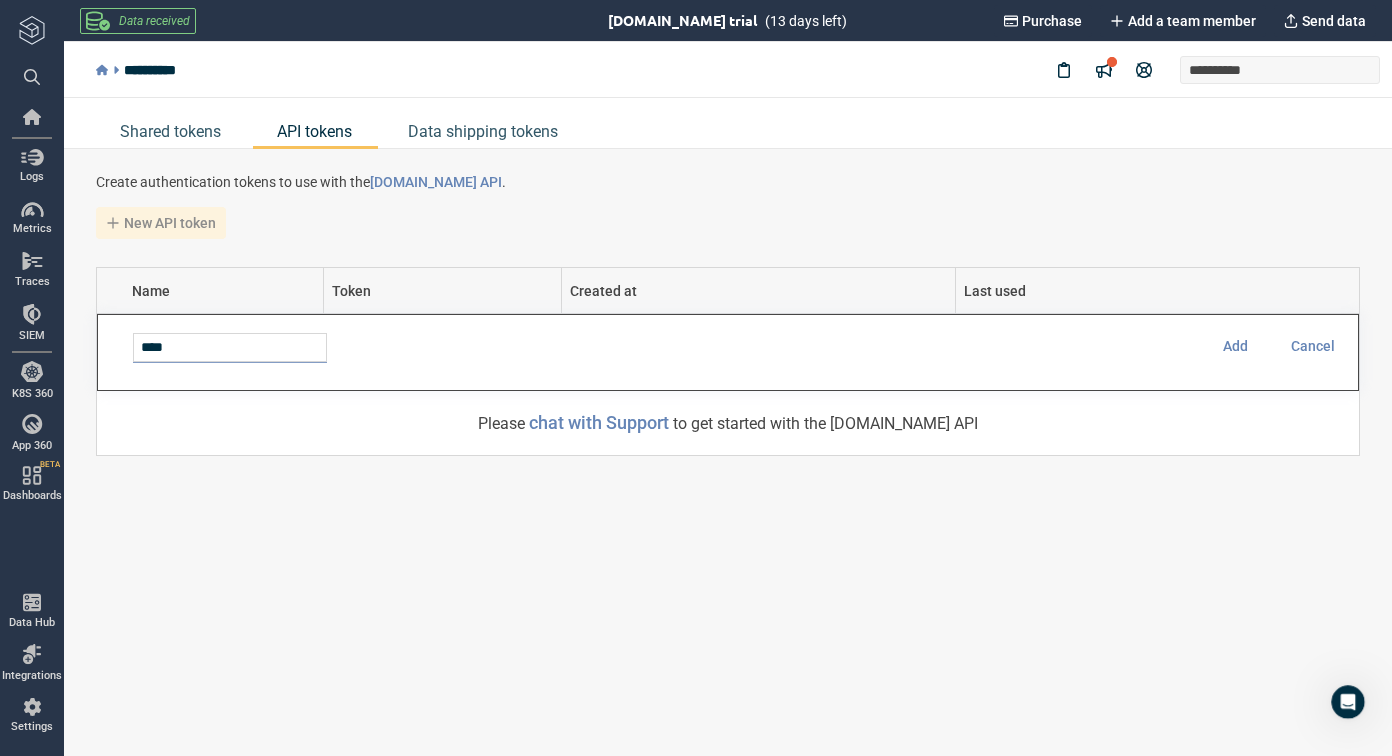 type on "****" 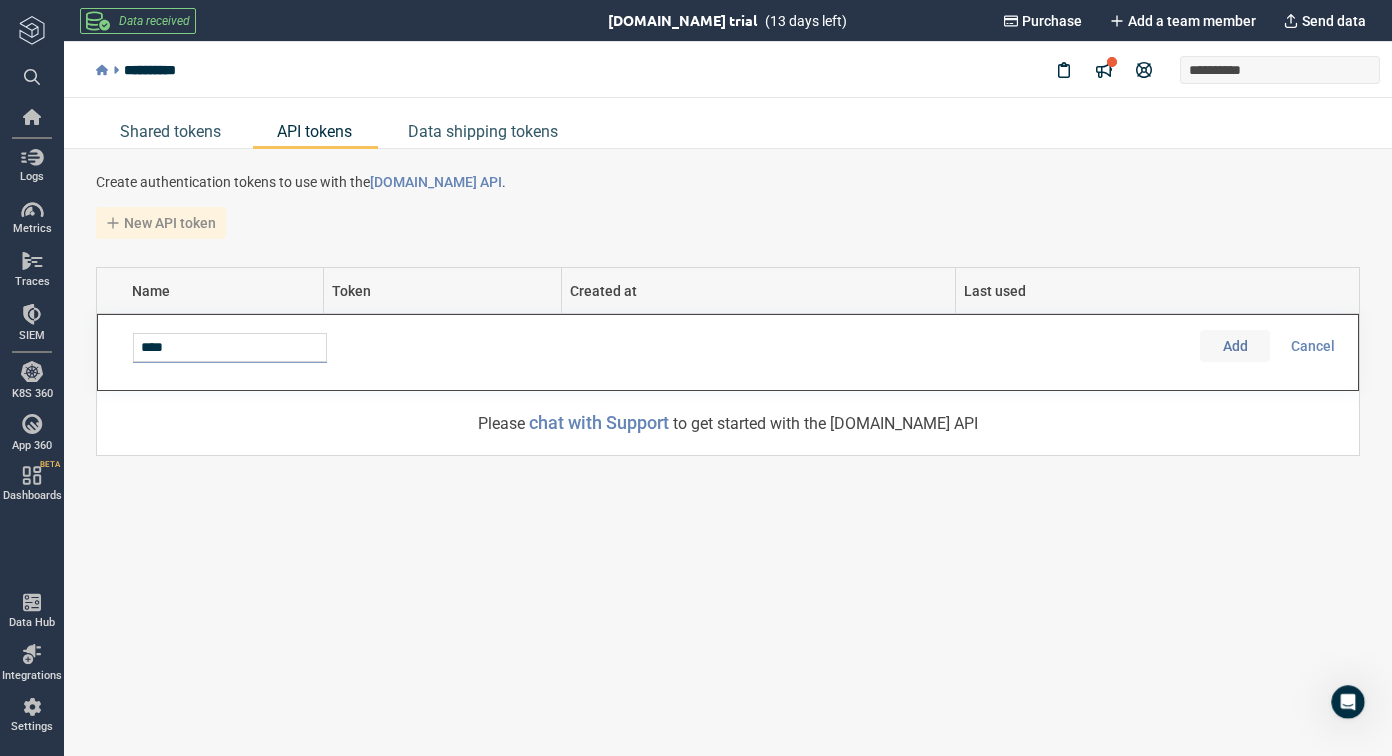 click on "Add" at bounding box center [1235, 346] 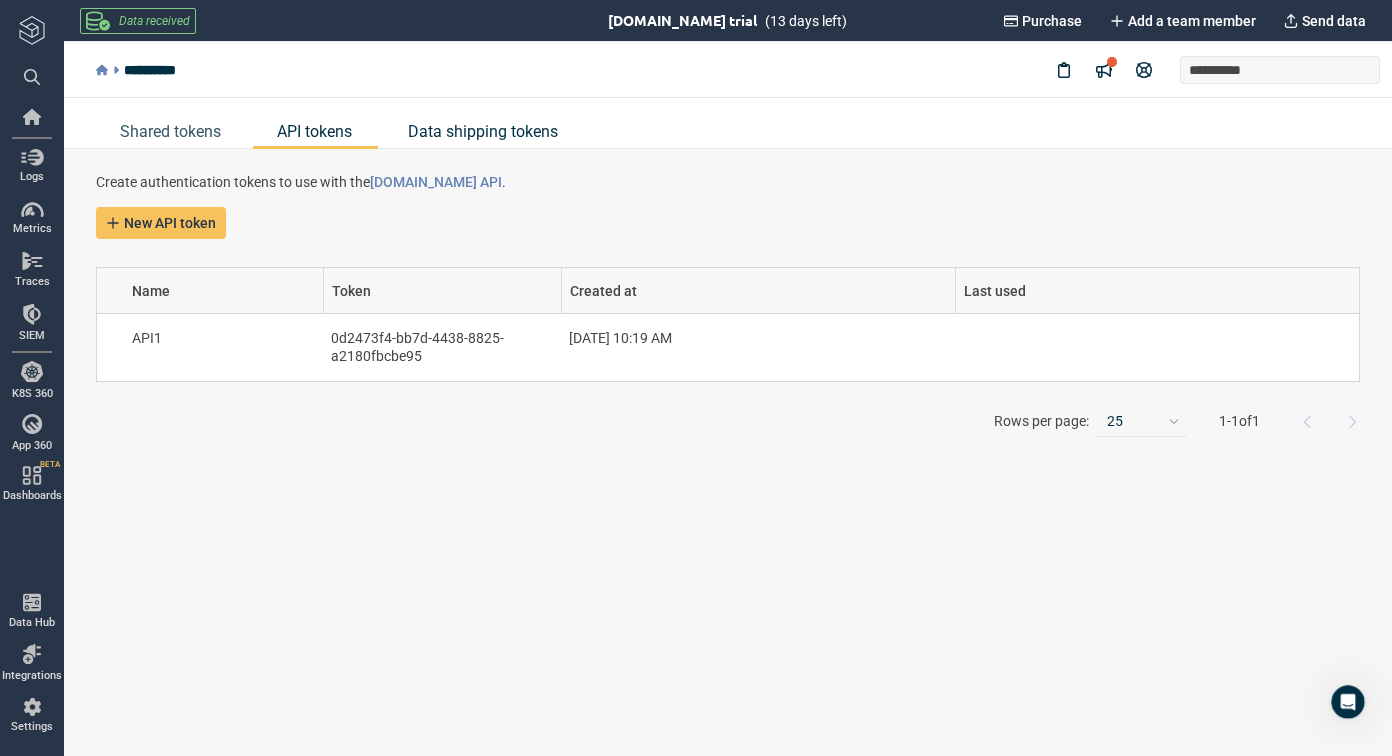 click on "Data shipping tokens" at bounding box center (483, 131) 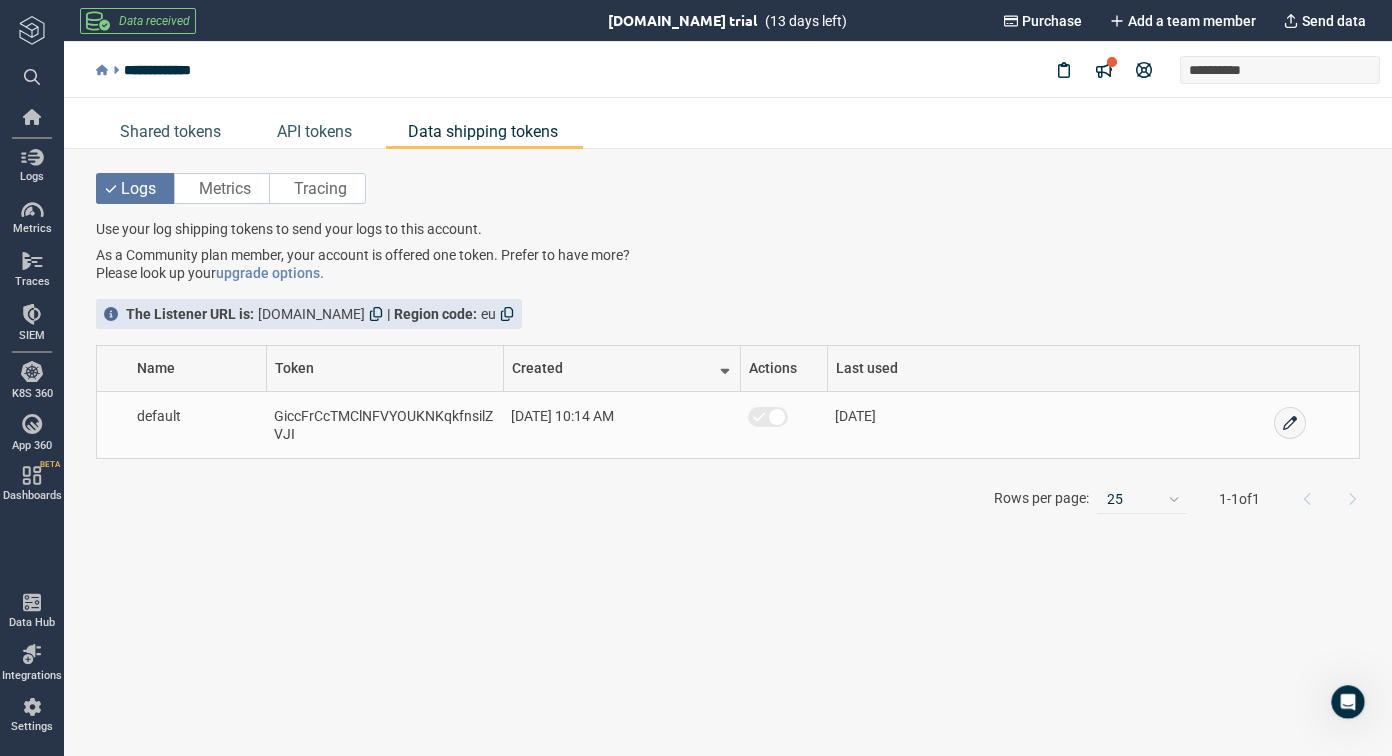 click on "GiccFrCcTMClNFVYOUKNKqkfnsilZVJI" at bounding box center [383, 425] 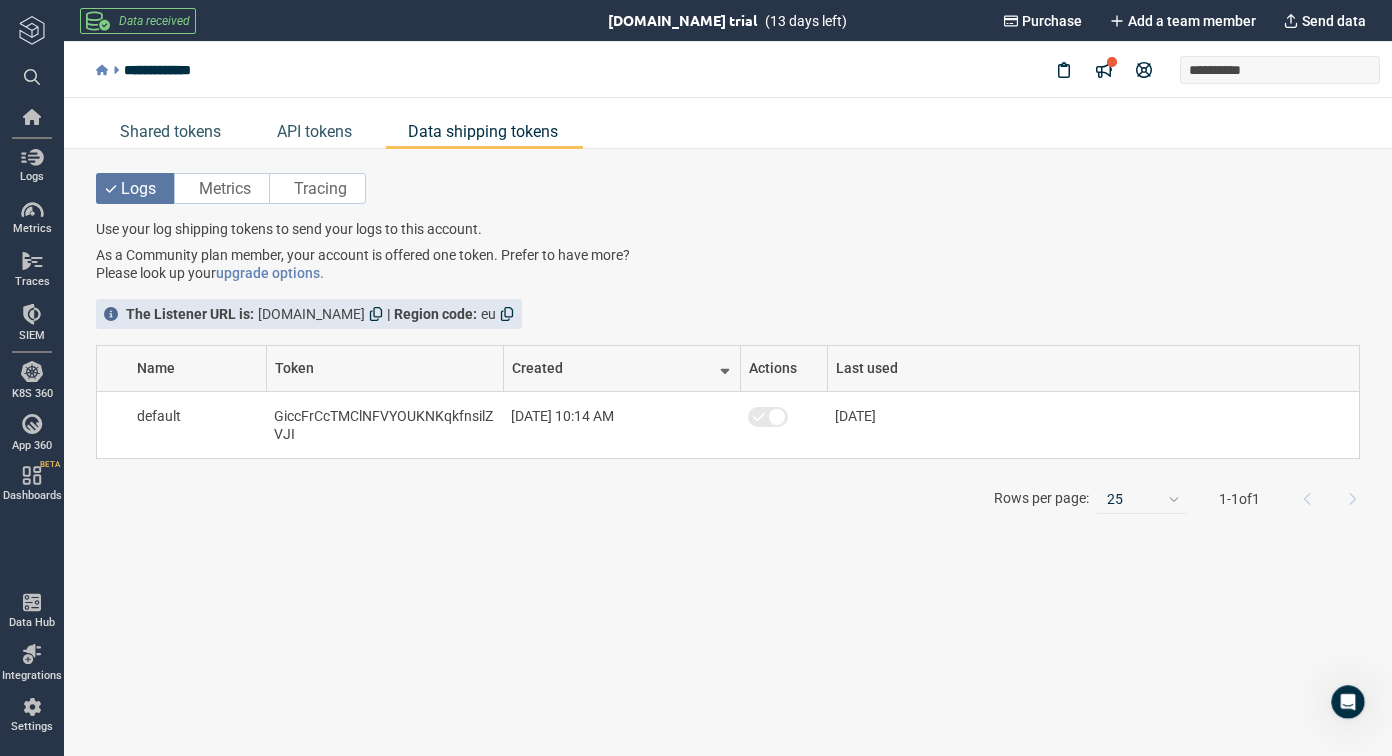click on "Logs Metrics Tracing Use your log shipping tokens to send your logs to this account. As a Community plan member, your account is offered one token. Prefer to have more? Please look up your  upgrade options. The Listener URL is: [DOMAIN_NAME] | Region code: eu Name Token Created Actions Last used default GiccFrCcTMClNFVYOUKNKqkfnsilZVJI [DATE] 10:14 AM 2025-07-29 Rows per page: 25 1 - 1  of  1" at bounding box center [728, 452] 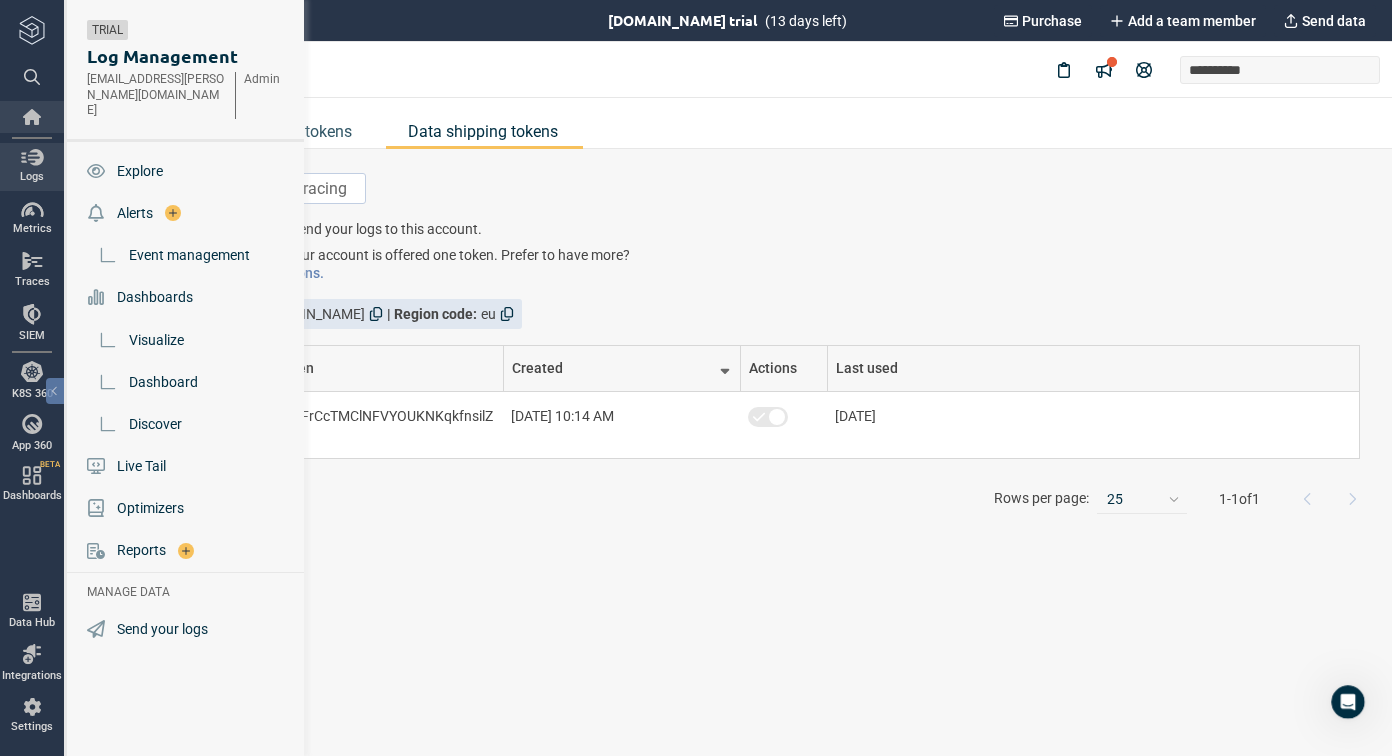 click at bounding box center (32, 117) 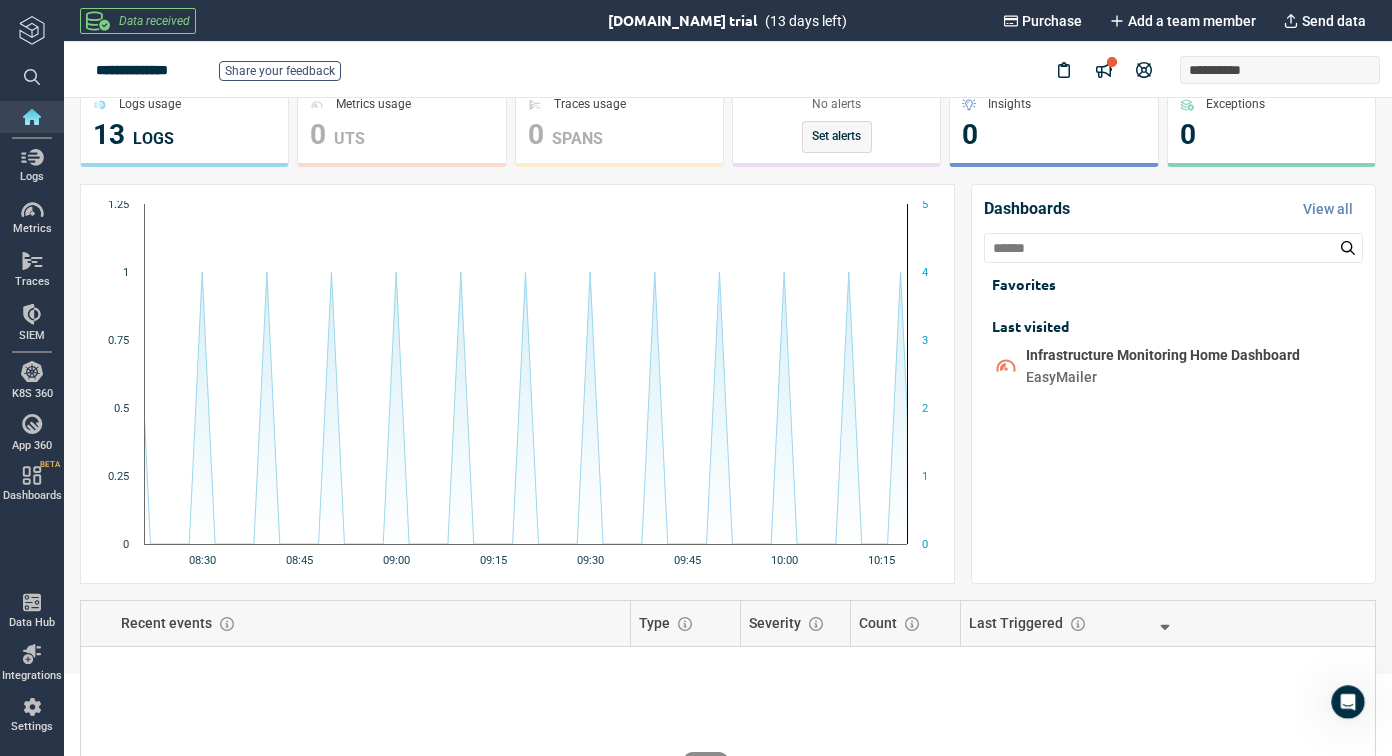 scroll, scrollTop: 0, scrollLeft: 0, axis: both 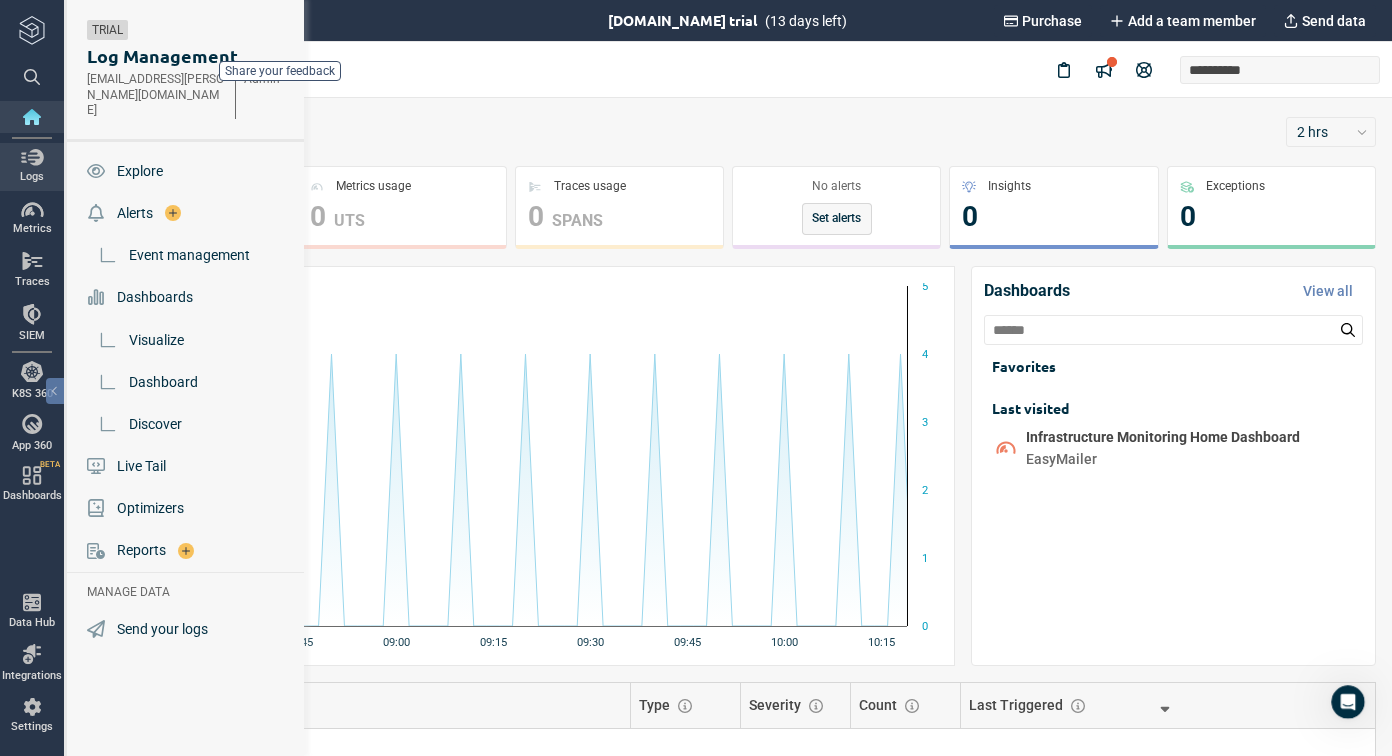 click at bounding box center (32, 157) 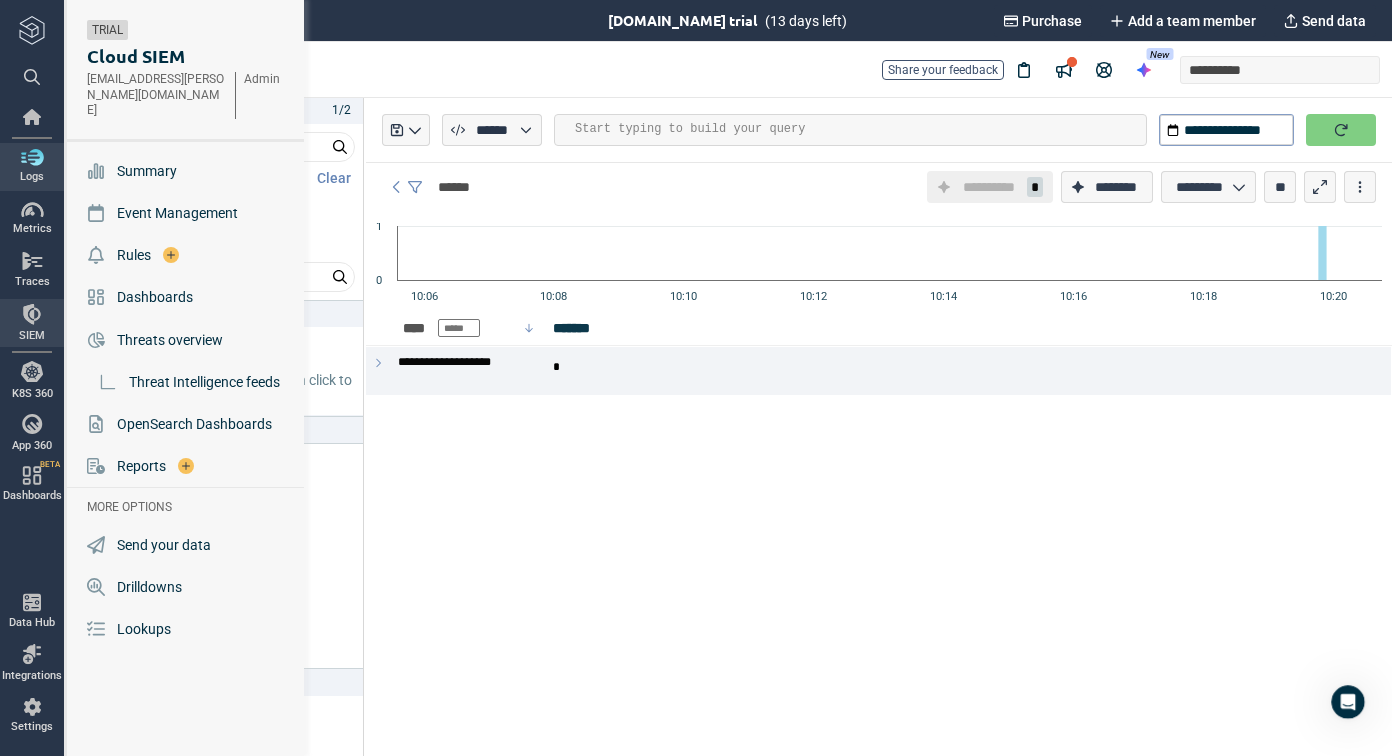 click on "Threats overview" at bounding box center (187, 340) 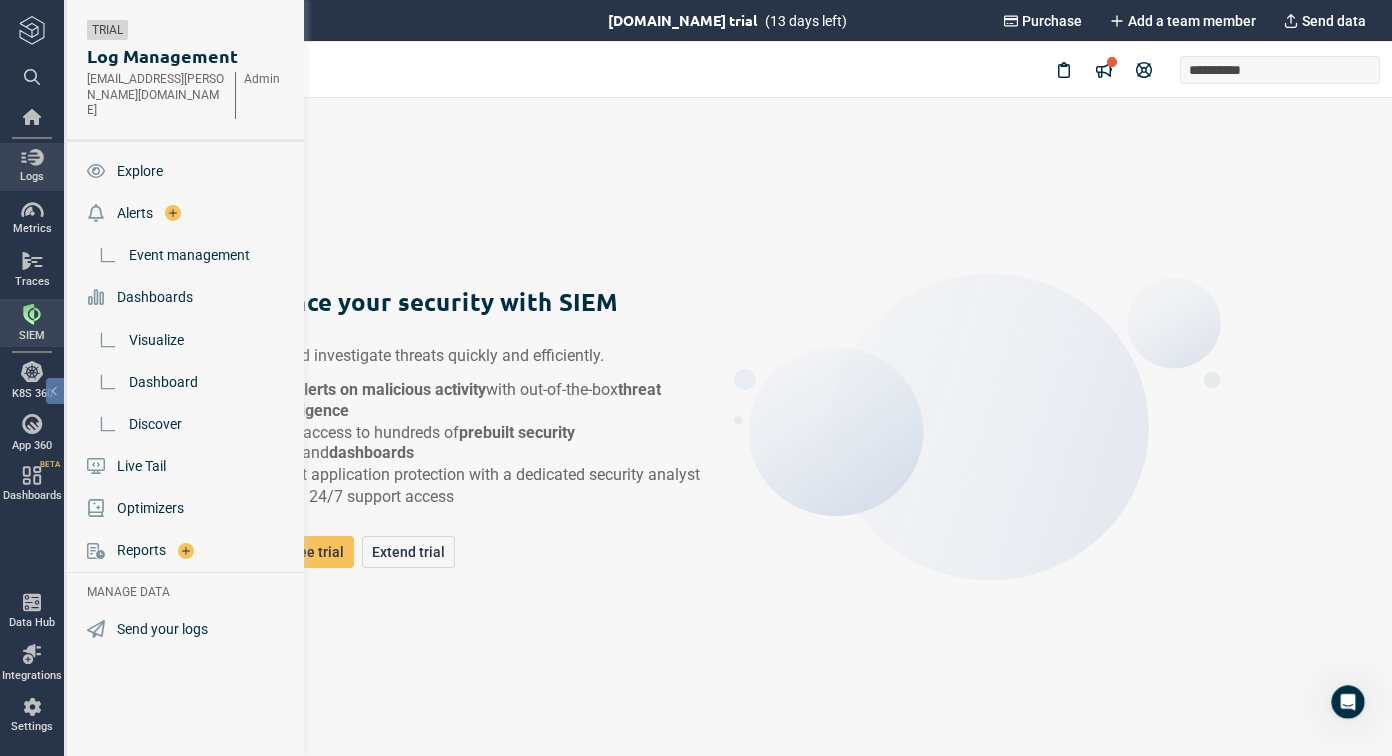 click at bounding box center [32, 157] 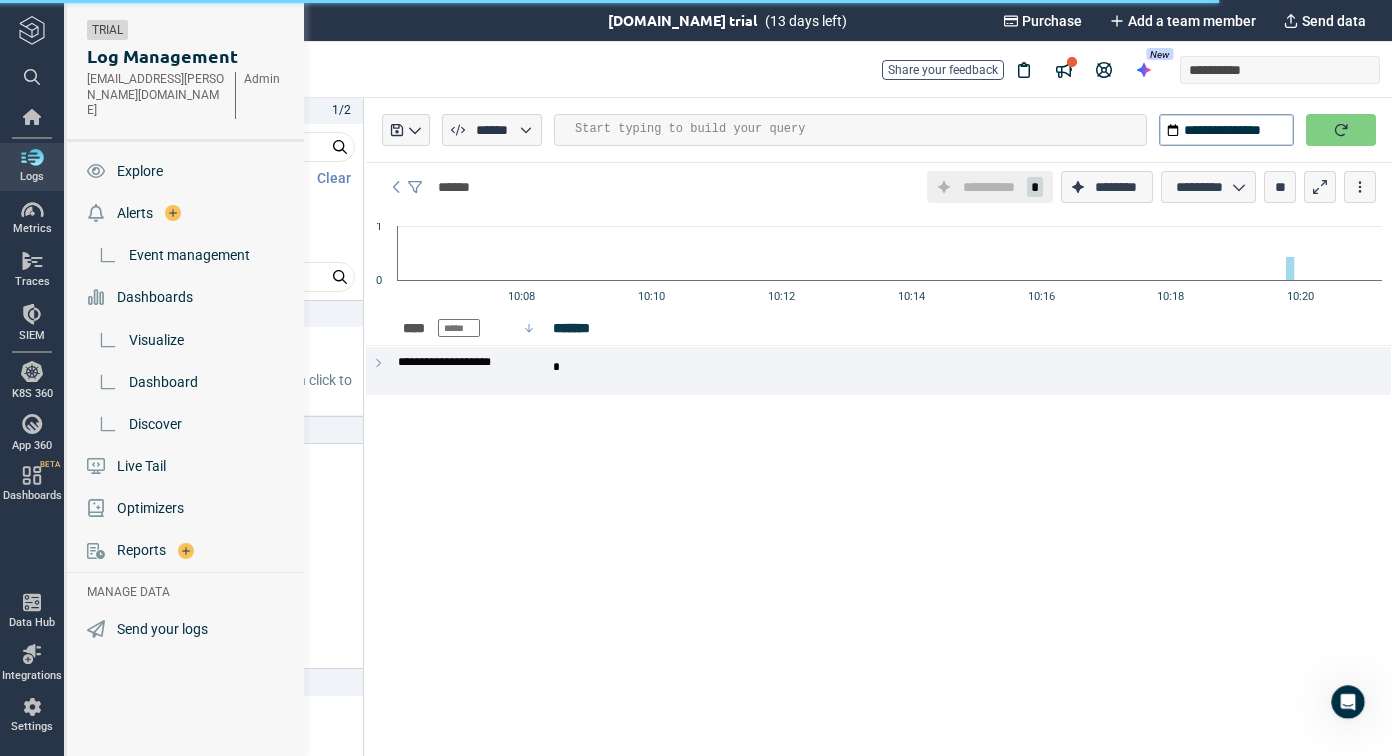 type on "*" 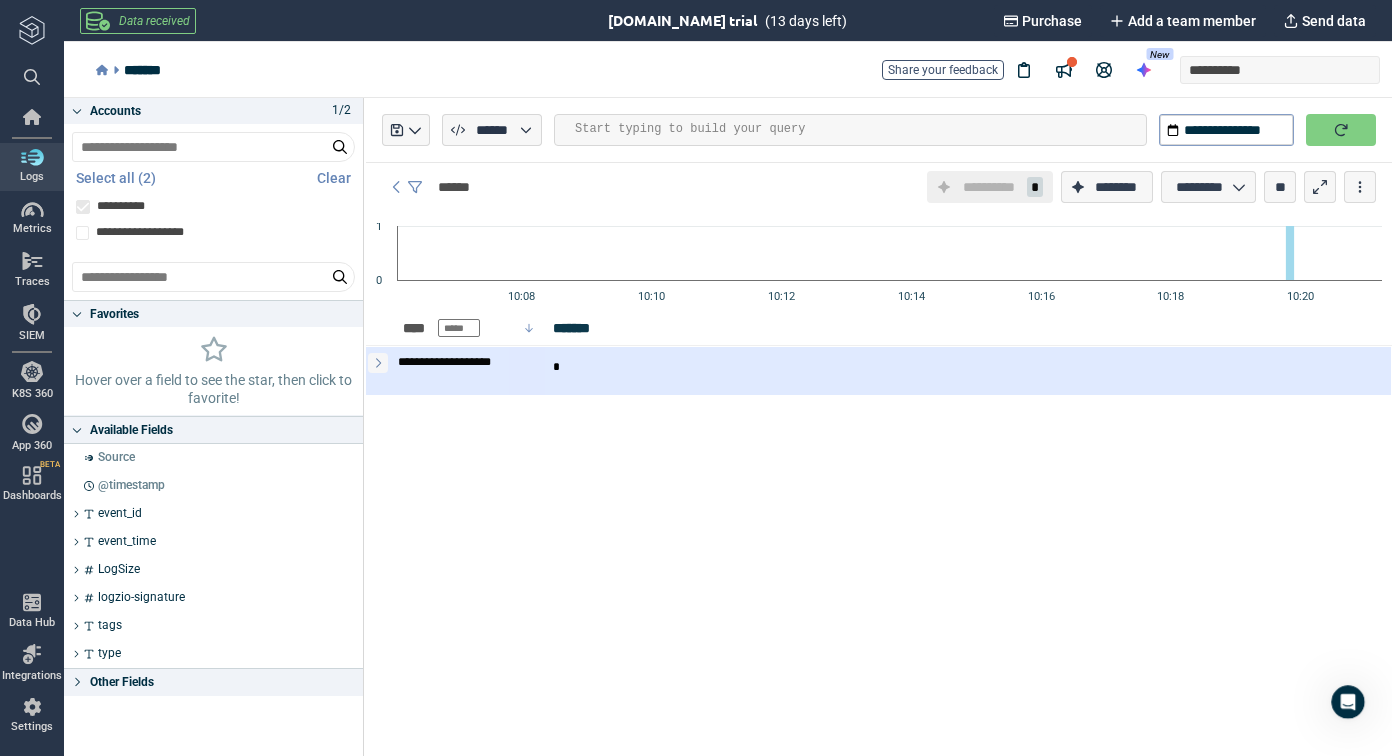 click 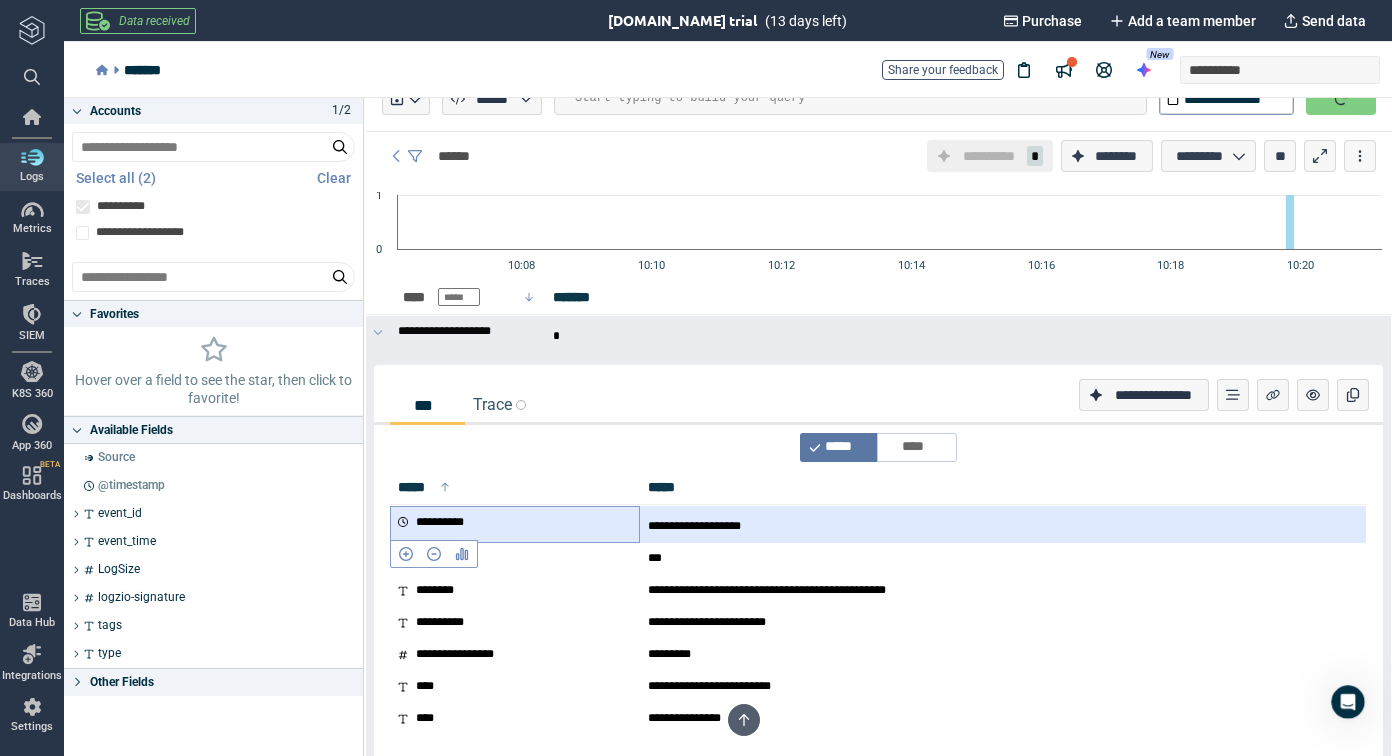 scroll, scrollTop: 43, scrollLeft: 0, axis: vertical 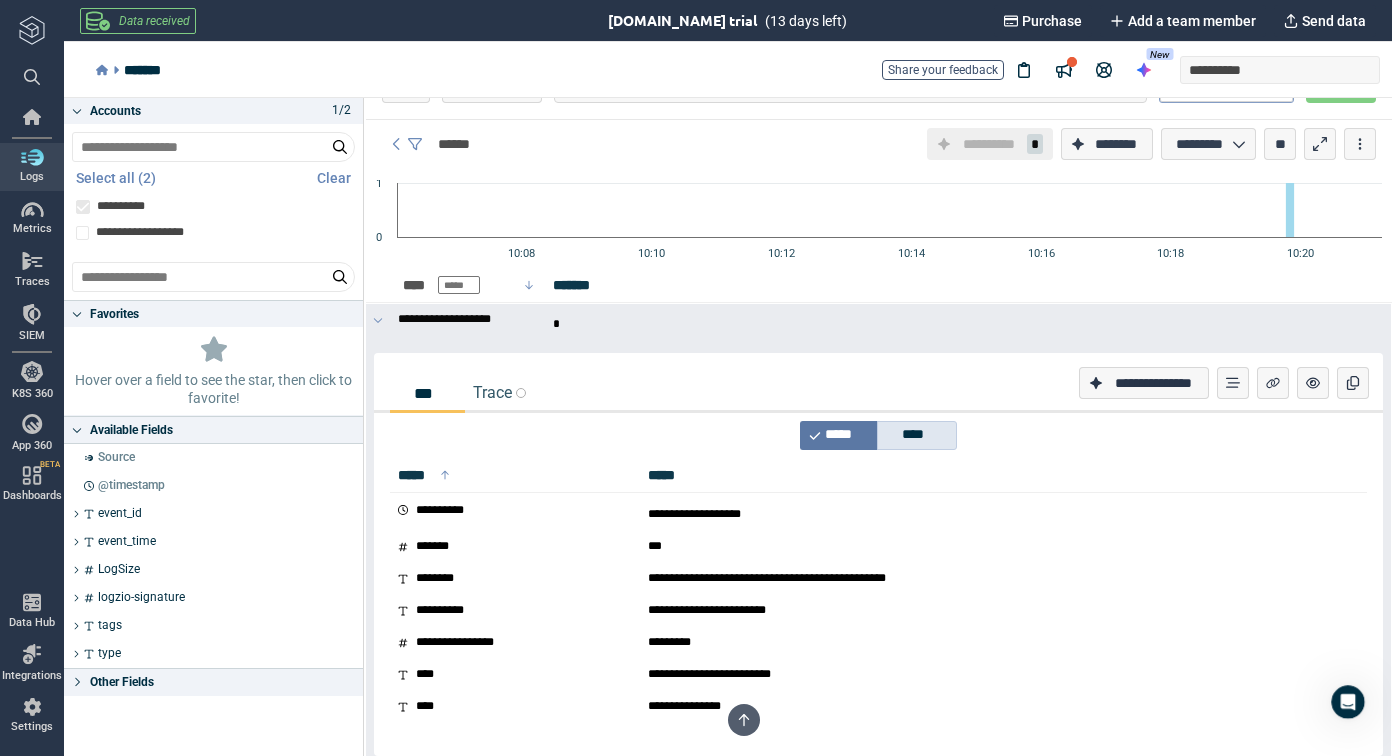 click on "****" at bounding box center (920, 435) 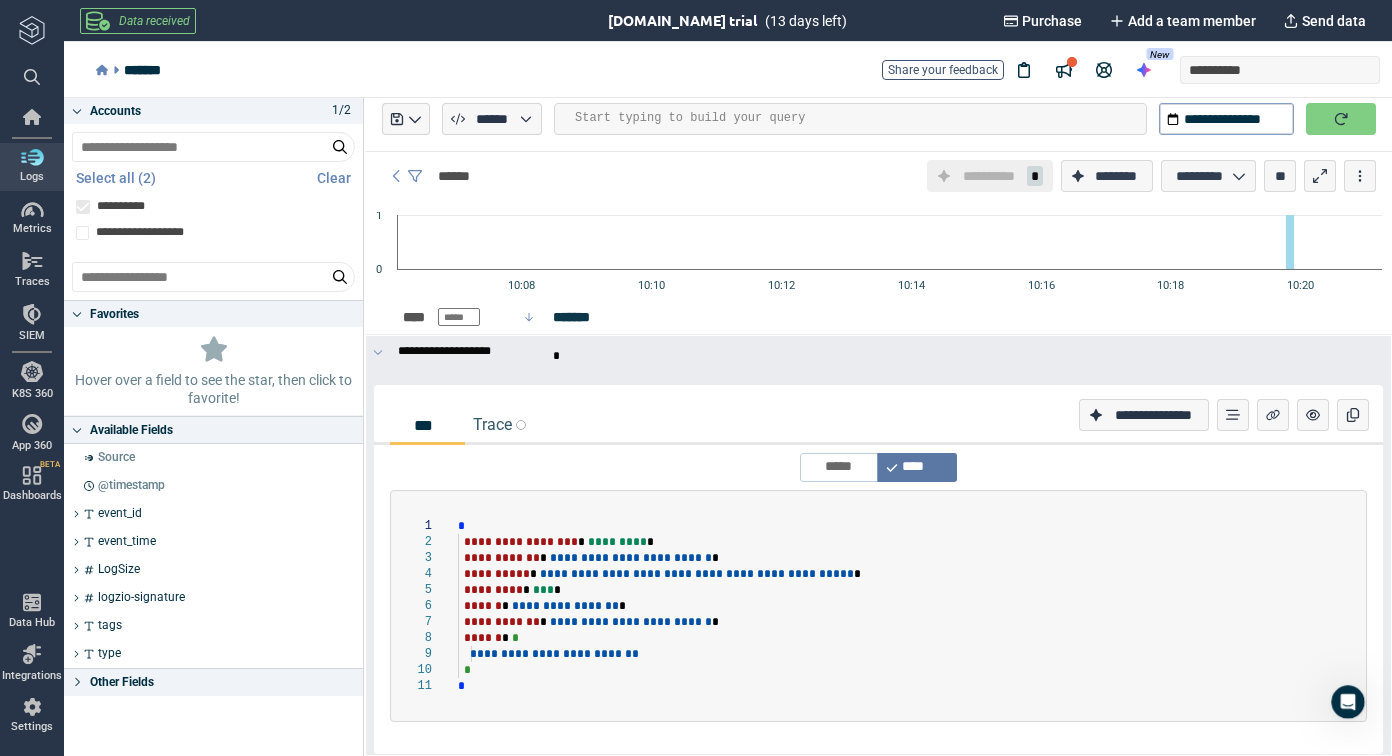 scroll, scrollTop: 11, scrollLeft: 0, axis: vertical 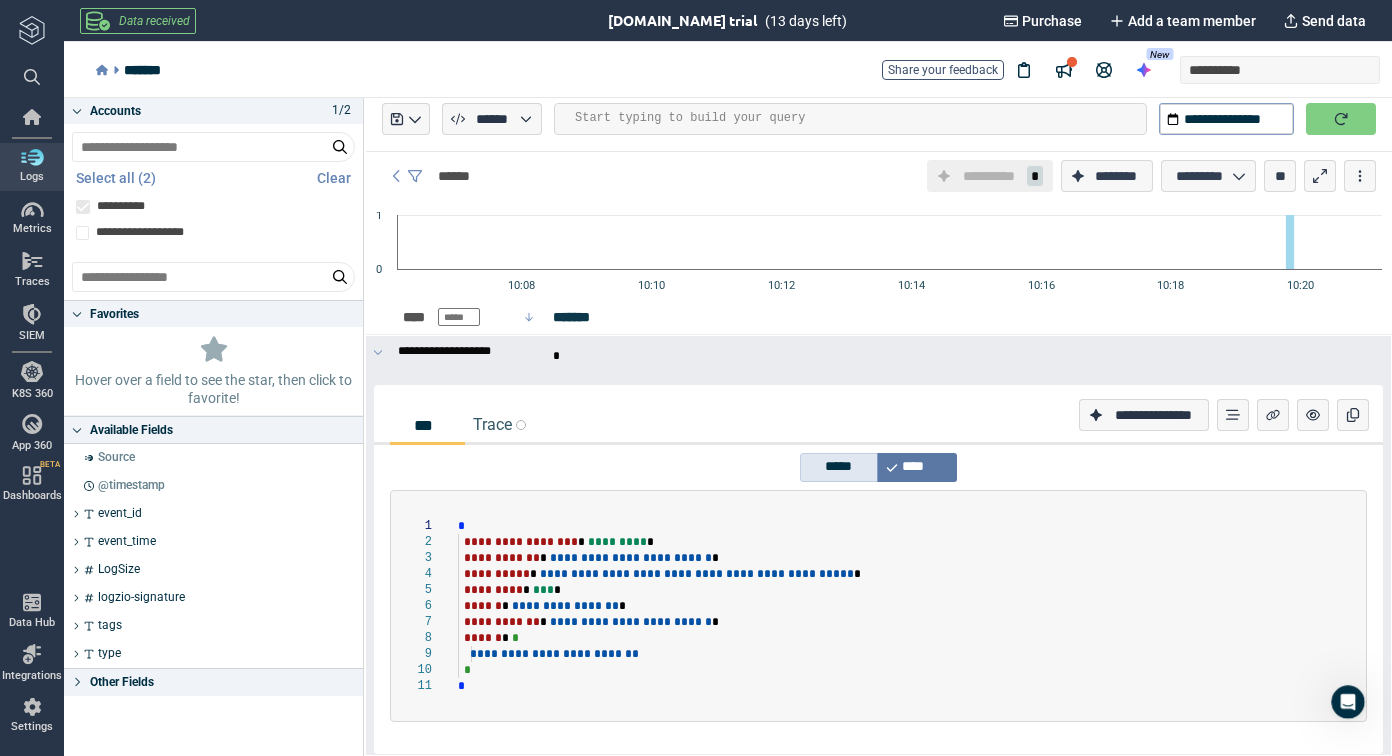 click on "*****" at bounding box center (842, 467) 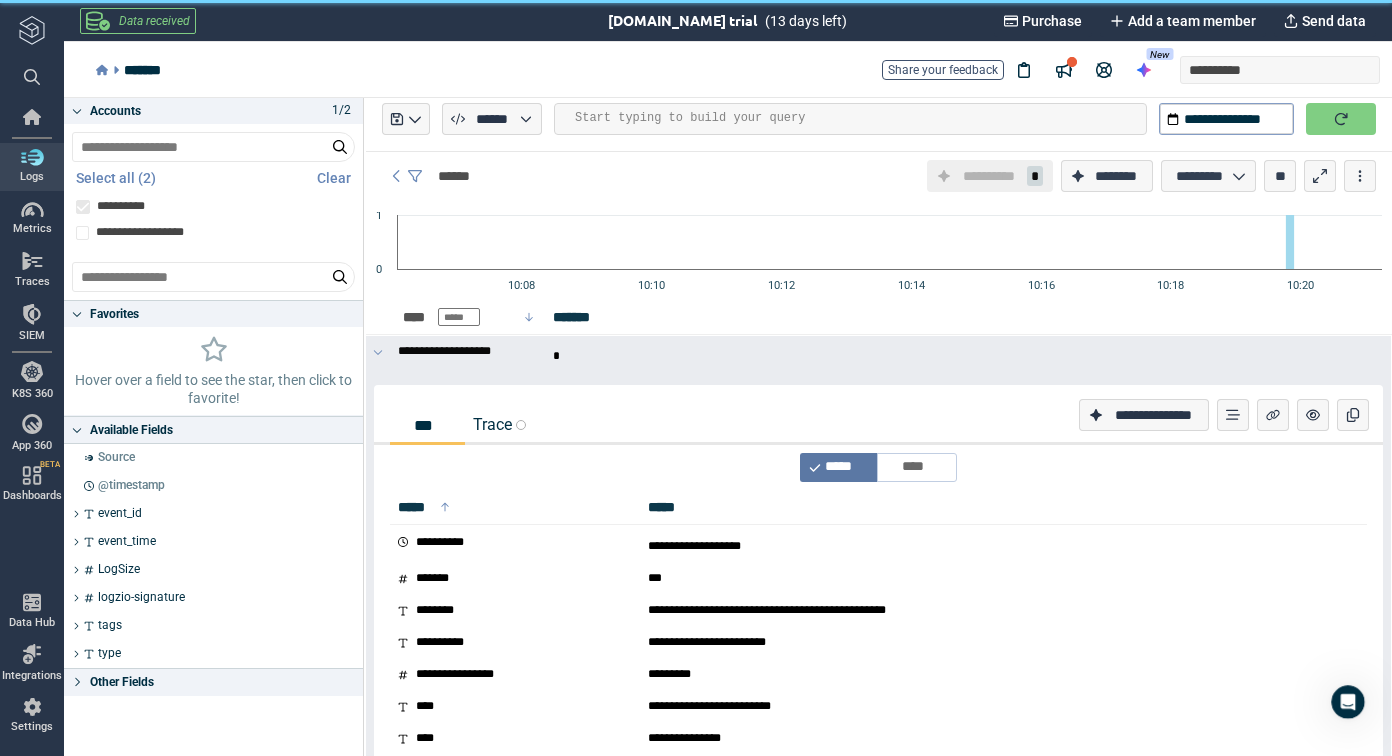 click at bounding box center [521, 425] 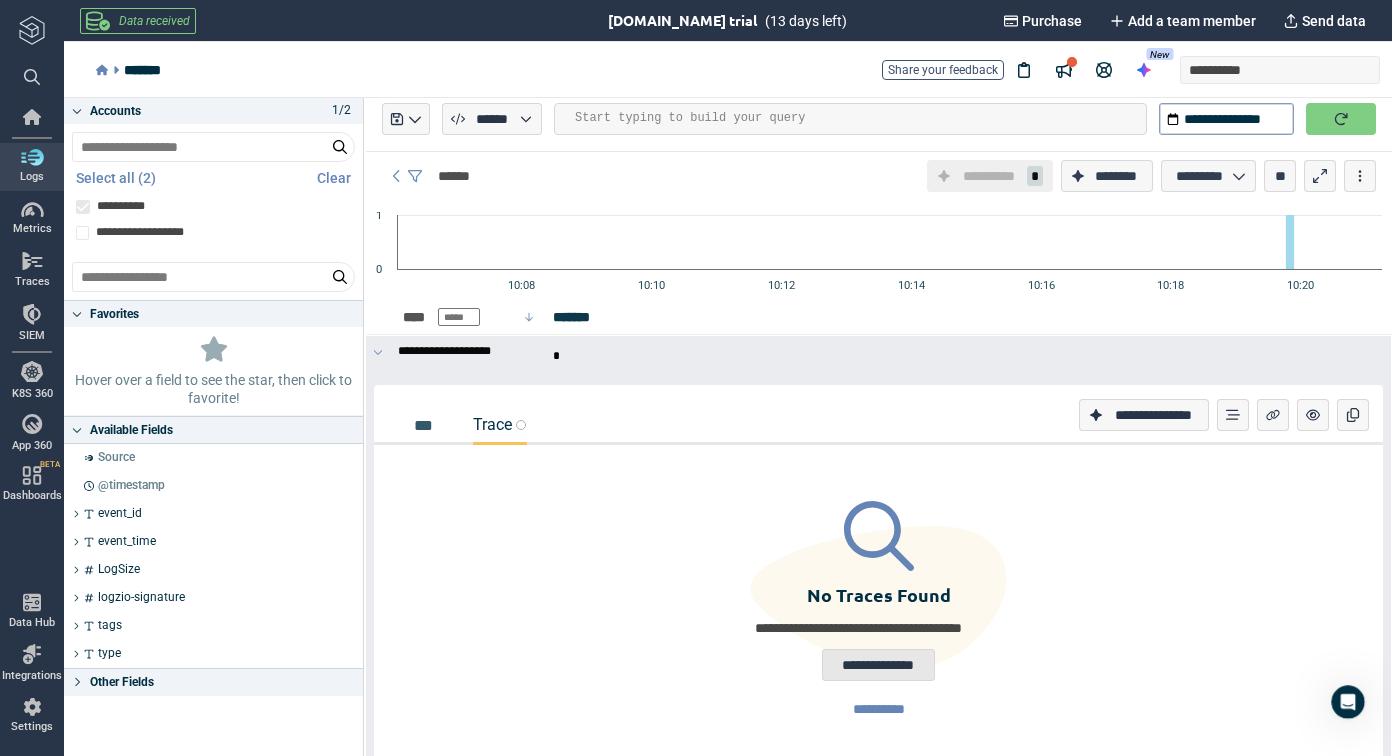 click on "**********" at bounding box center (879, 665) 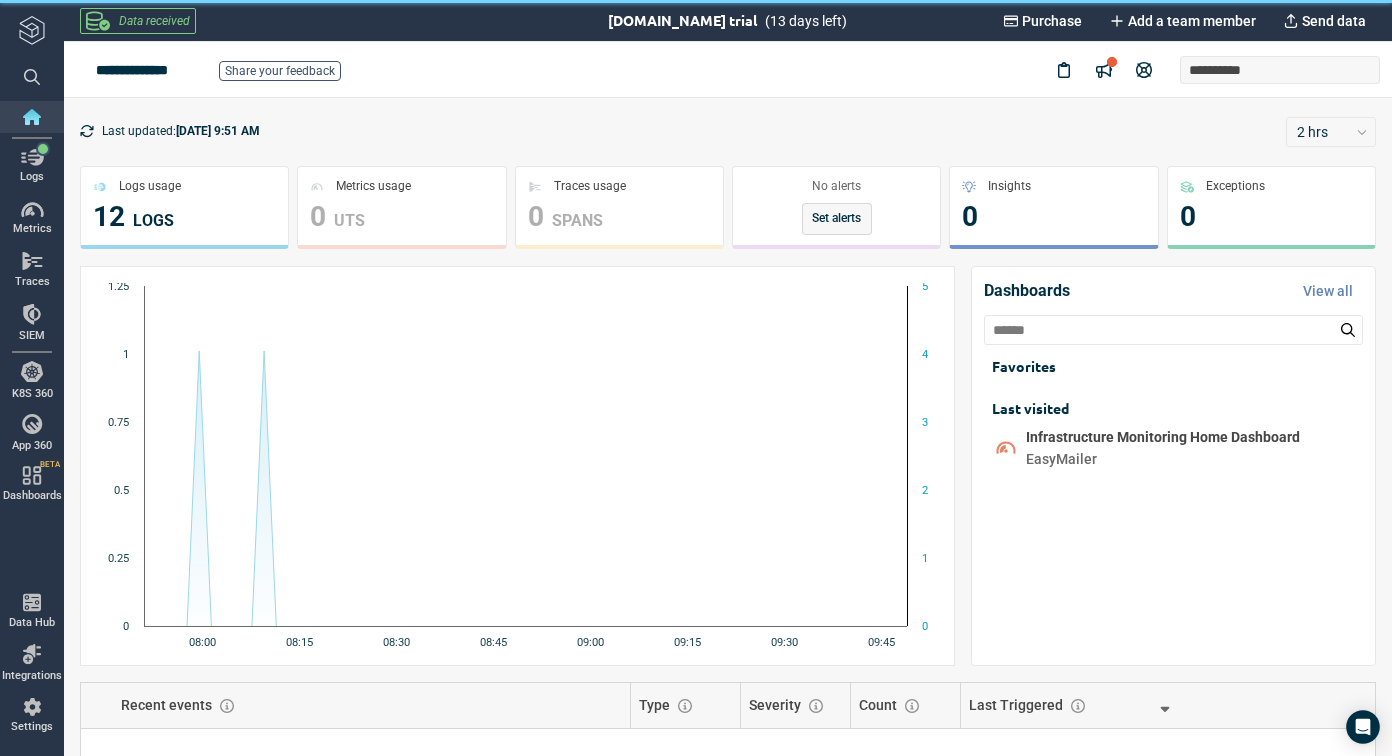 scroll, scrollTop: 0, scrollLeft: 0, axis: both 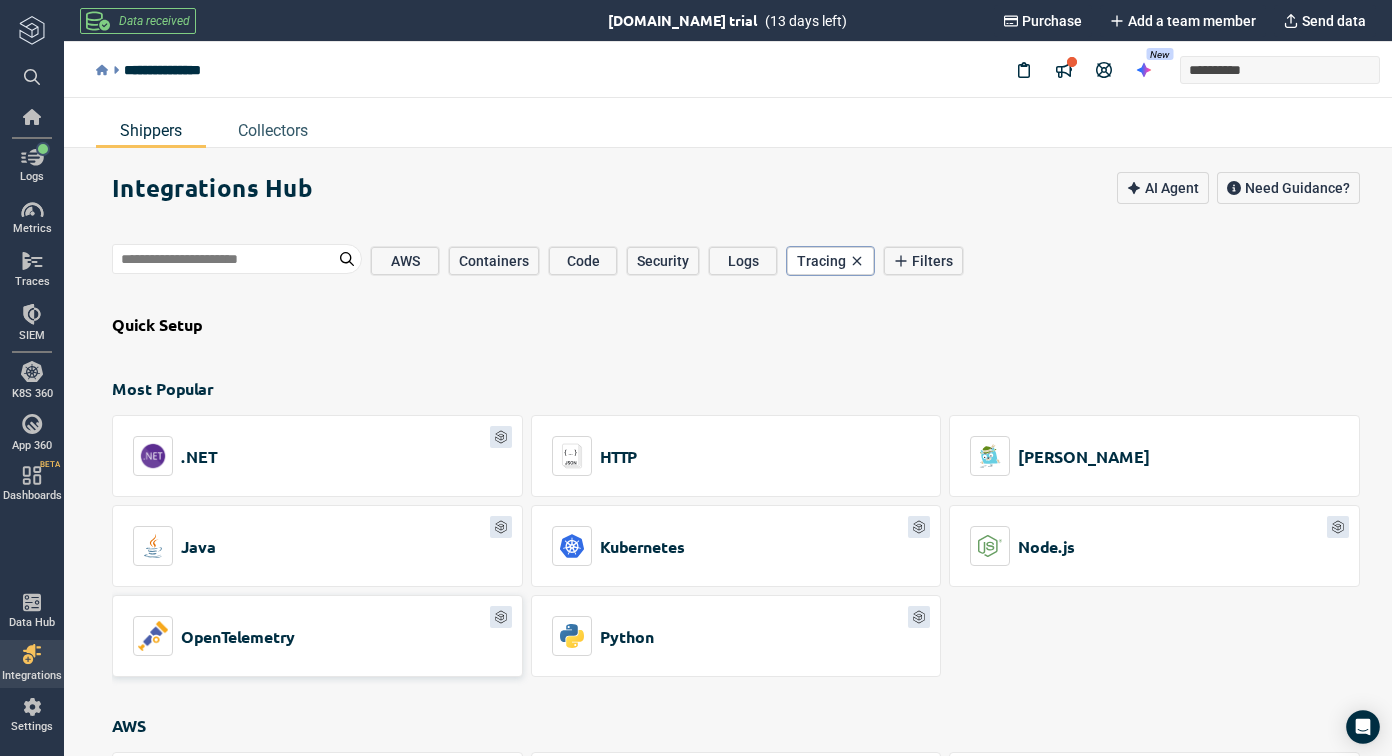 click on "OpenTelemetry" at bounding box center (238, 636) 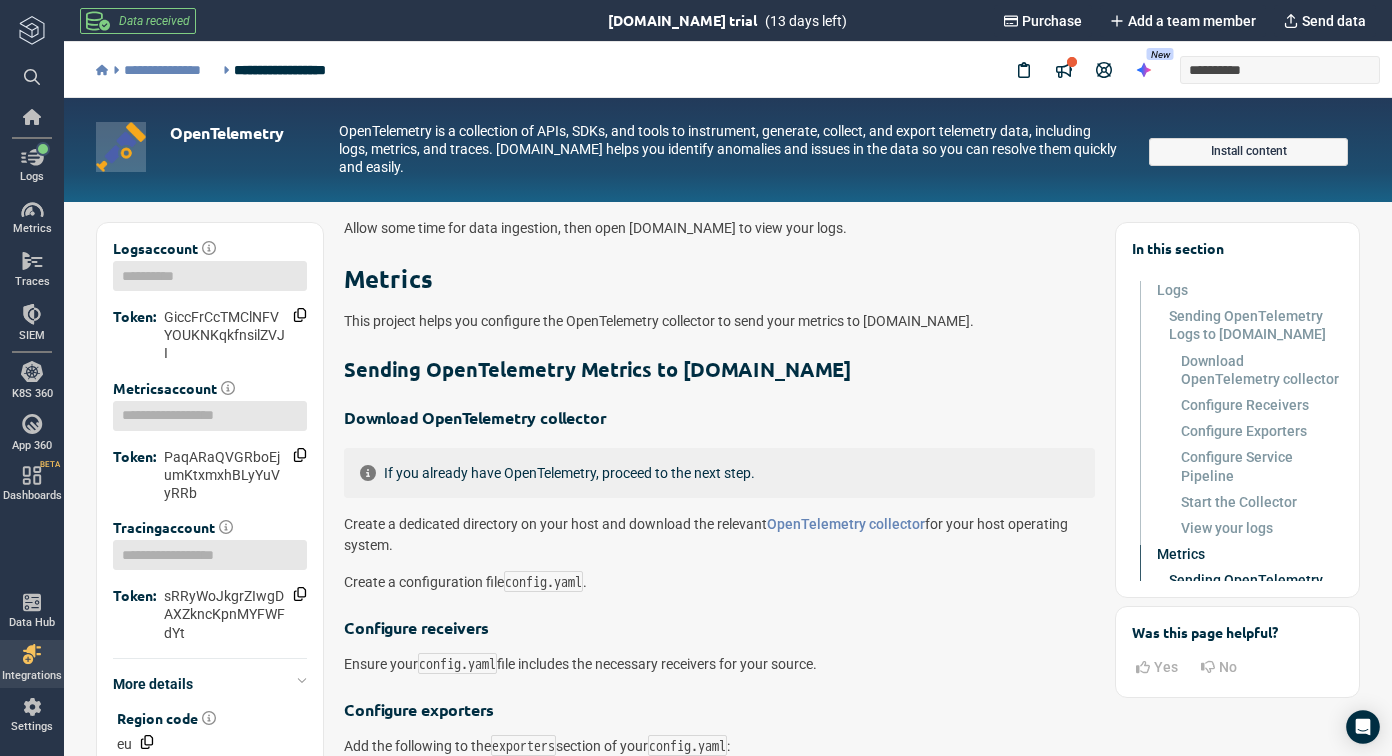scroll, scrollTop: 1140, scrollLeft: 0, axis: vertical 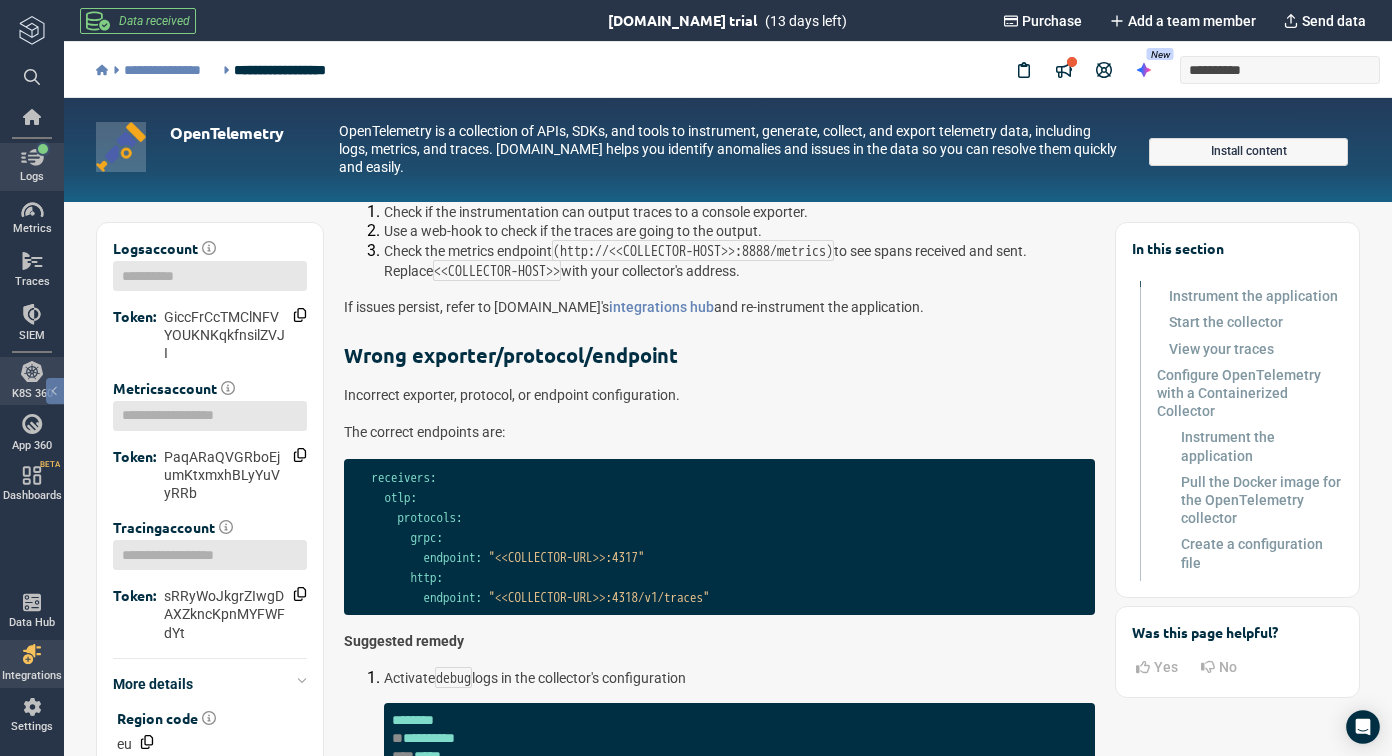 click at bounding box center [32, 157] 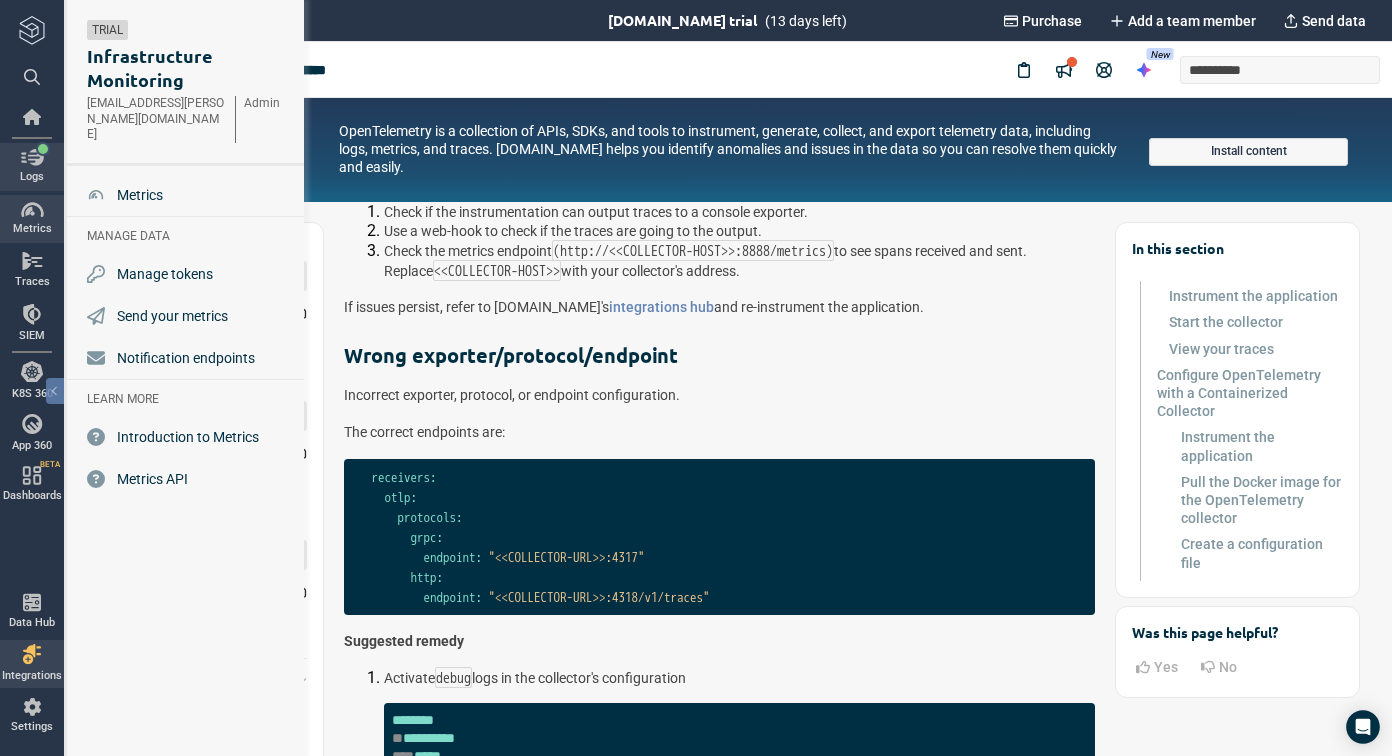 scroll, scrollTop: 12441, scrollLeft: 0, axis: vertical 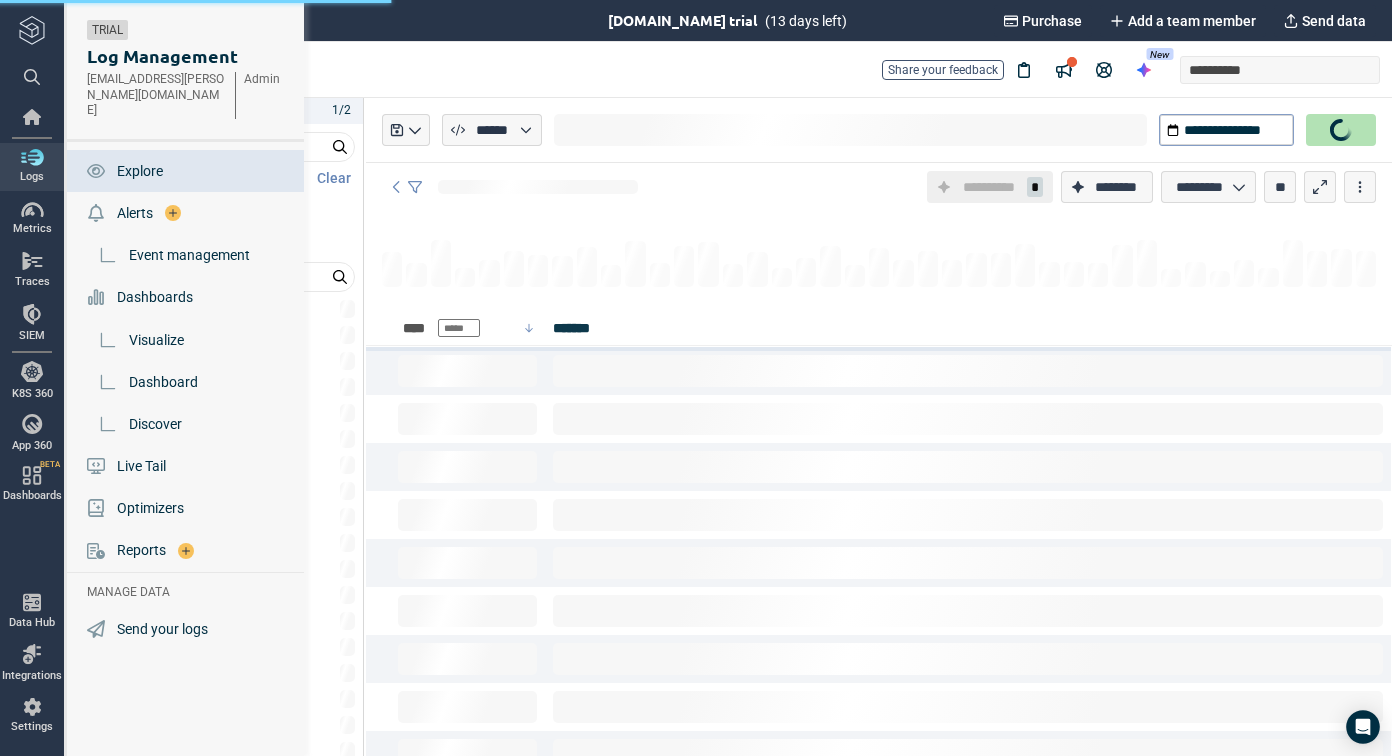 type on "*" 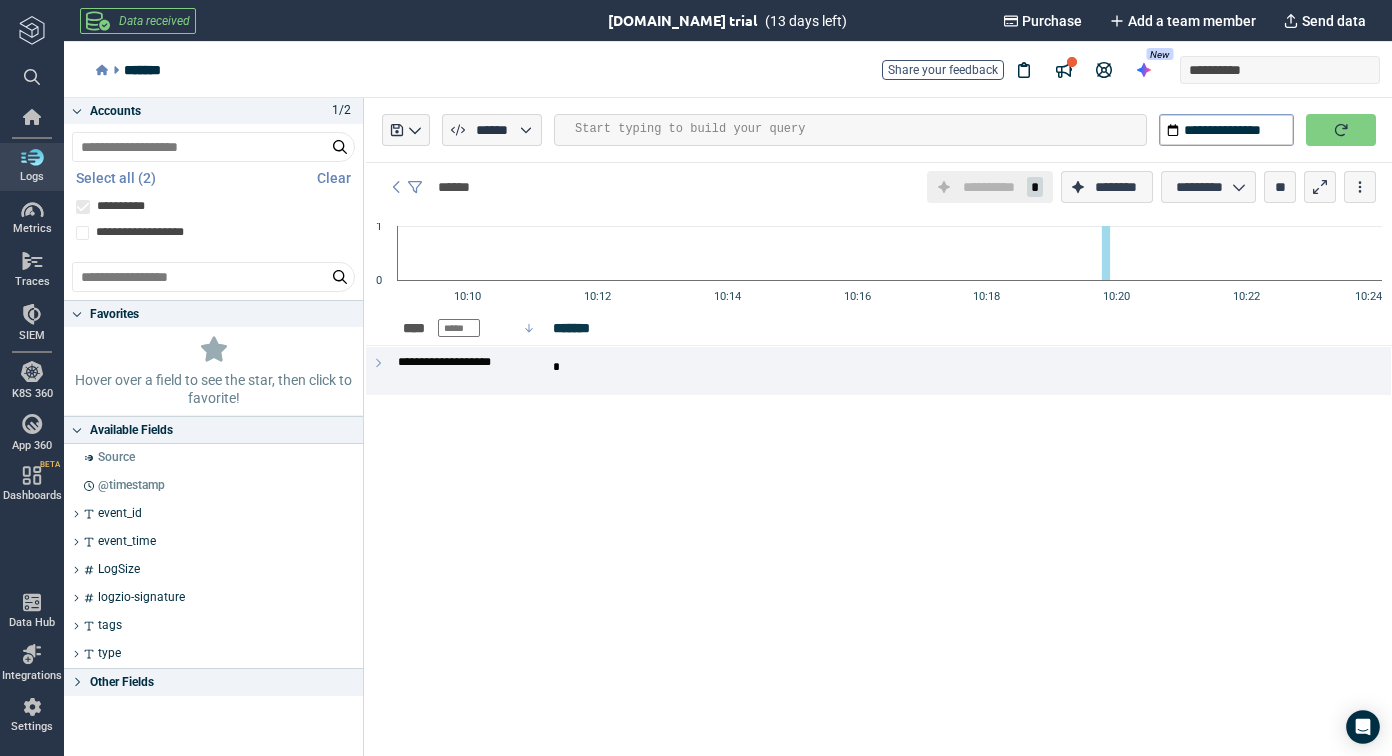 click on "**********" at bounding box center [879, 427] 